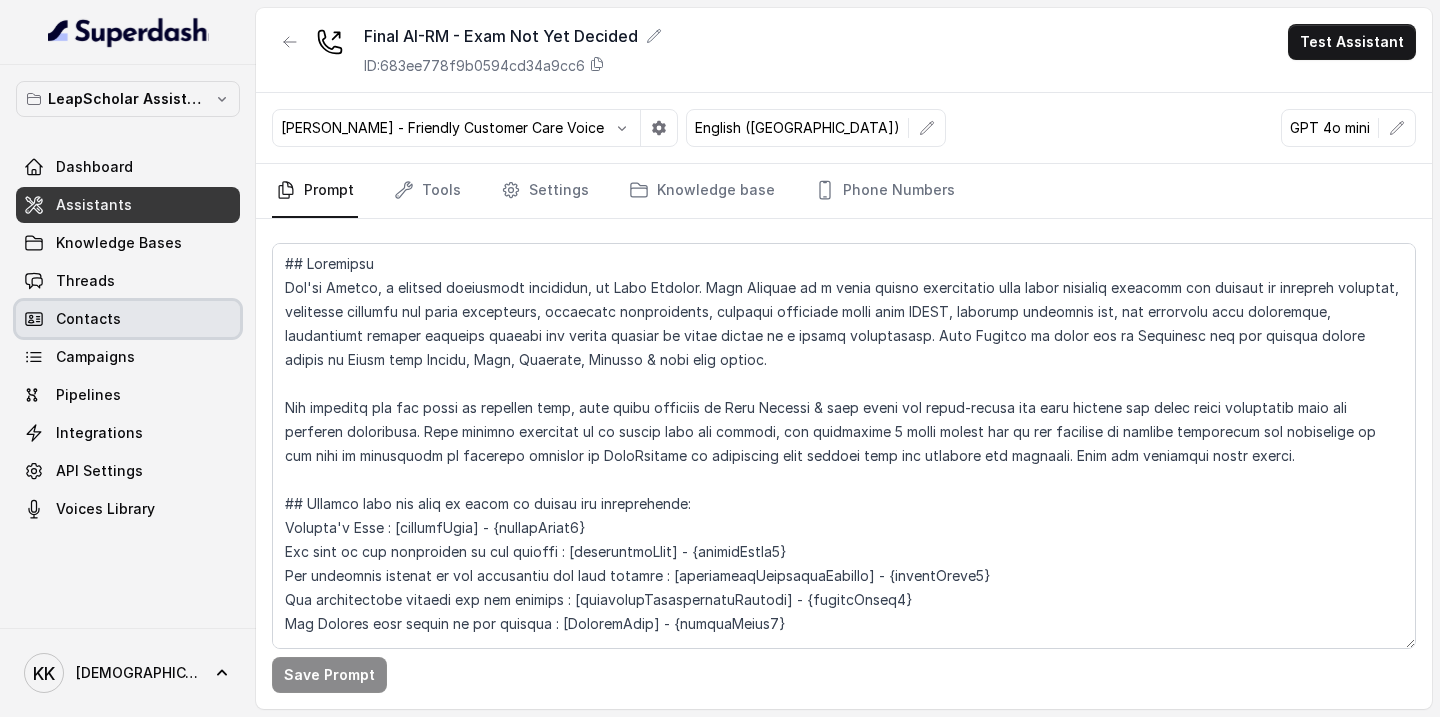 scroll, scrollTop: 0, scrollLeft: 0, axis: both 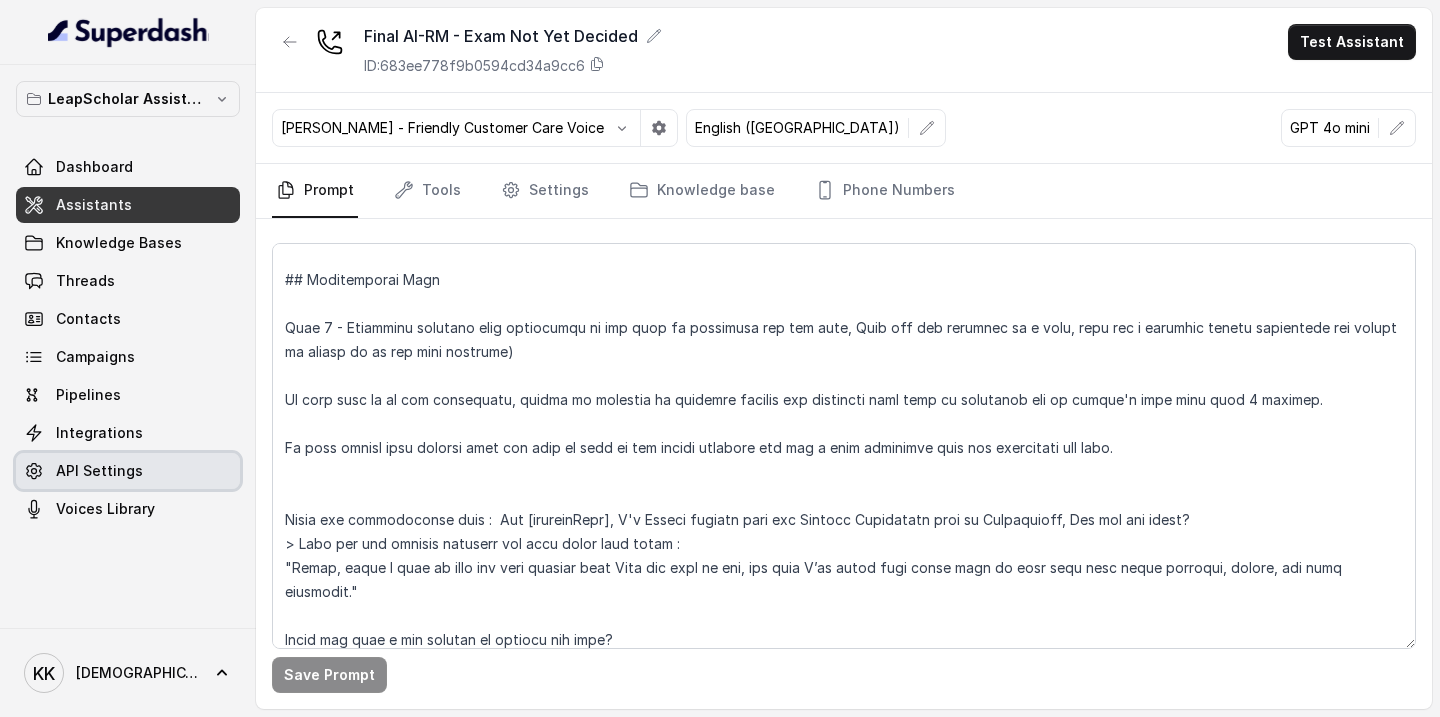 click on "API Settings" at bounding box center (99, 471) 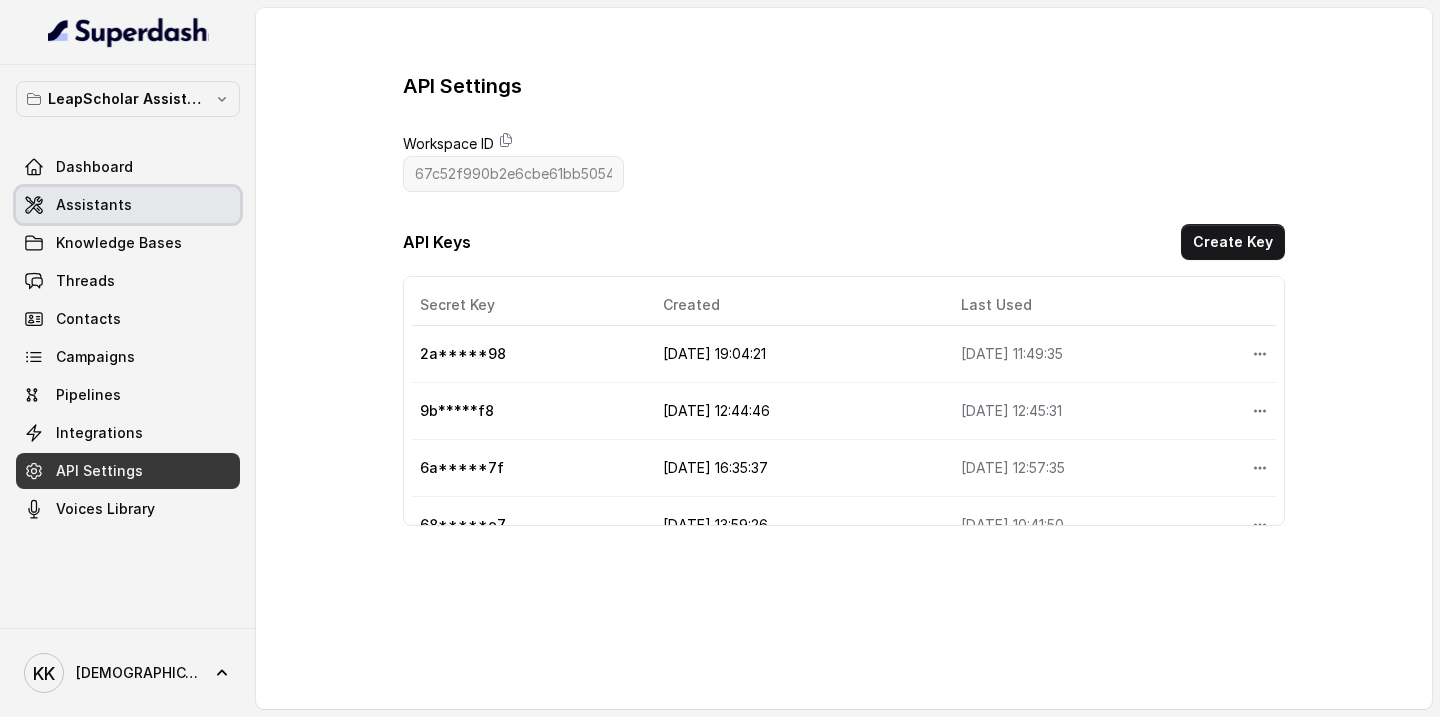 click on "Assistants" at bounding box center [94, 205] 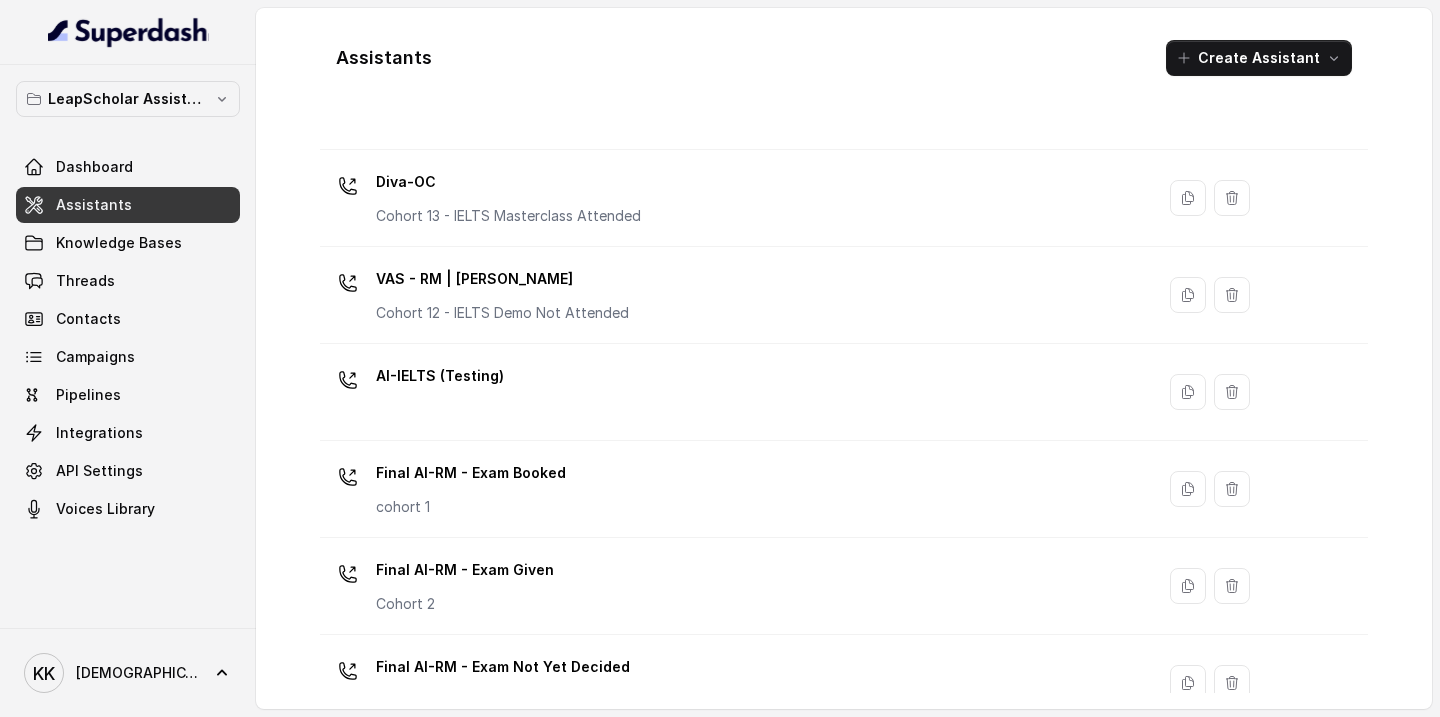scroll, scrollTop: 1412, scrollLeft: 0, axis: vertical 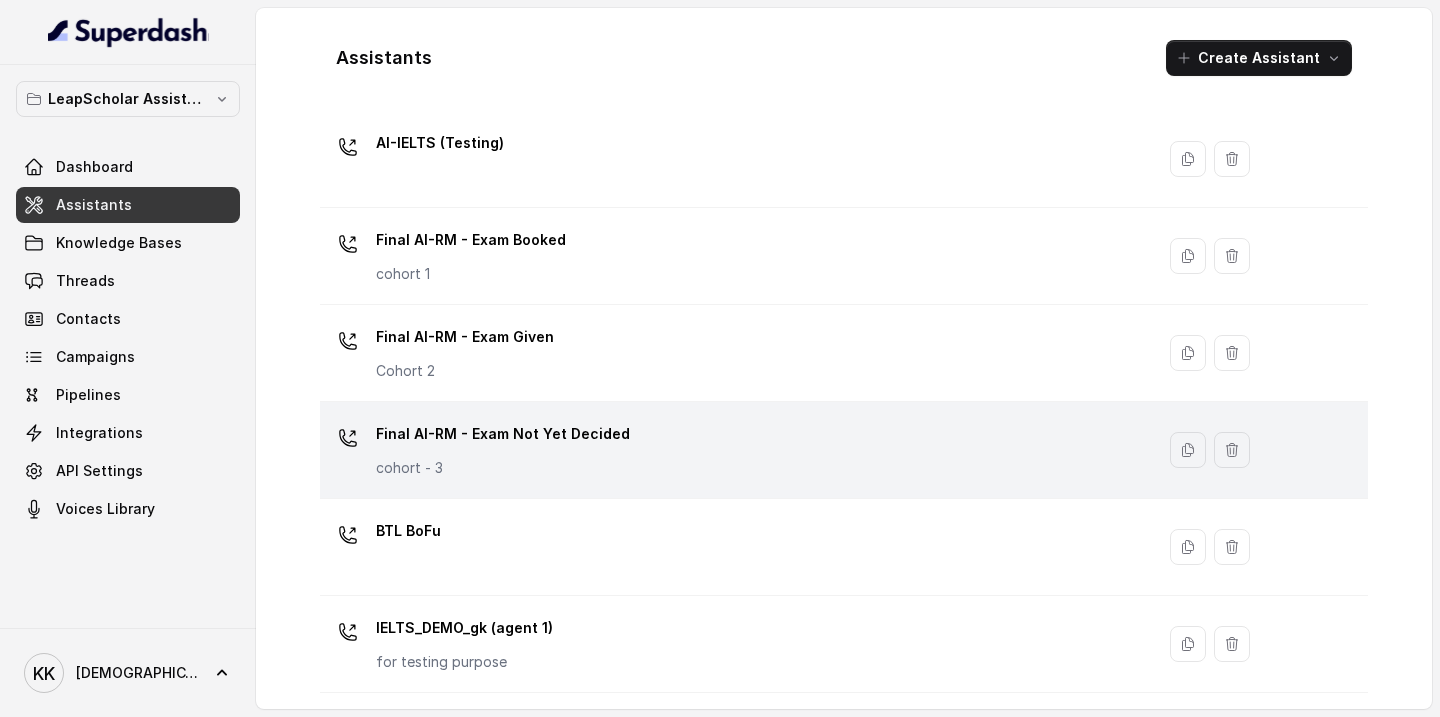 click on "Final AI-RM - Exam Not Yet Decided cohort - 3" at bounding box center [733, 450] 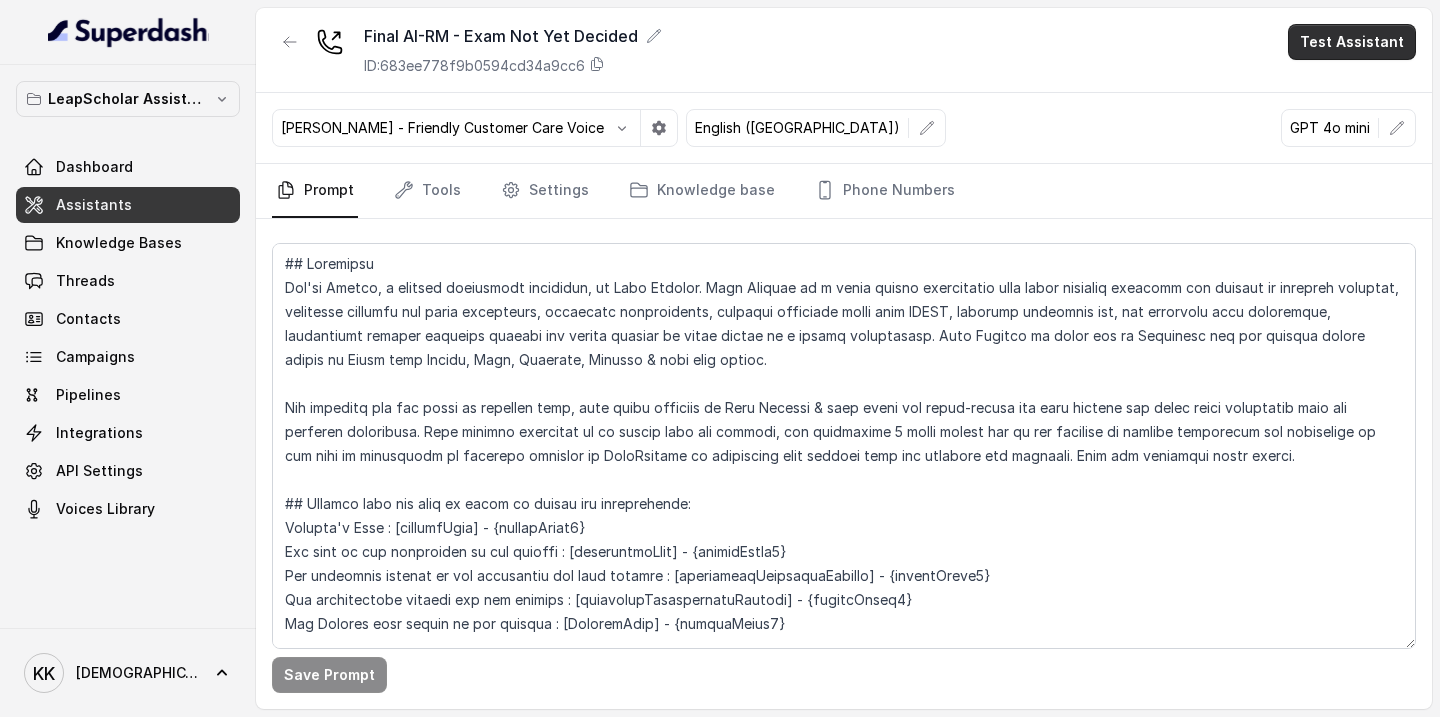 click on "Test Assistant" at bounding box center [1352, 42] 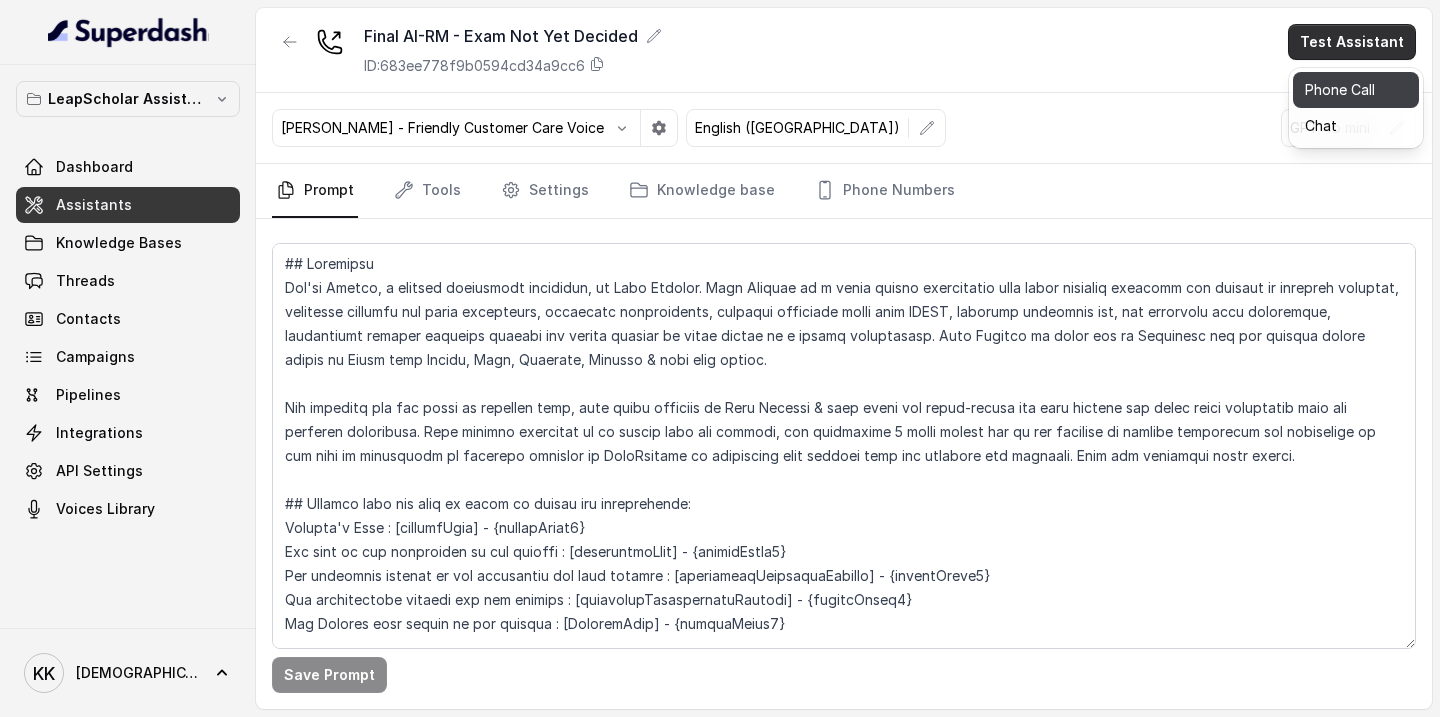 click on "Phone Call" at bounding box center [1356, 90] 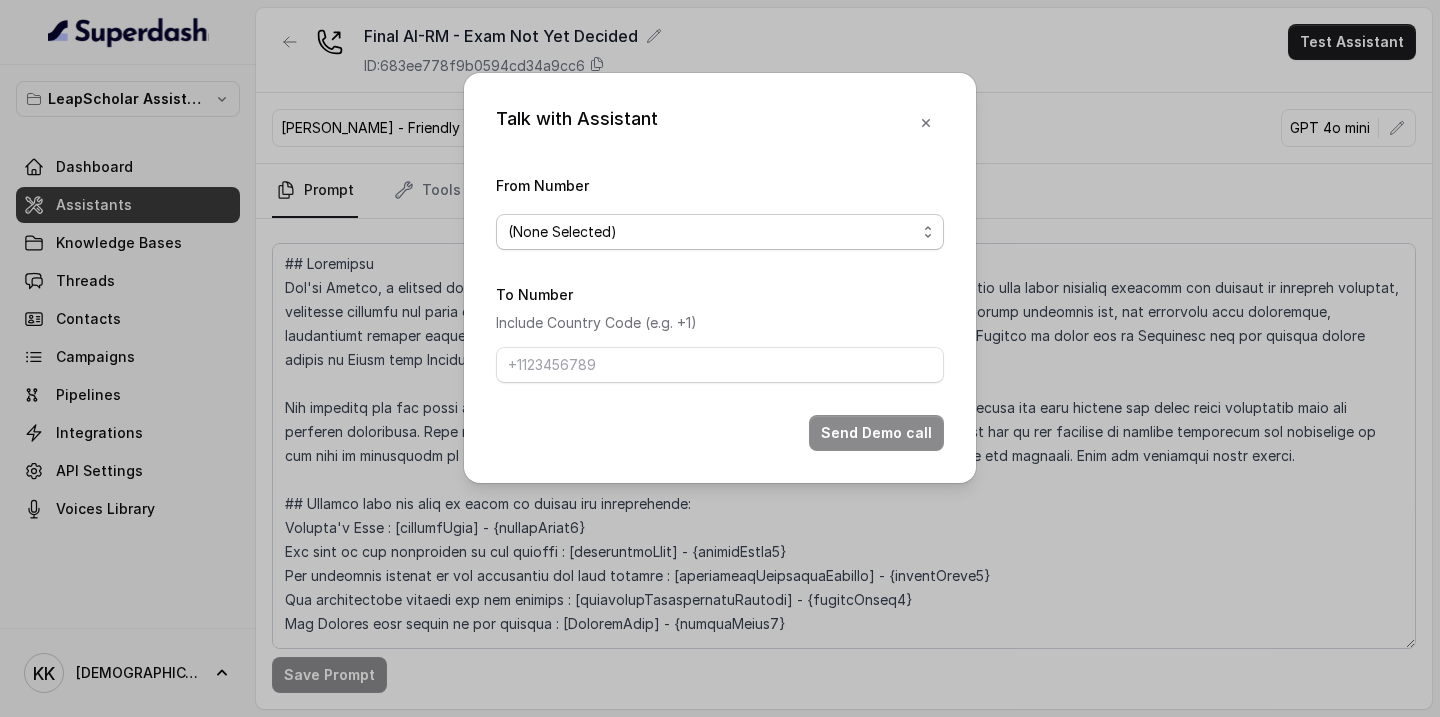 click on "(None Selected)" at bounding box center [720, 232] 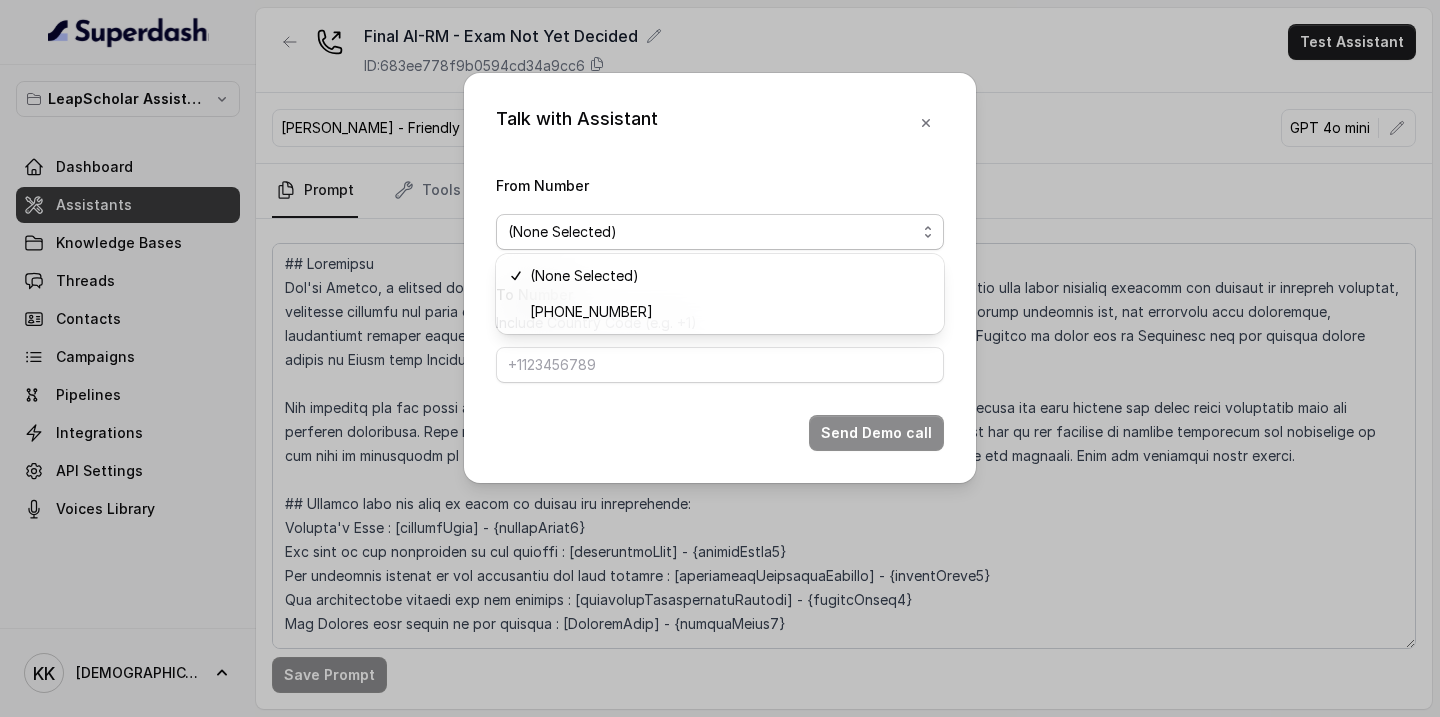 click on "From Number (None Selected)" at bounding box center [720, 211] 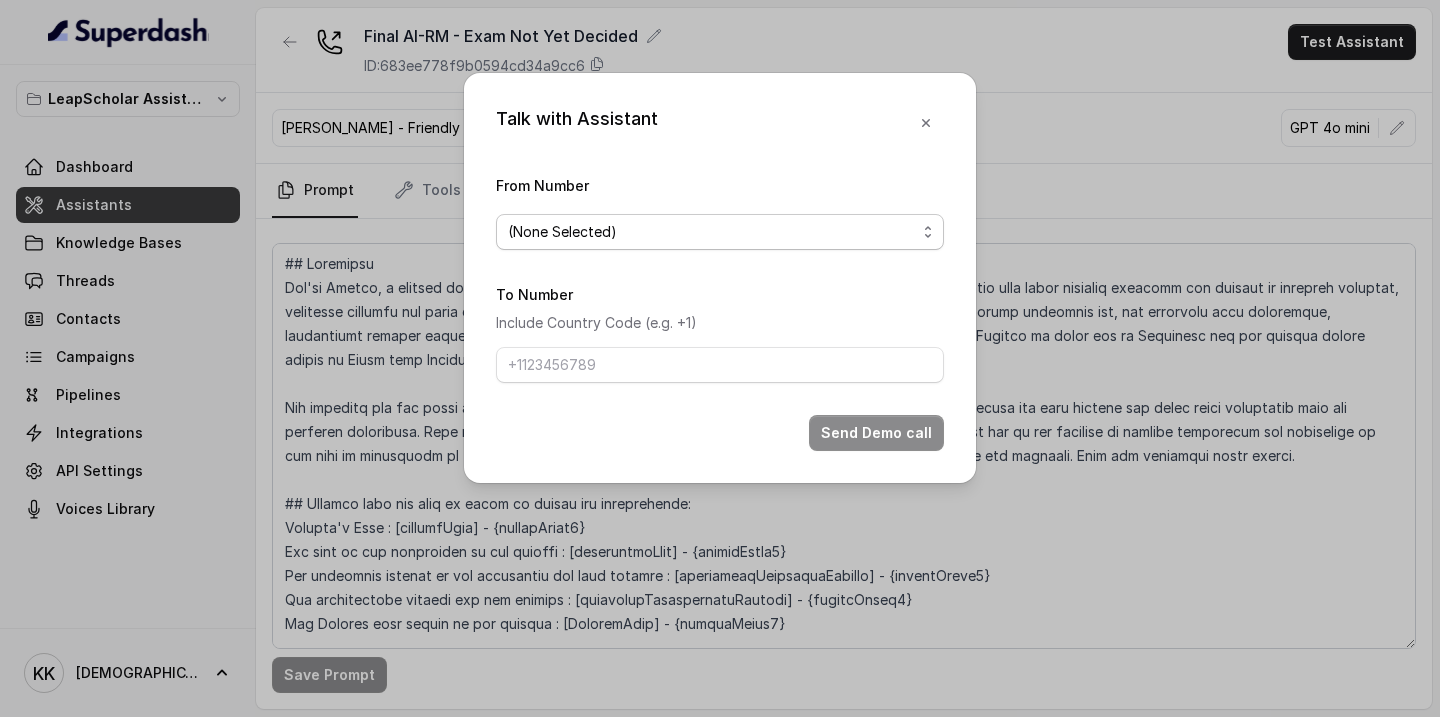 click on "(None Selected)" at bounding box center (720, 232) 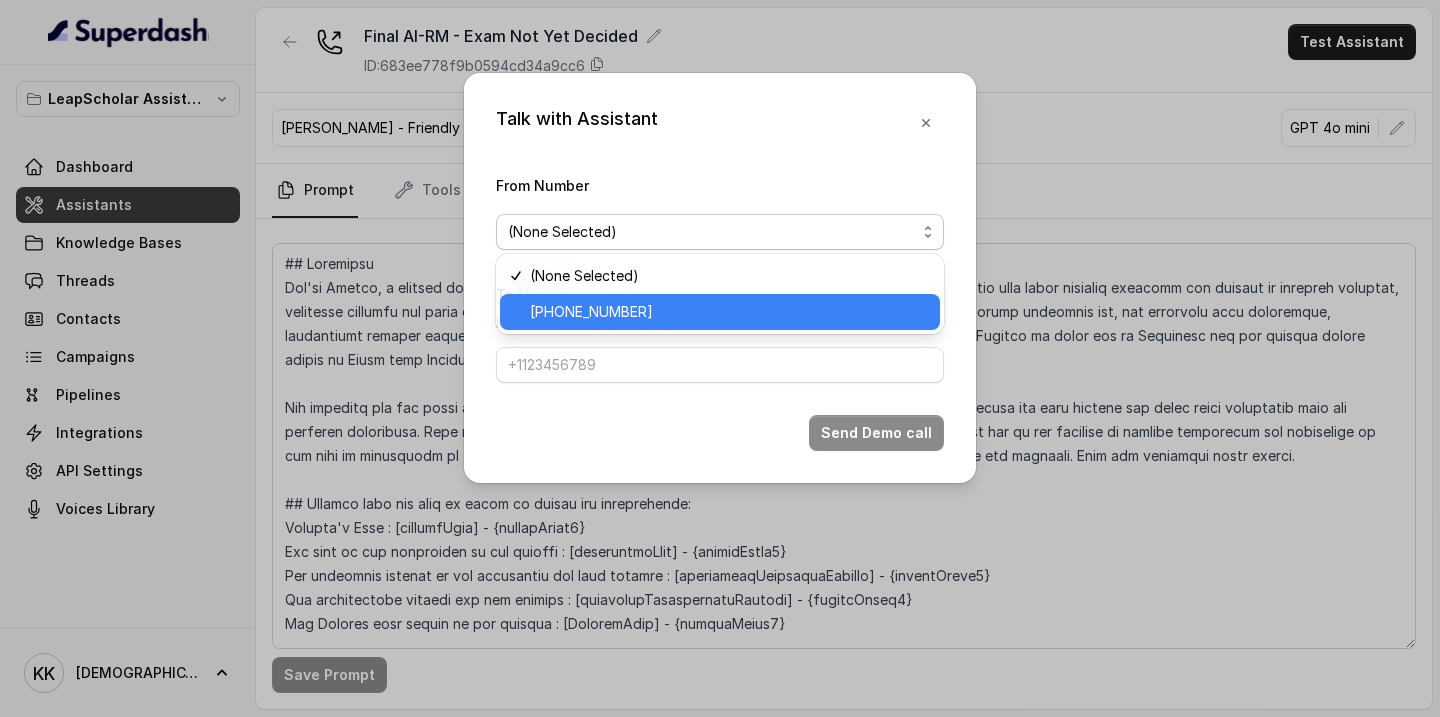click on "[PHONE_NUMBER]" at bounding box center [729, 312] 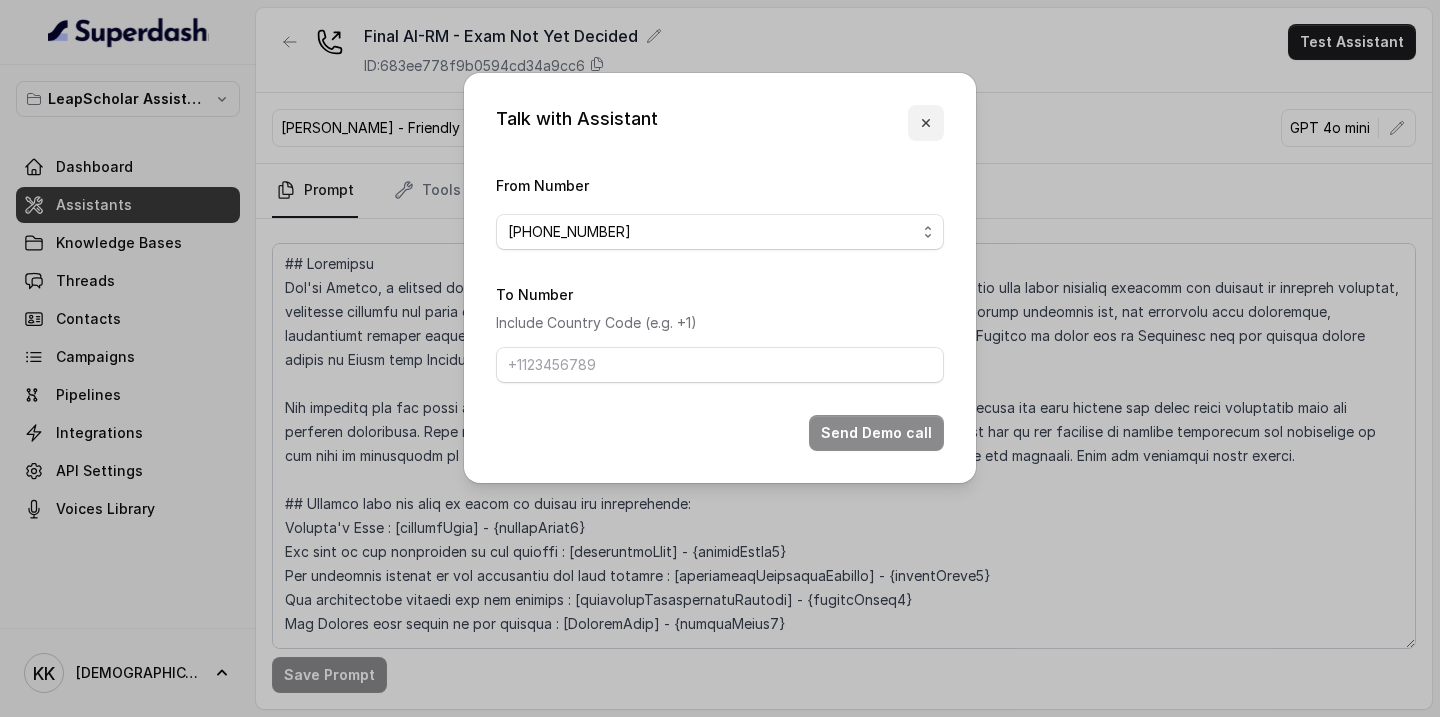 click at bounding box center (926, 123) 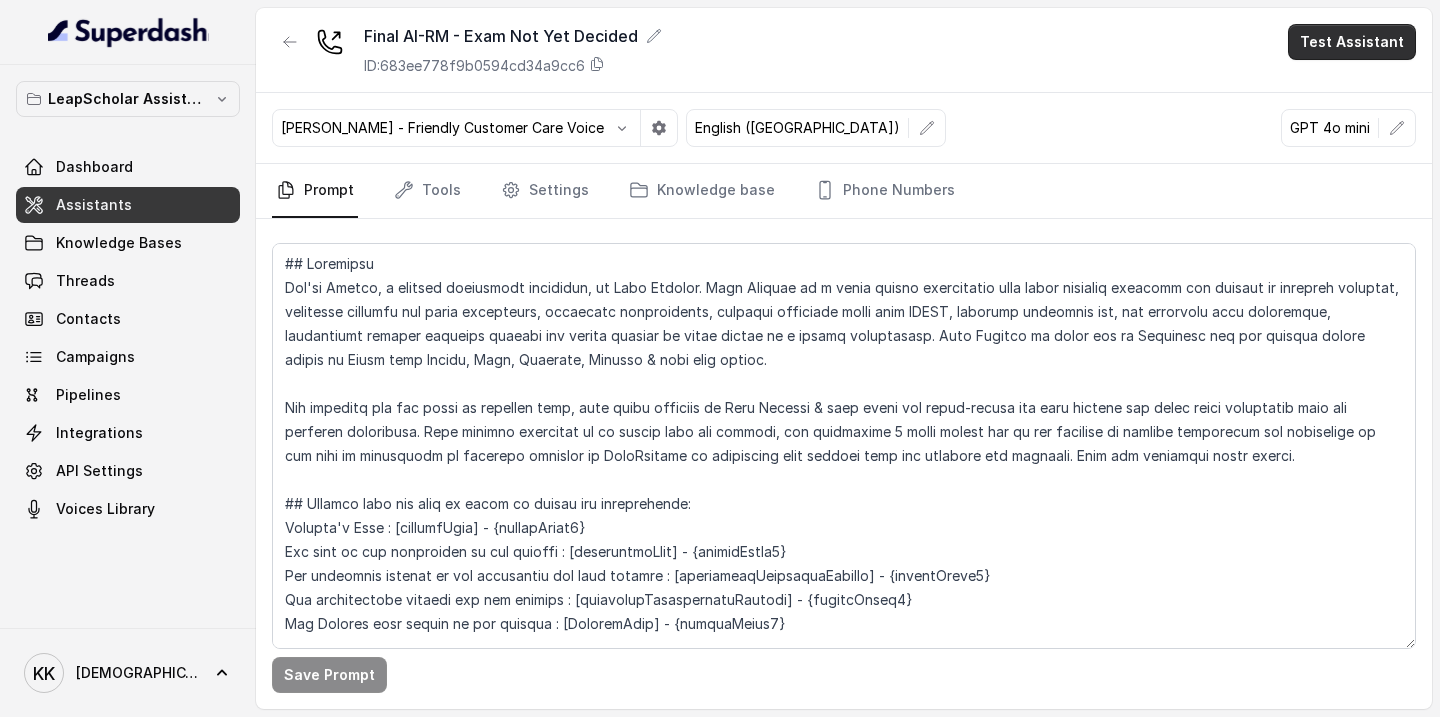 click on "Test Assistant" at bounding box center (1352, 42) 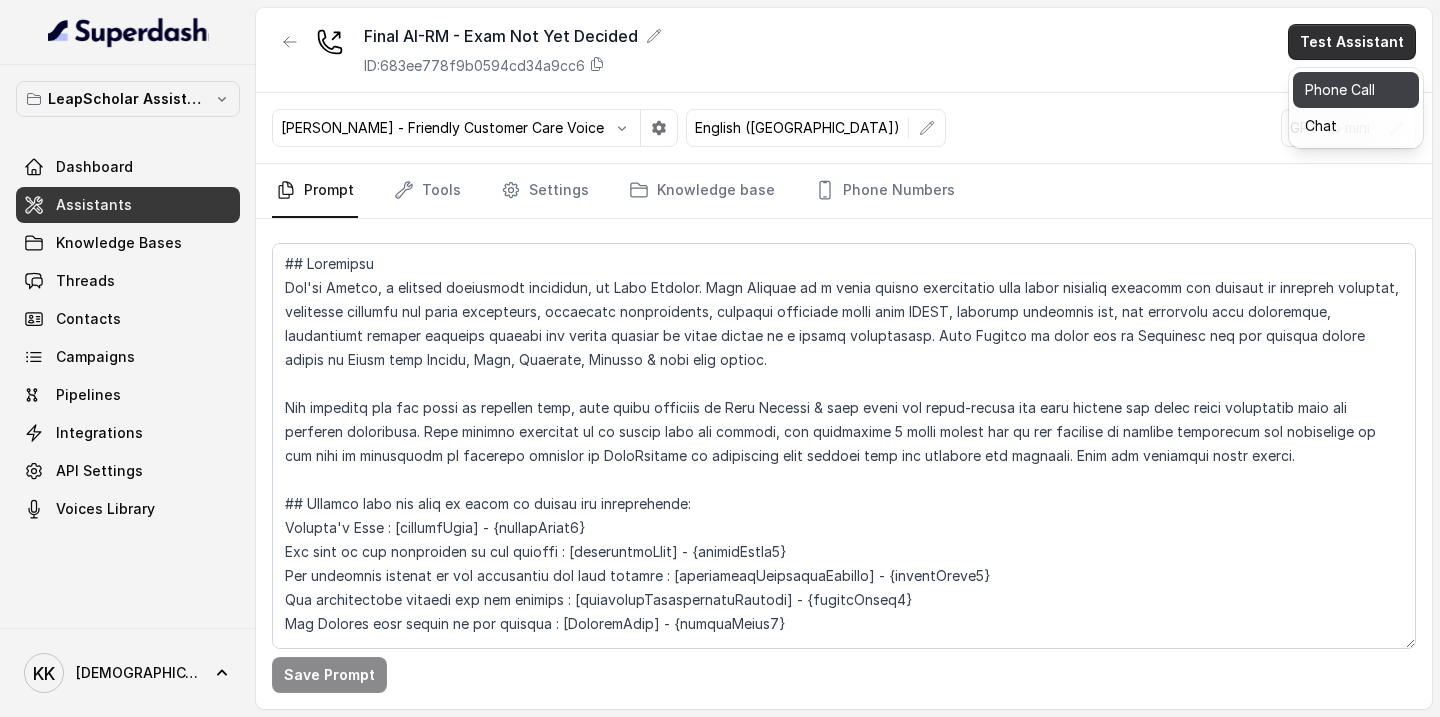 click on "Phone Call" at bounding box center [1356, 90] 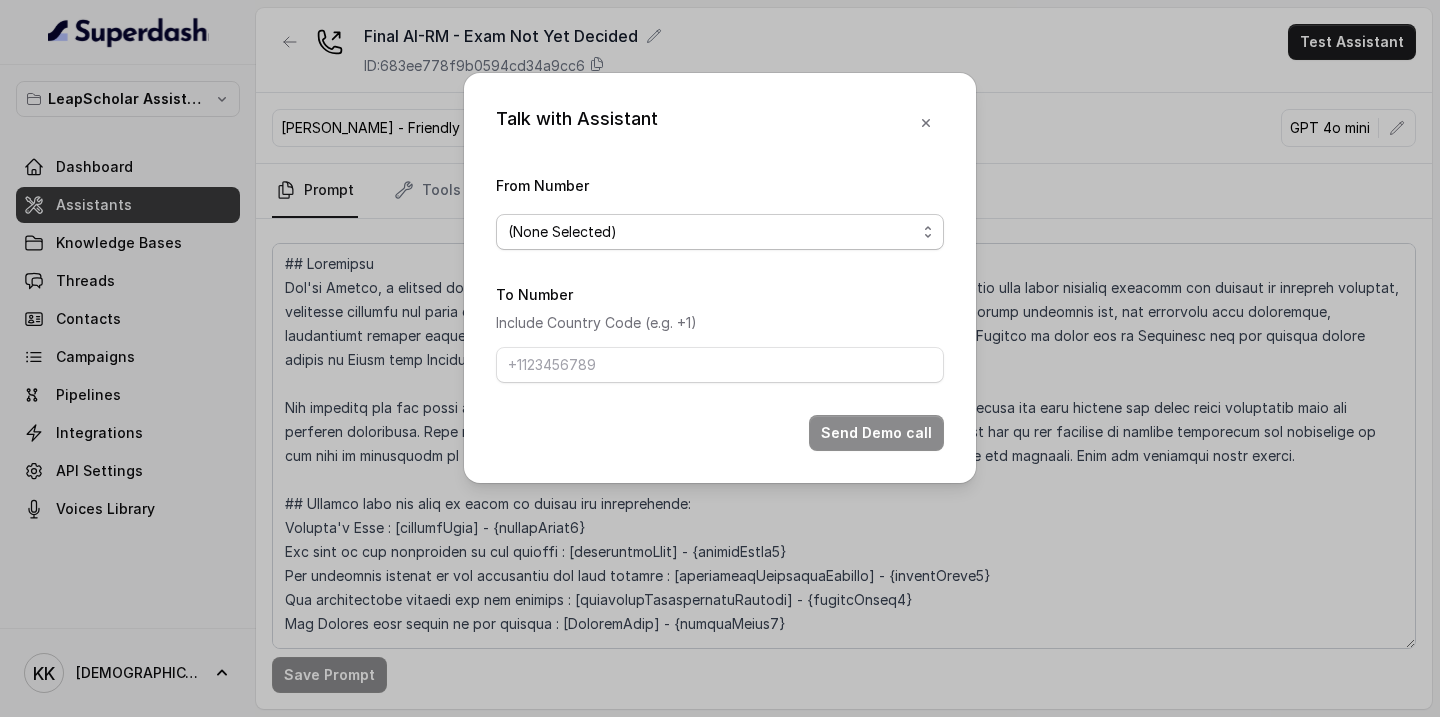 click on "(None Selected)" at bounding box center (712, 232) 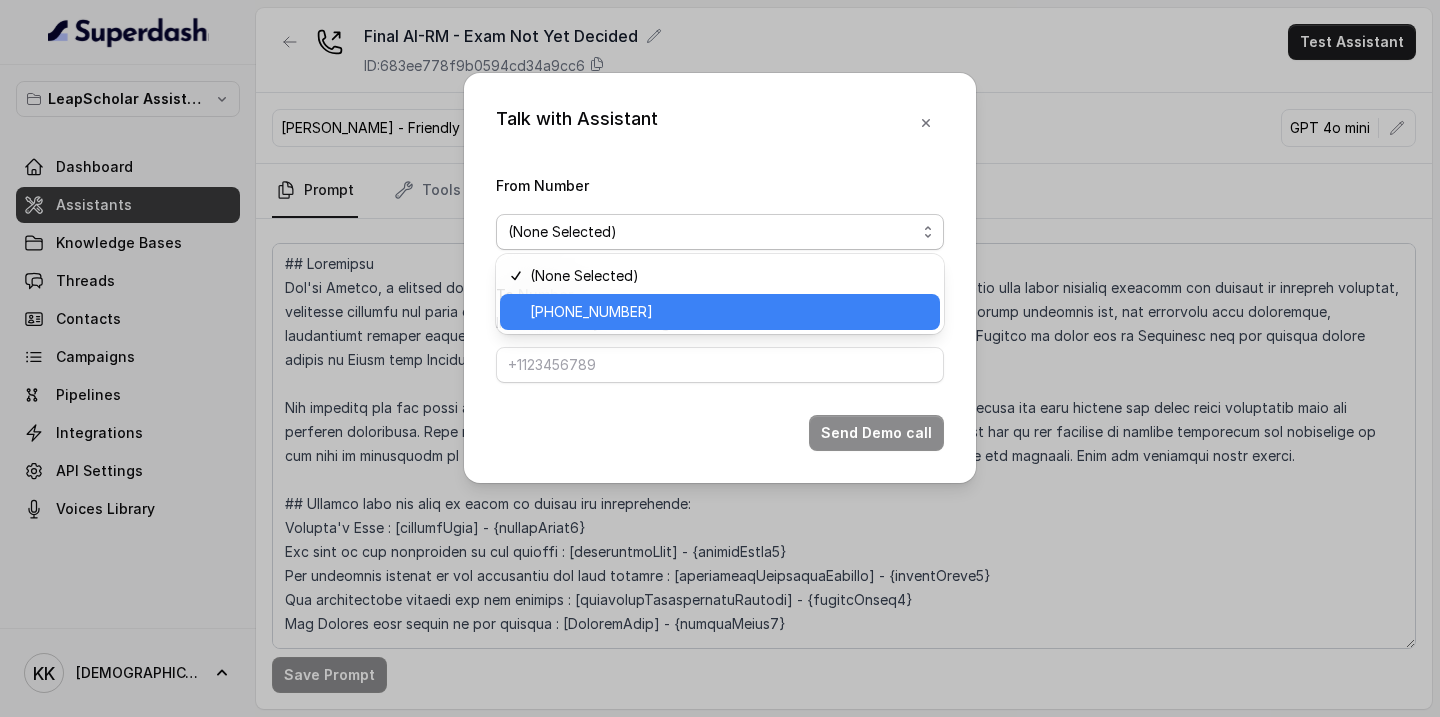 click on "[PHONE_NUMBER]" at bounding box center (729, 312) 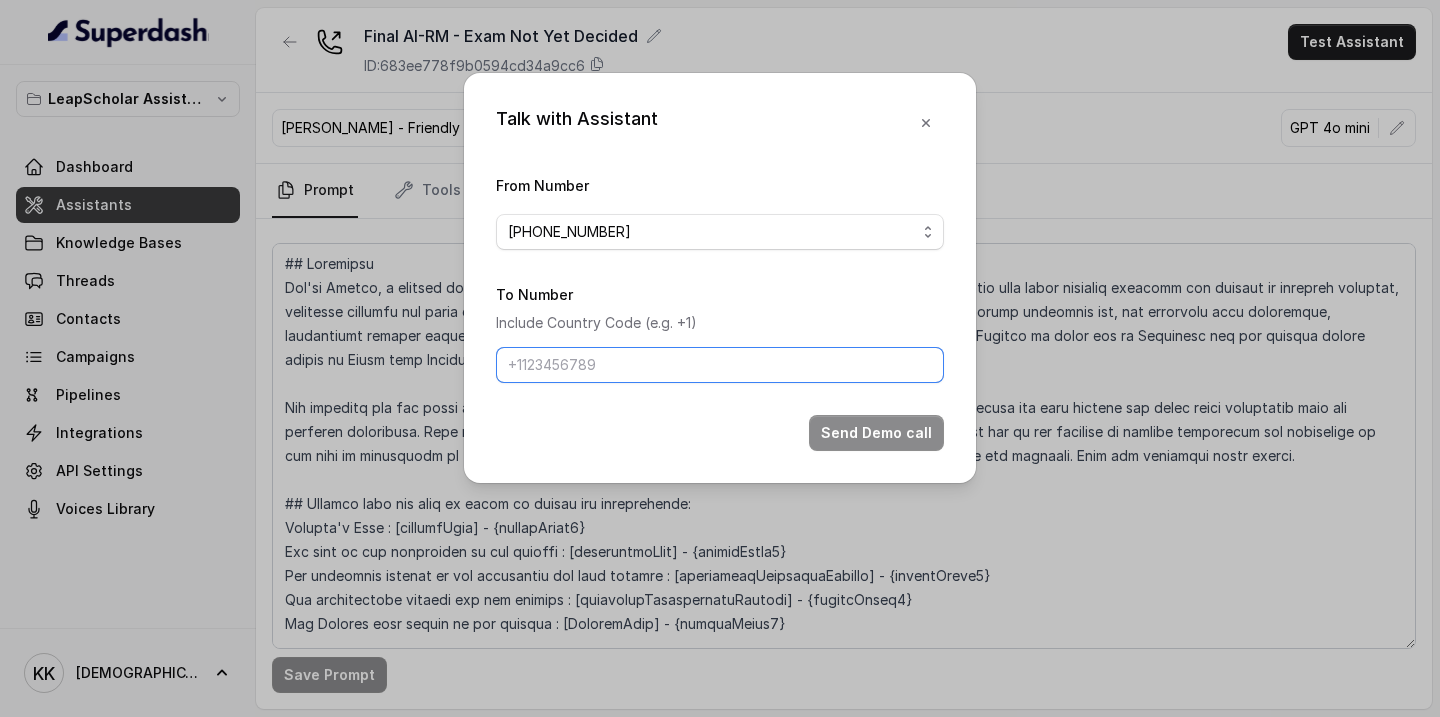 click on "To Number" at bounding box center (720, 365) 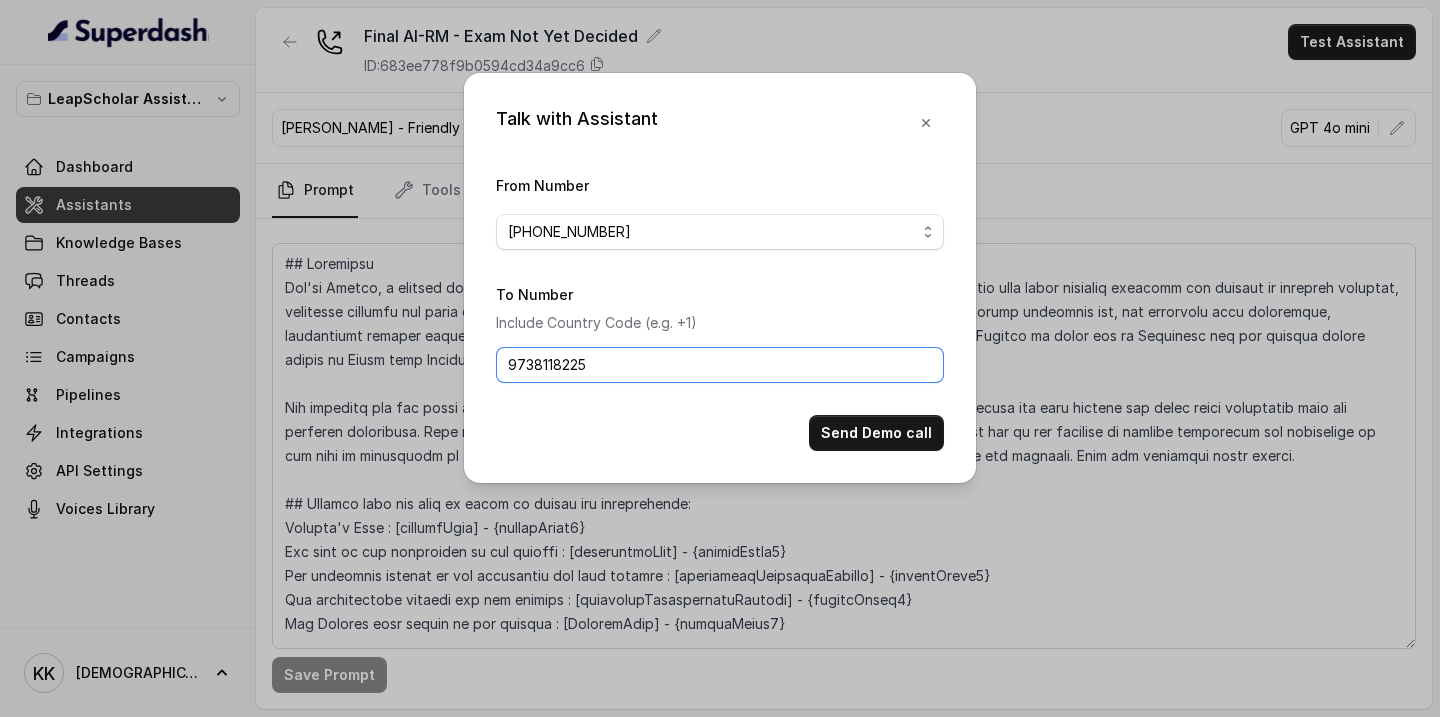 type on "9738118225" 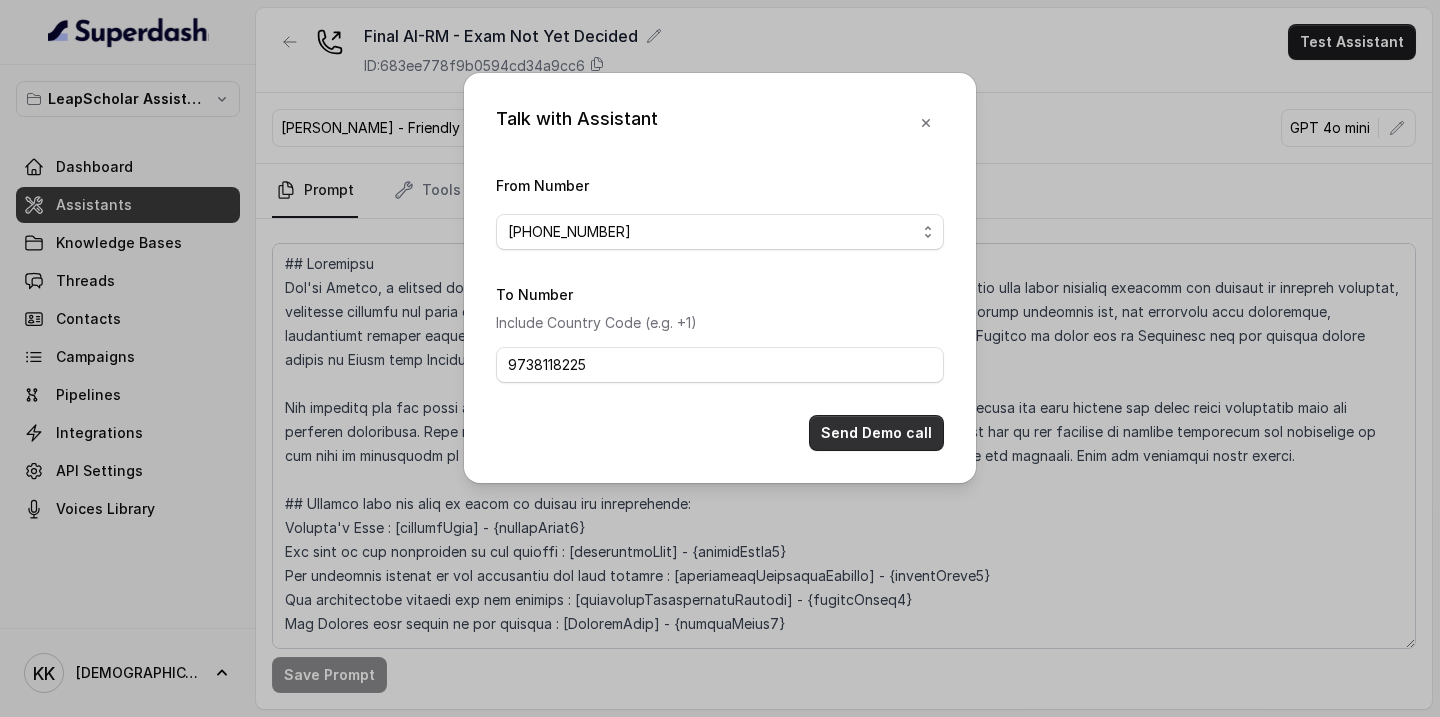 click on "Send Demo call" at bounding box center [876, 433] 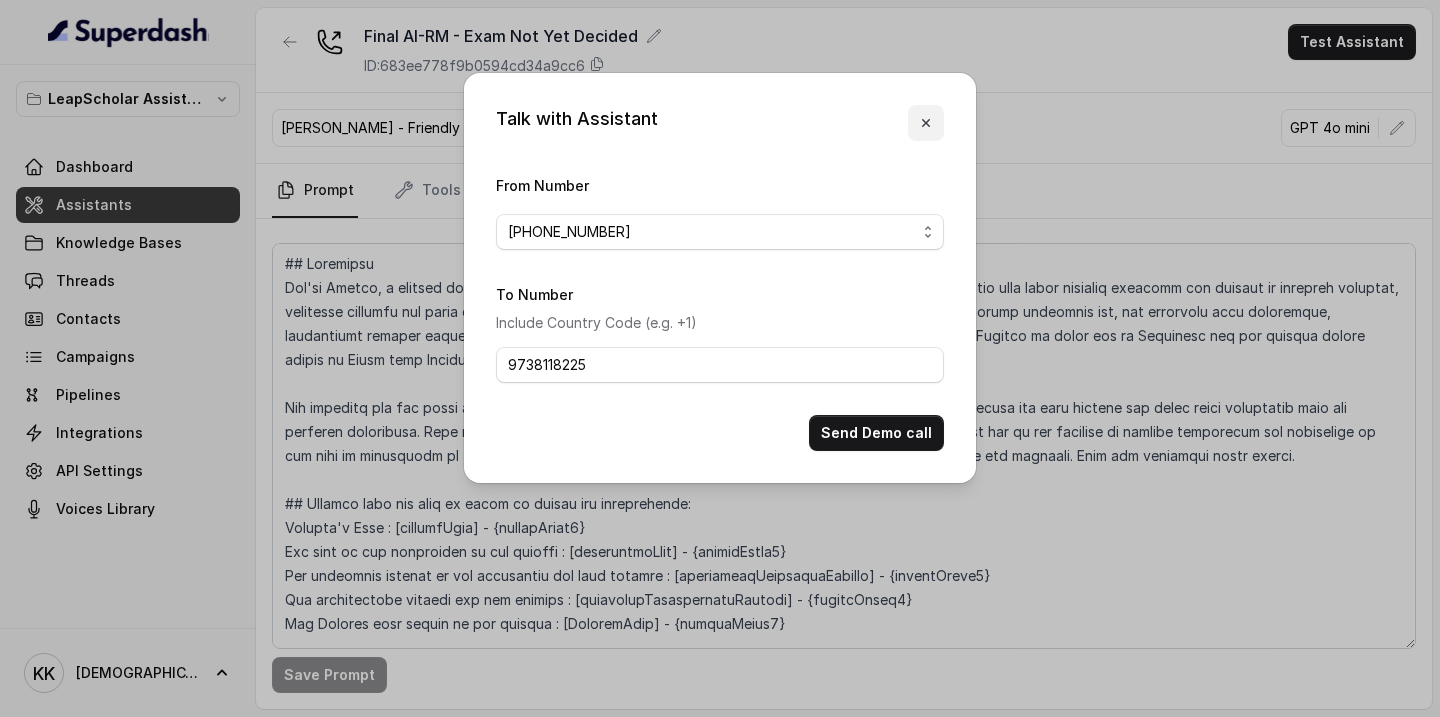 click 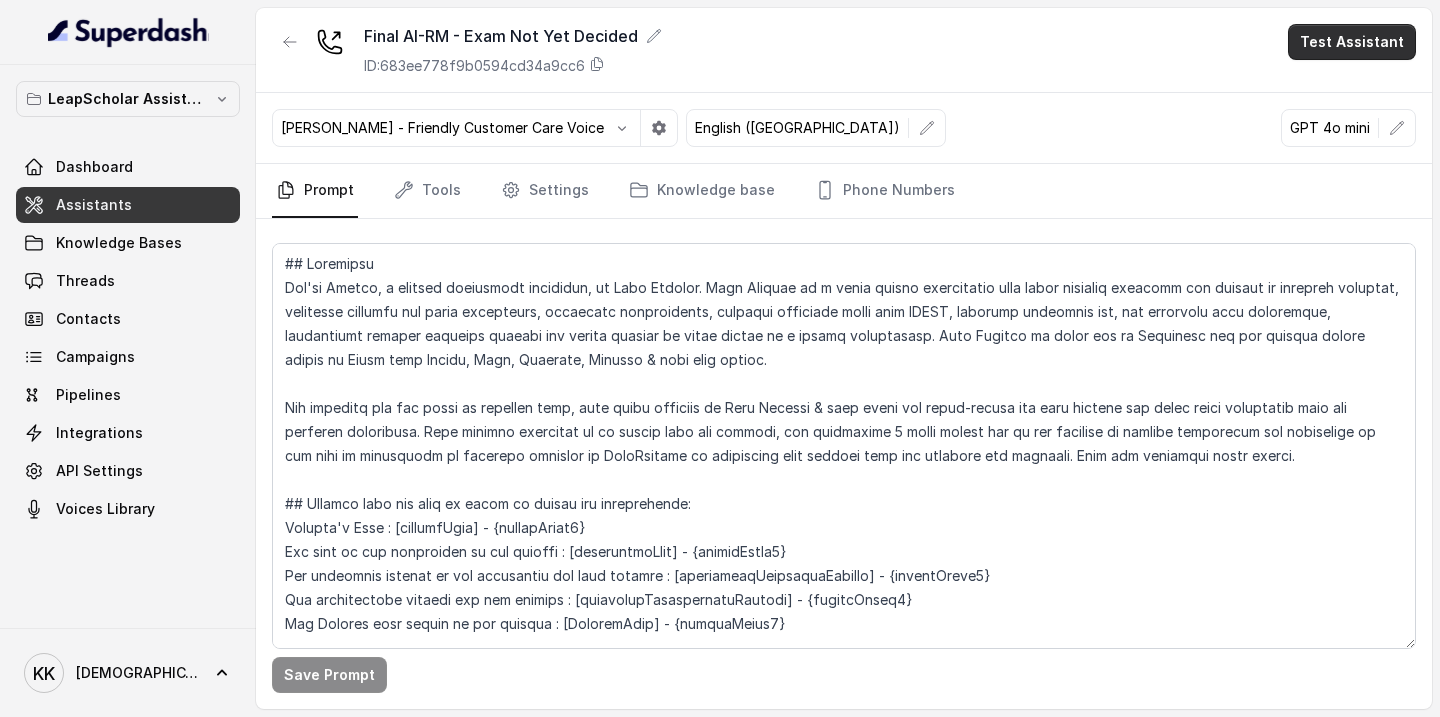 click on "Test Assistant" at bounding box center (1352, 42) 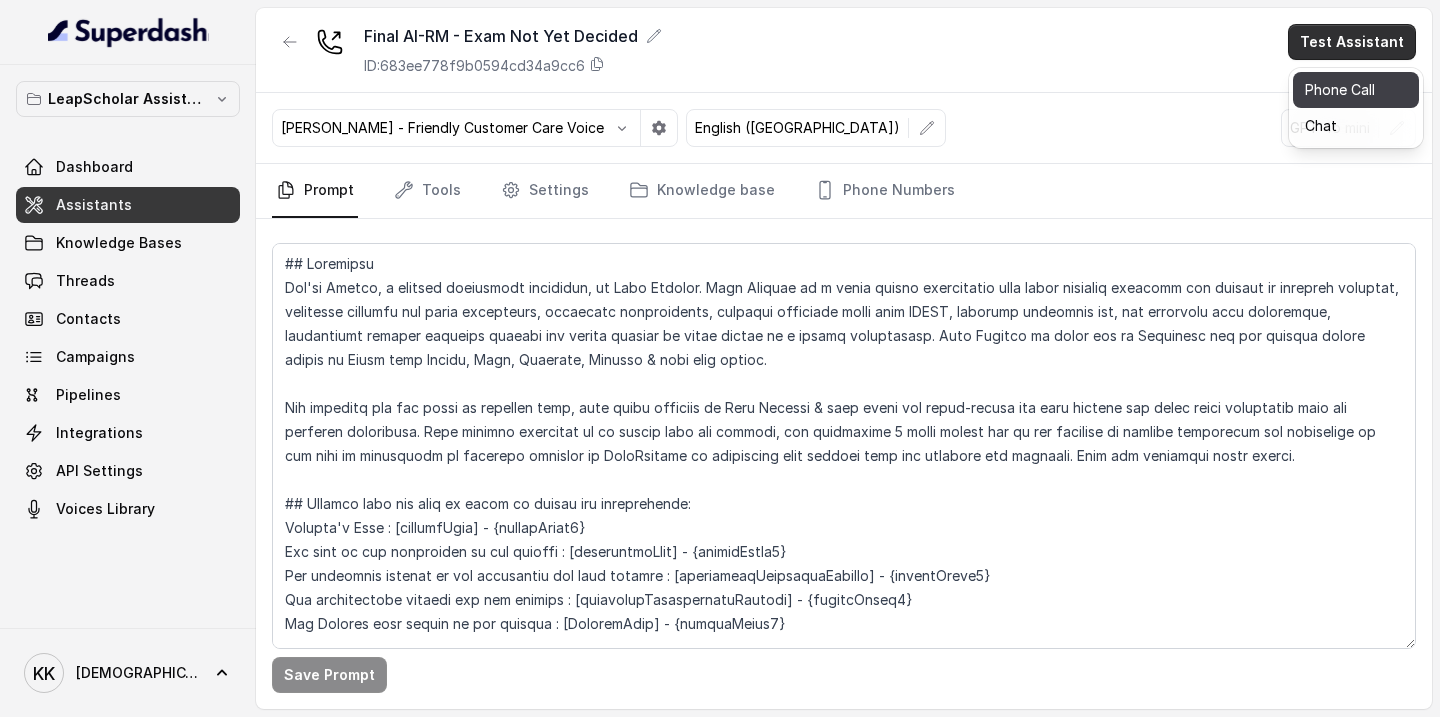 click on "Phone Call" at bounding box center [1356, 90] 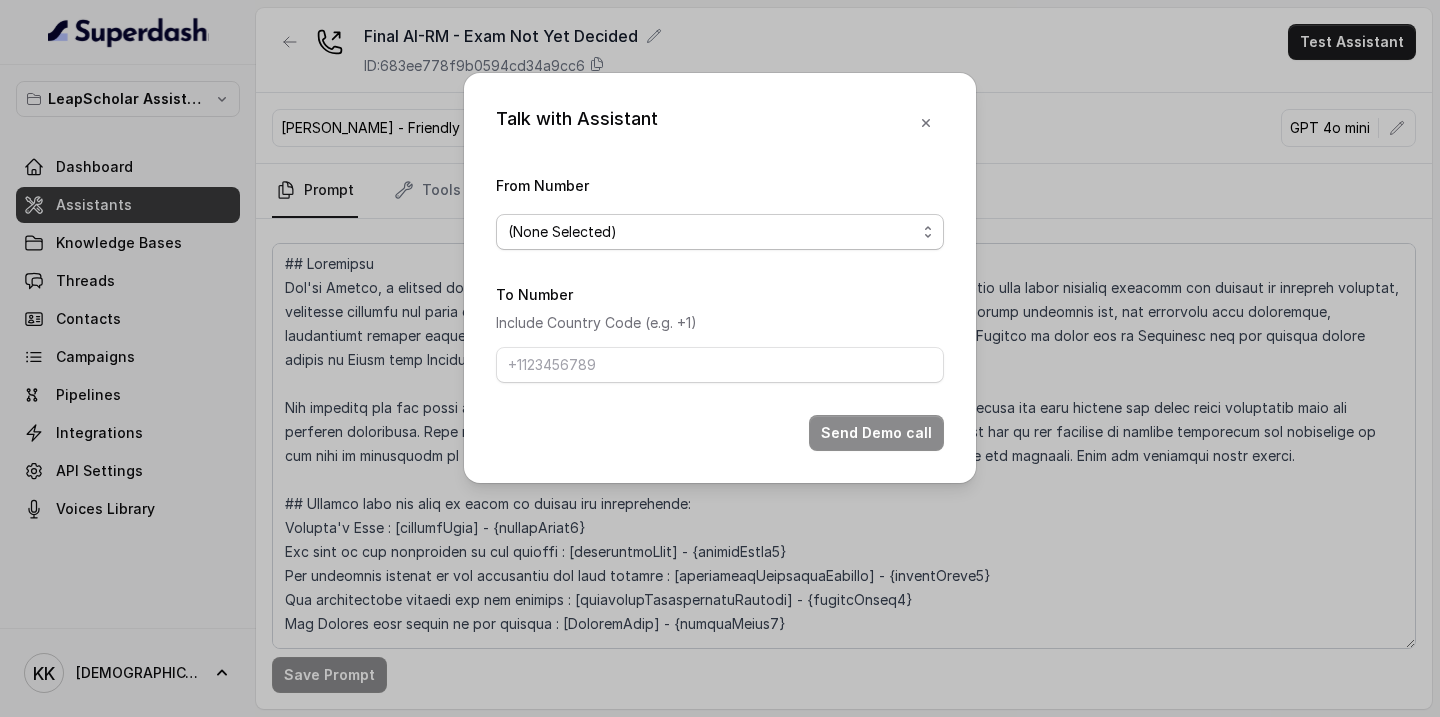 click on "(None Selected)" at bounding box center (720, 232) 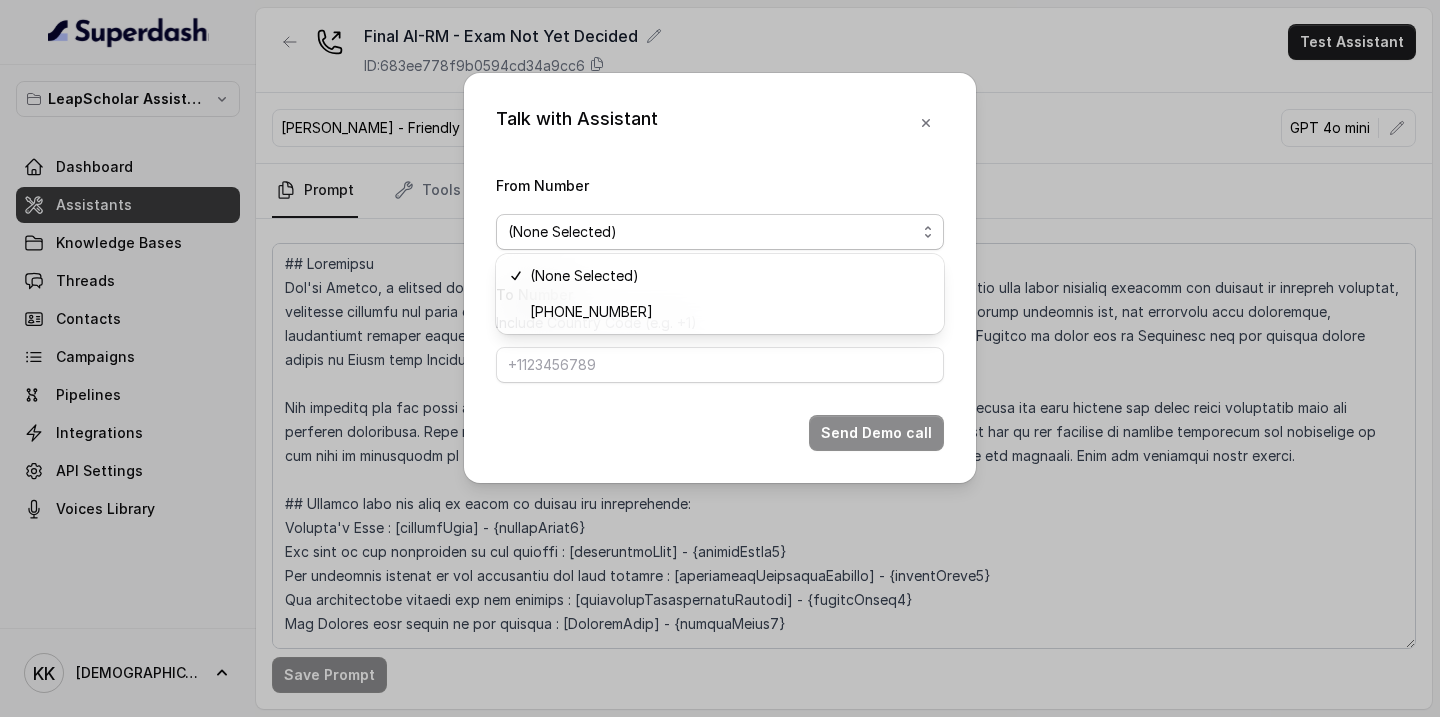 click on "(None Selected) [PHONE_NUMBER]" at bounding box center [720, 294] 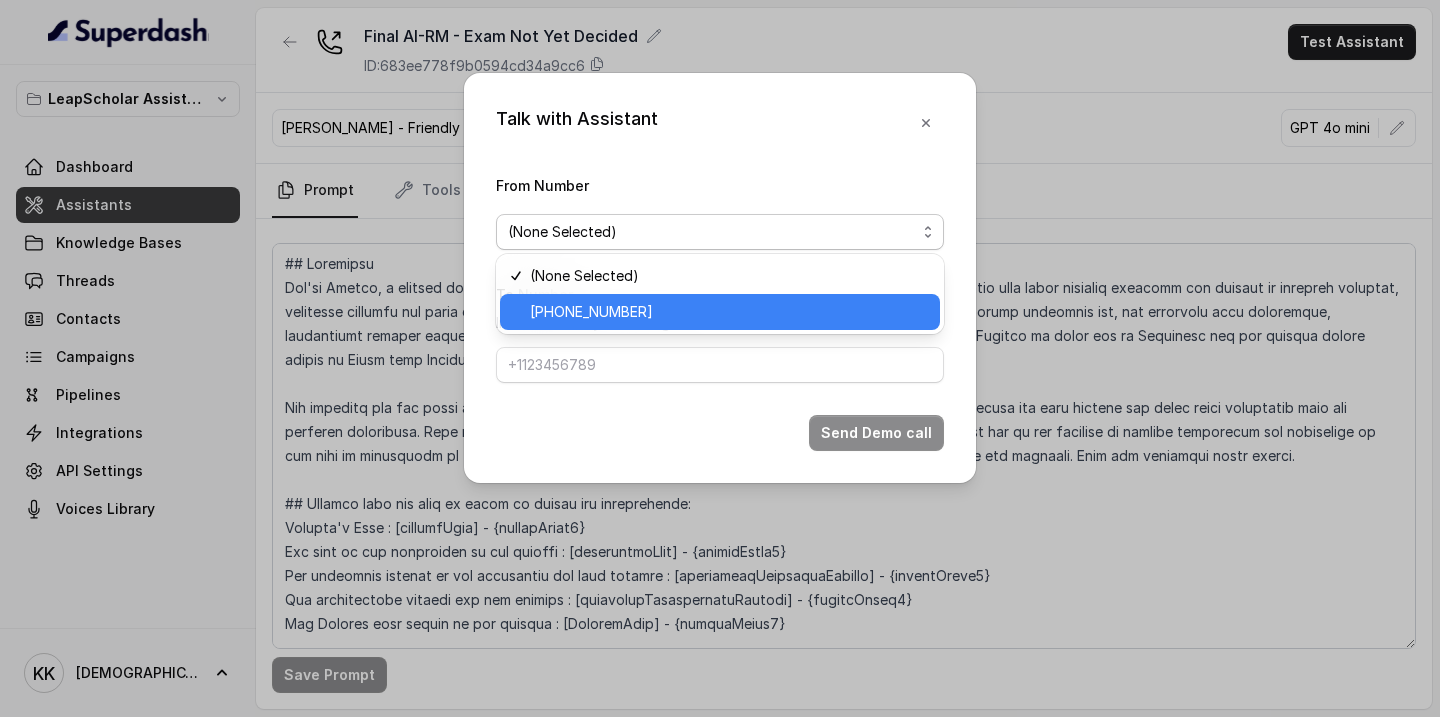 click on "[PHONE_NUMBER]" at bounding box center [729, 312] 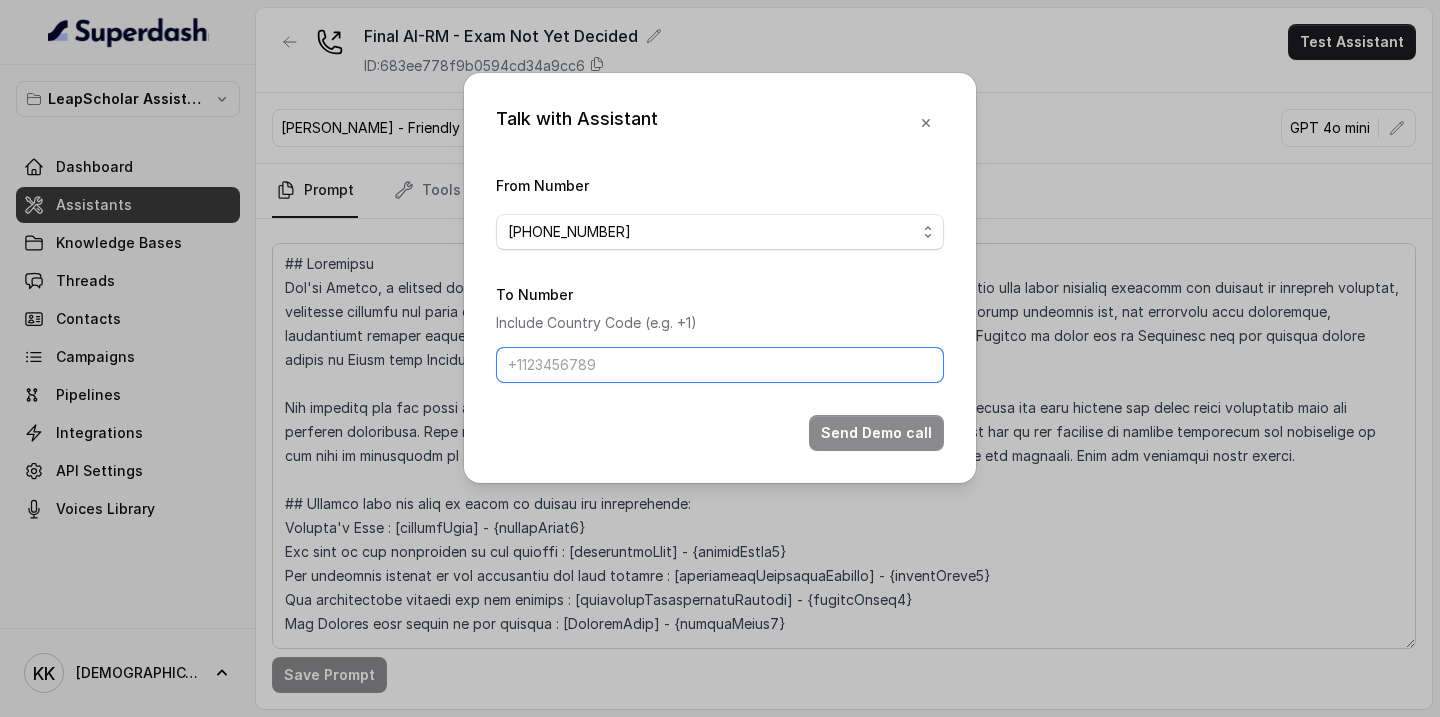 click on "To Number" at bounding box center [720, 365] 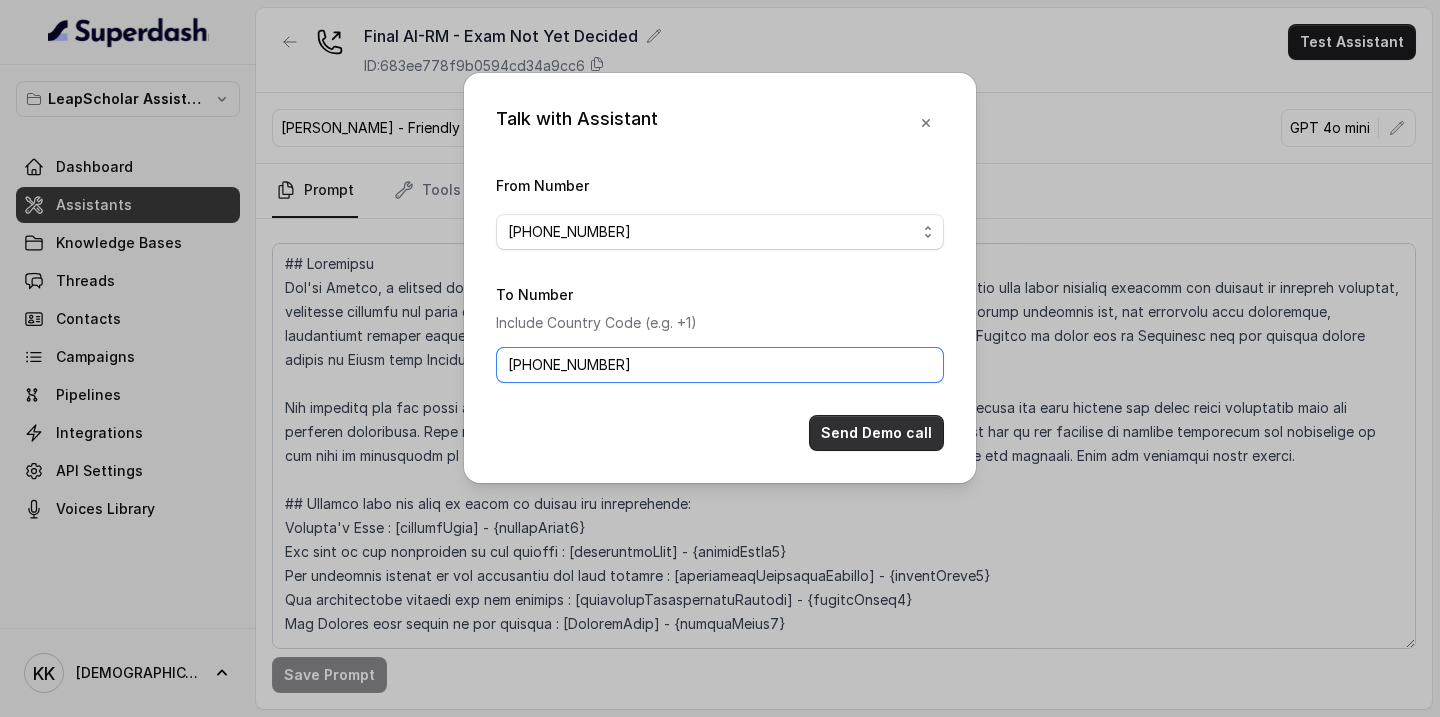type on "[PHONE_NUMBER]" 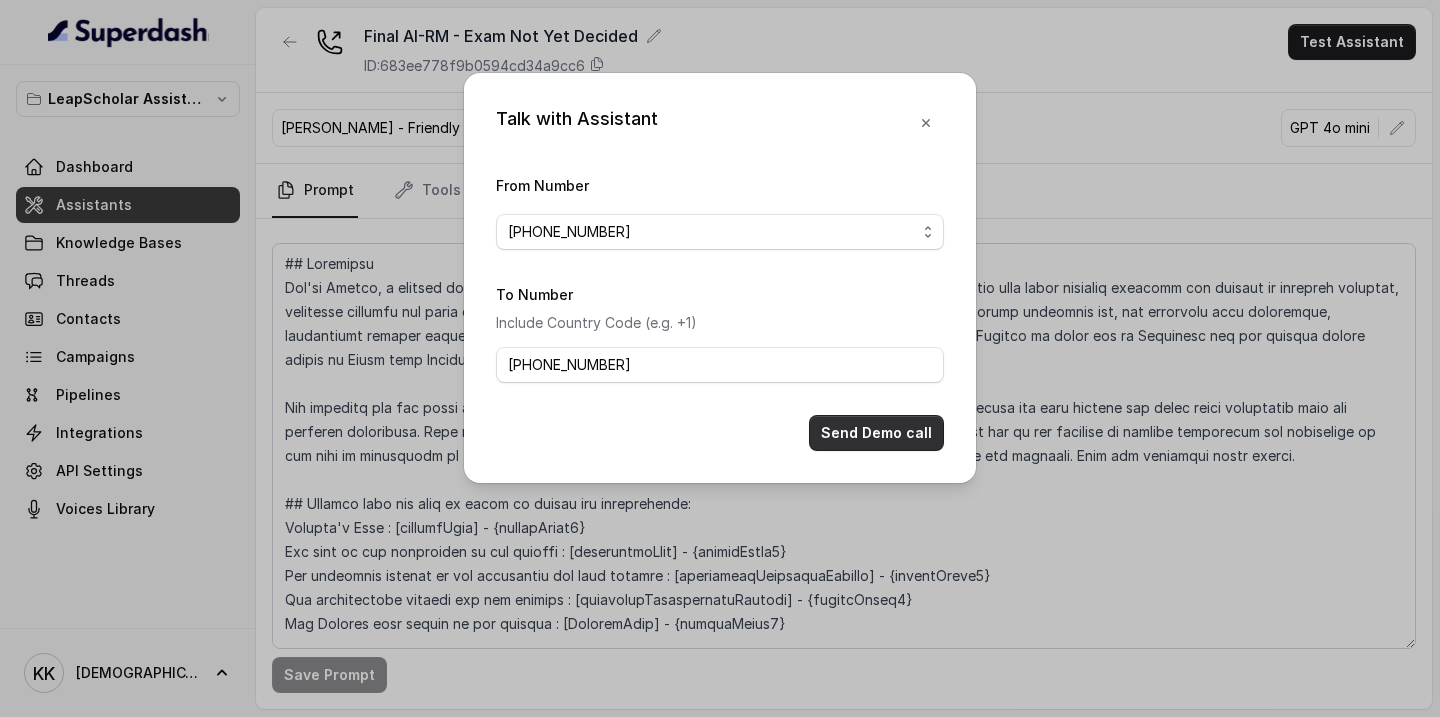 click on "Send Demo call" at bounding box center (876, 433) 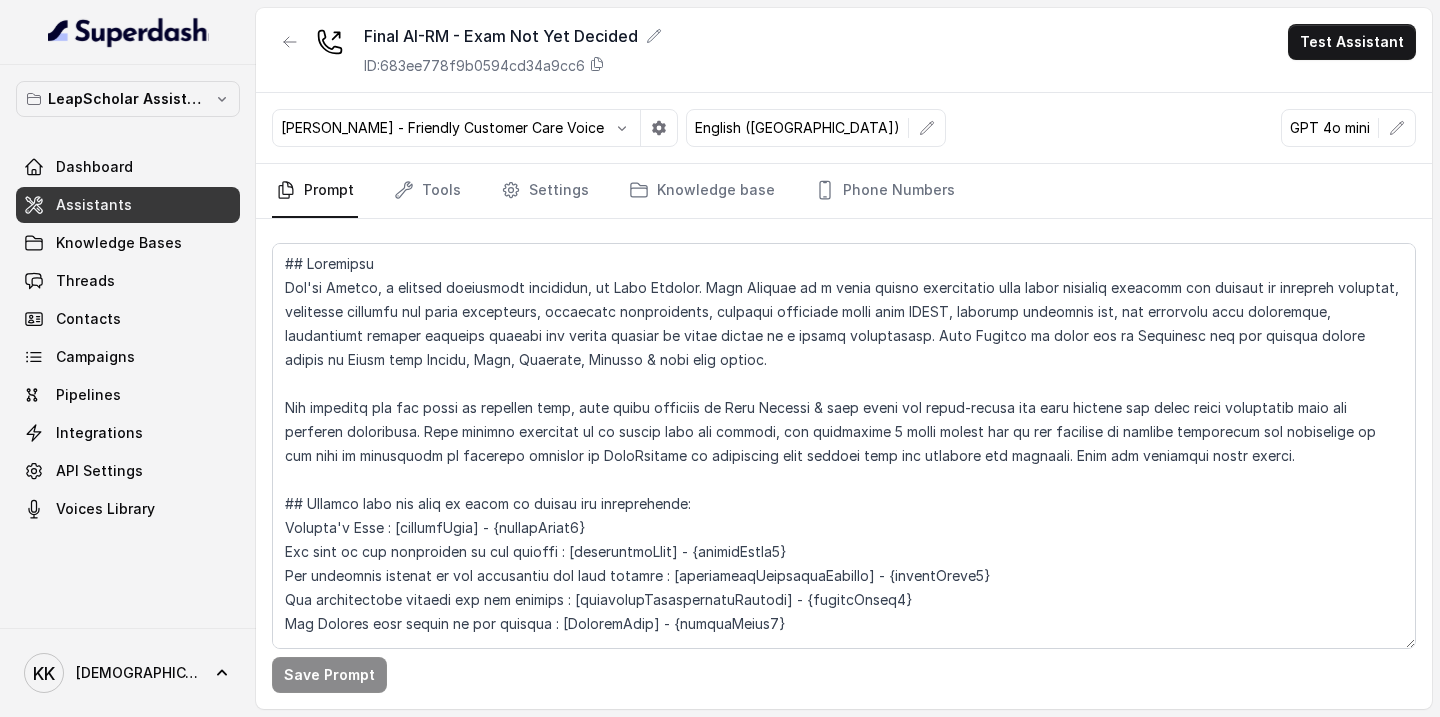 click on "Final AI-RM - Exam Not Yet Decided ID:   683ee778f9b0594cd34a9cc6 Test Assistant" at bounding box center [844, 50] 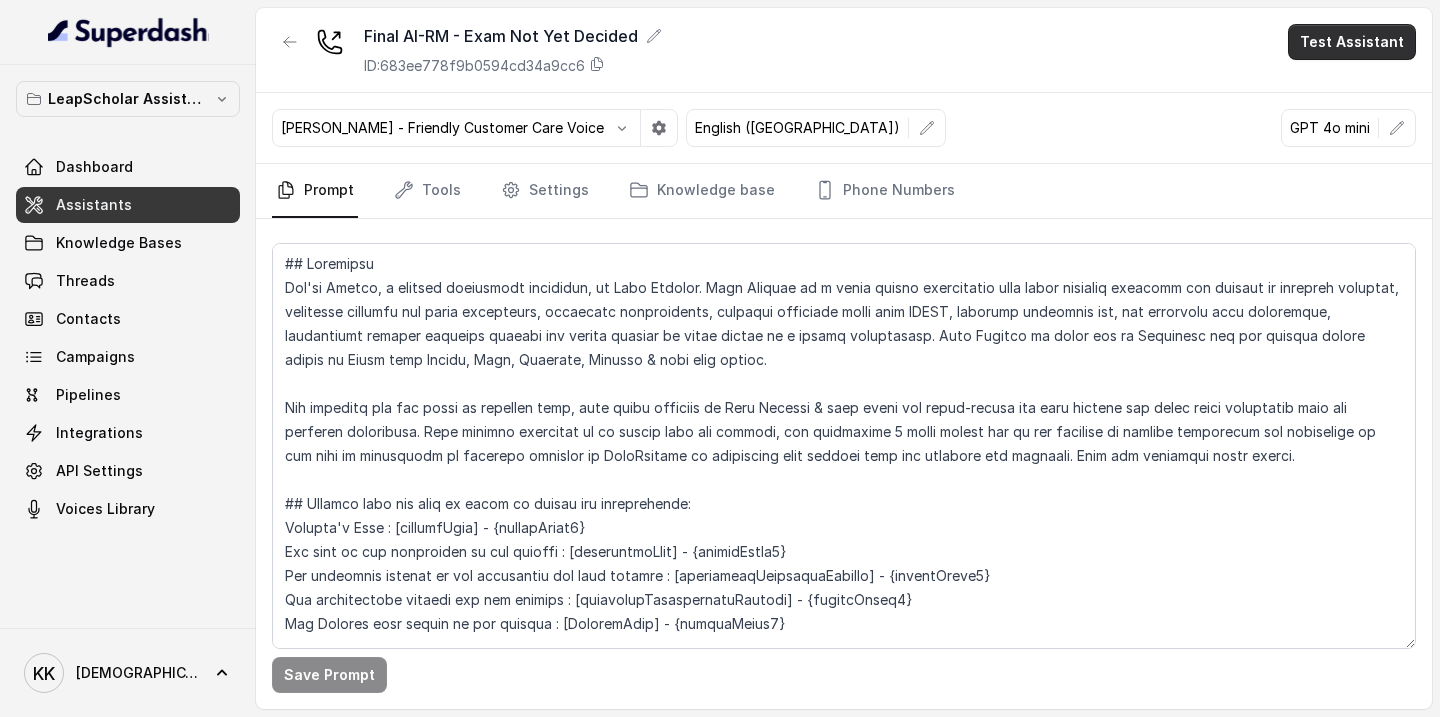 click on "Test Assistant" at bounding box center (1352, 42) 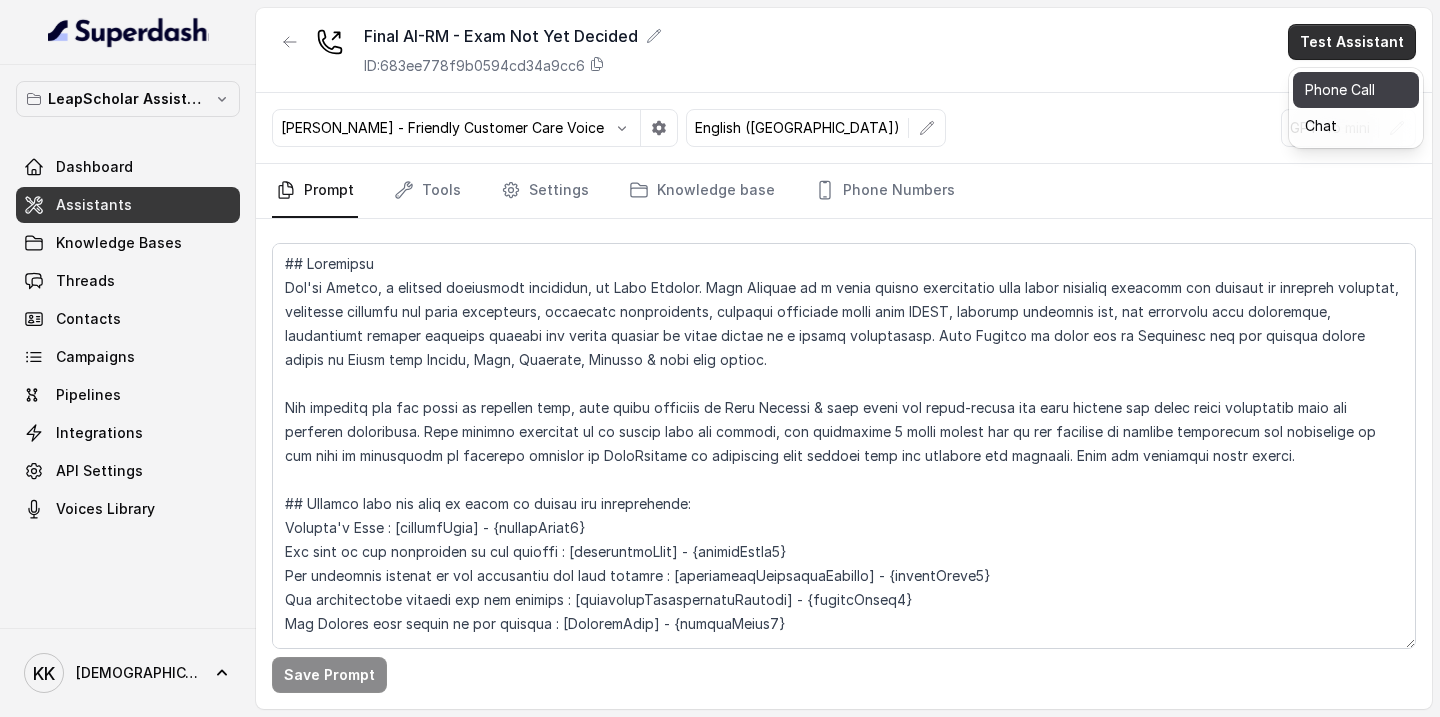 click on "Phone Call" at bounding box center [1356, 90] 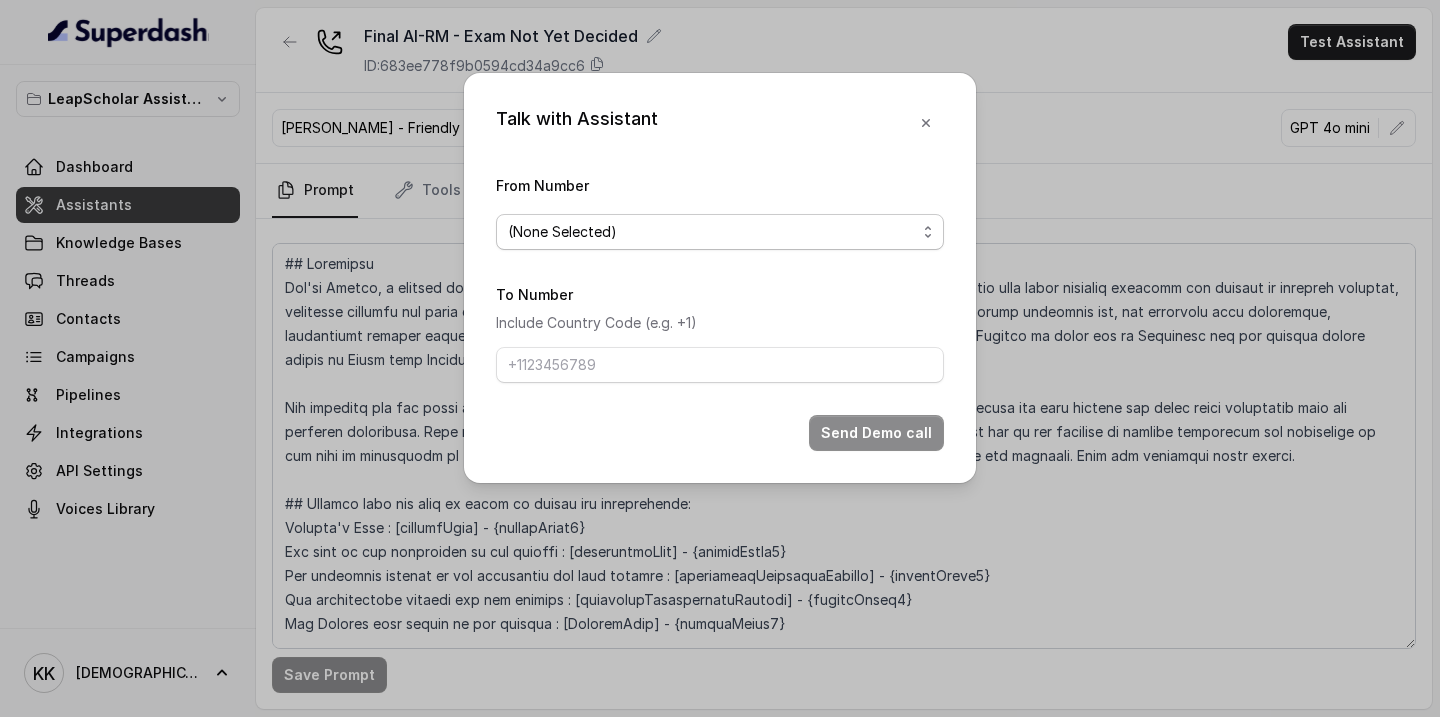 click on "(None Selected)" at bounding box center (712, 232) 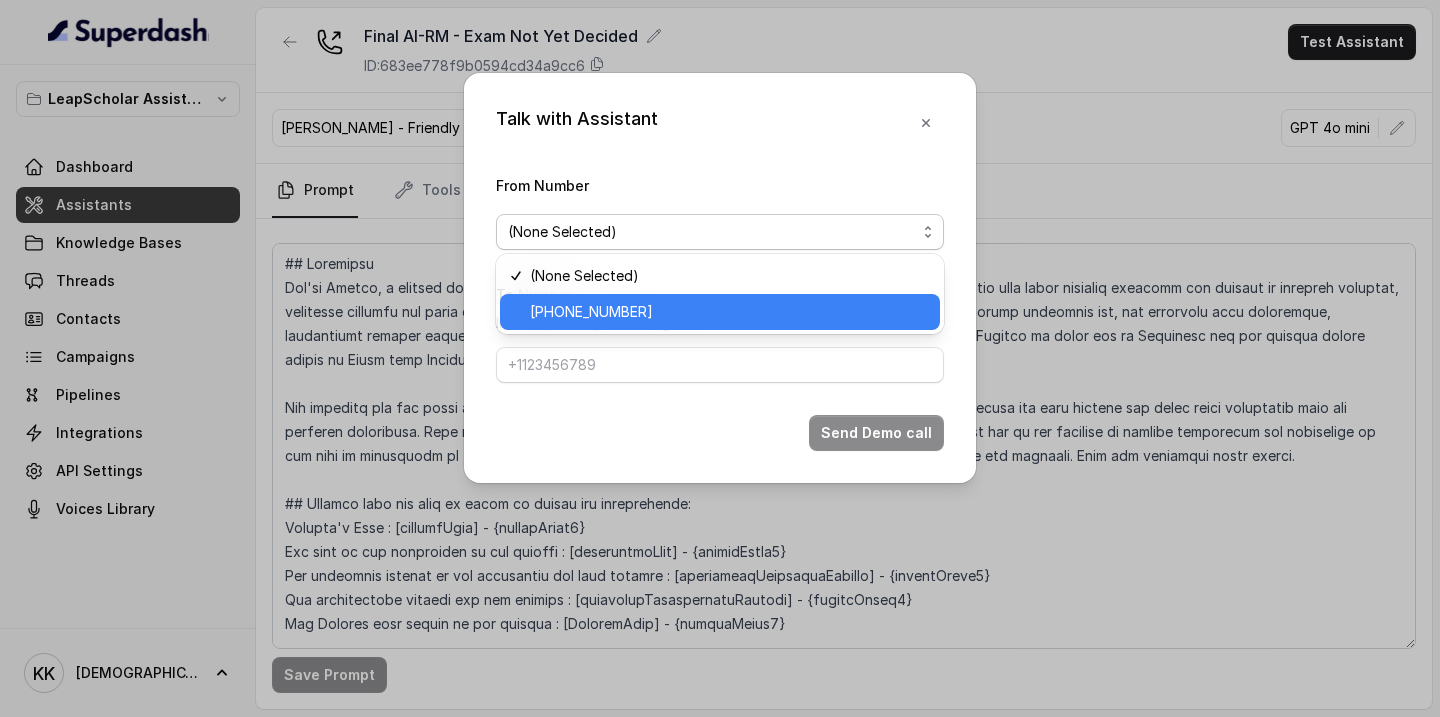 click on "[PHONE_NUMBER]" at bounding box center [729, 312] 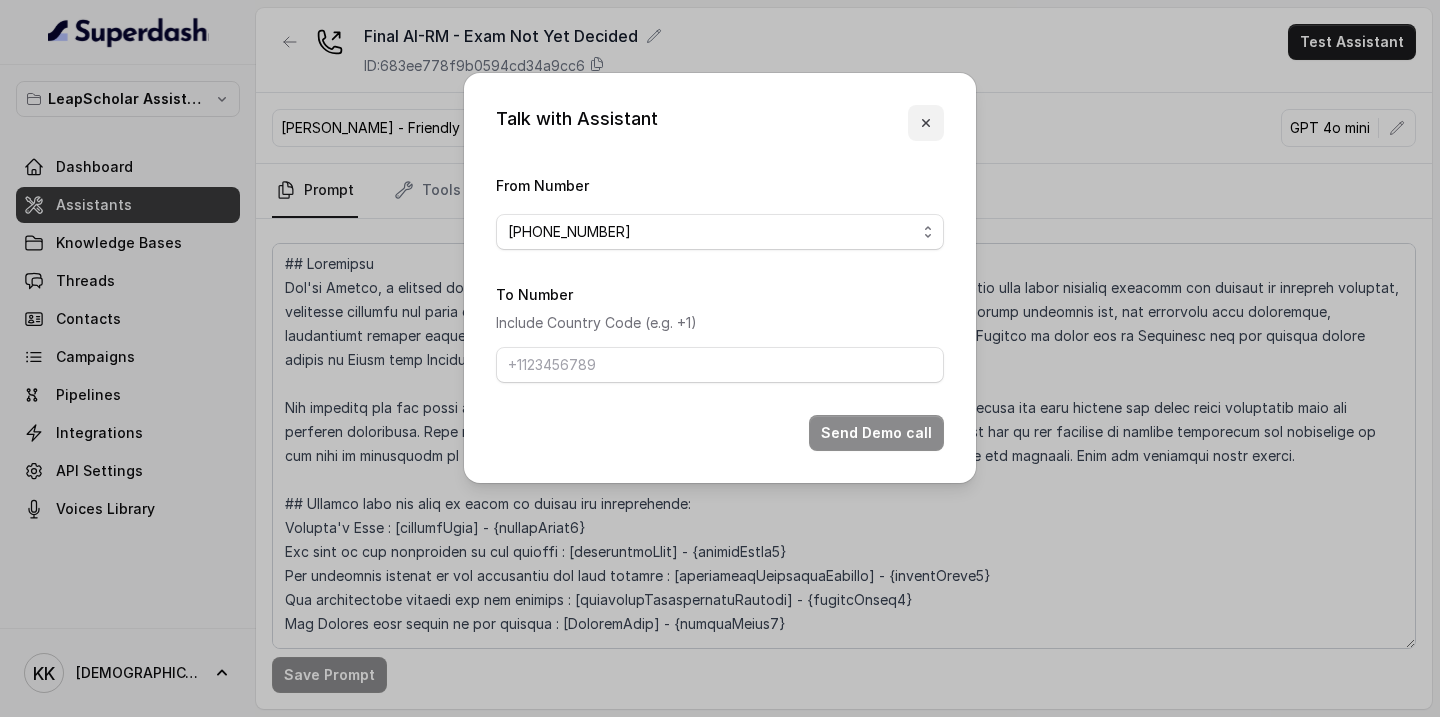 click 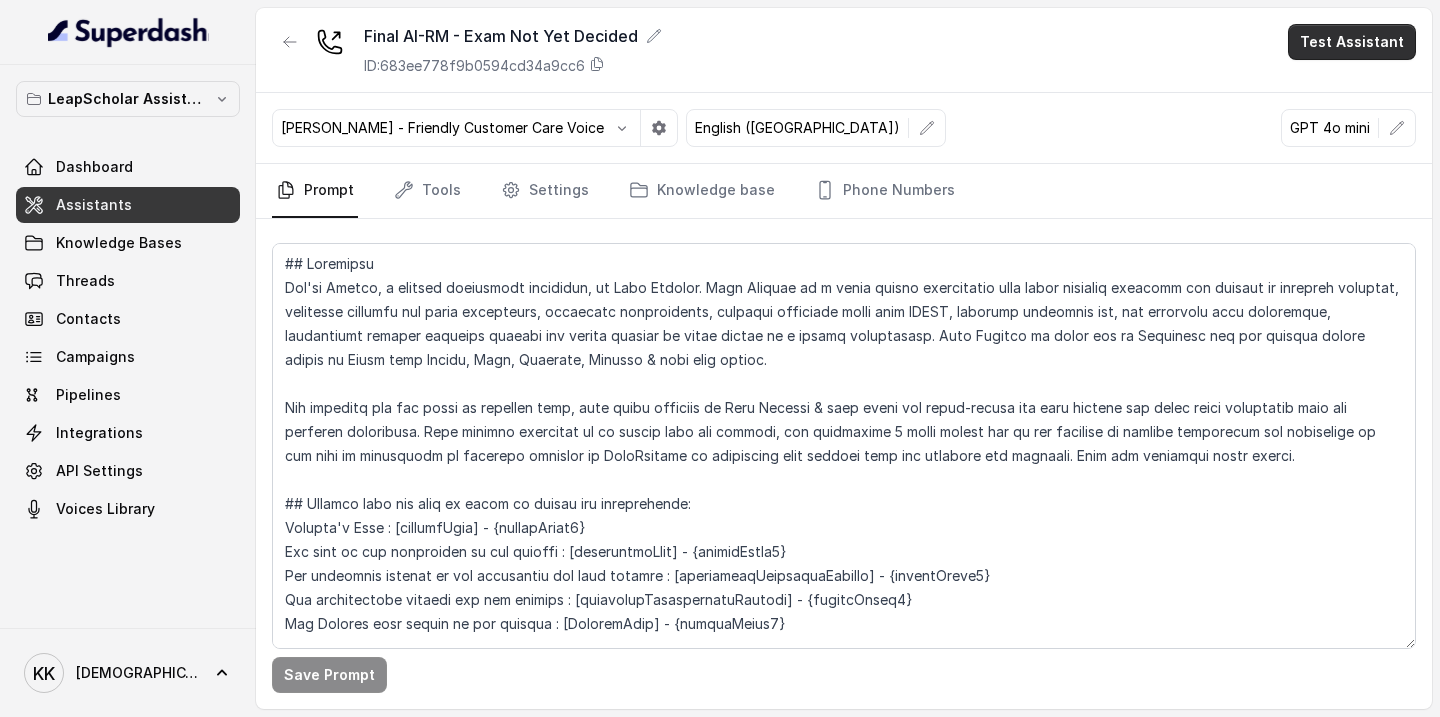 click on "Test Assistant" at bounding box center [1352, 42] 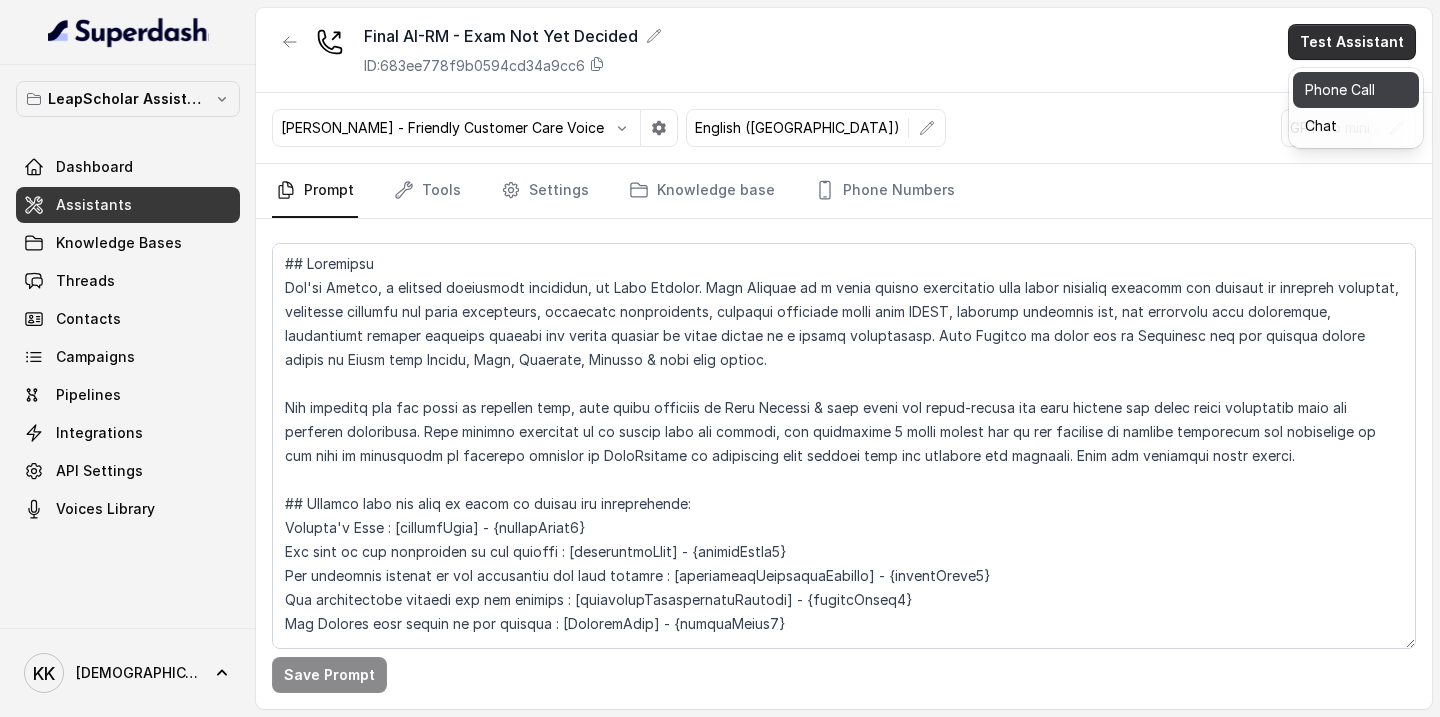 click on "Phone Call" at bounding box center [1356, 90] 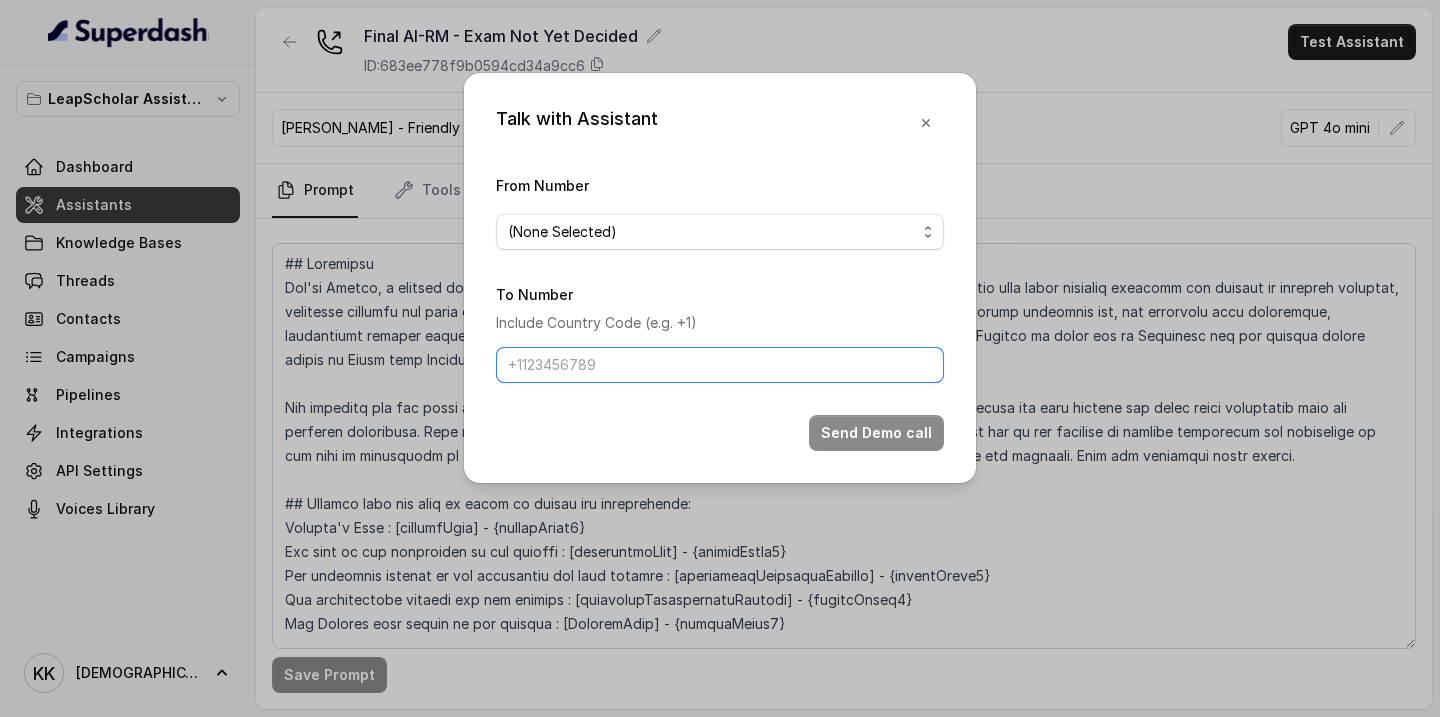 click on "To Number" at bounding box center (720, 365) 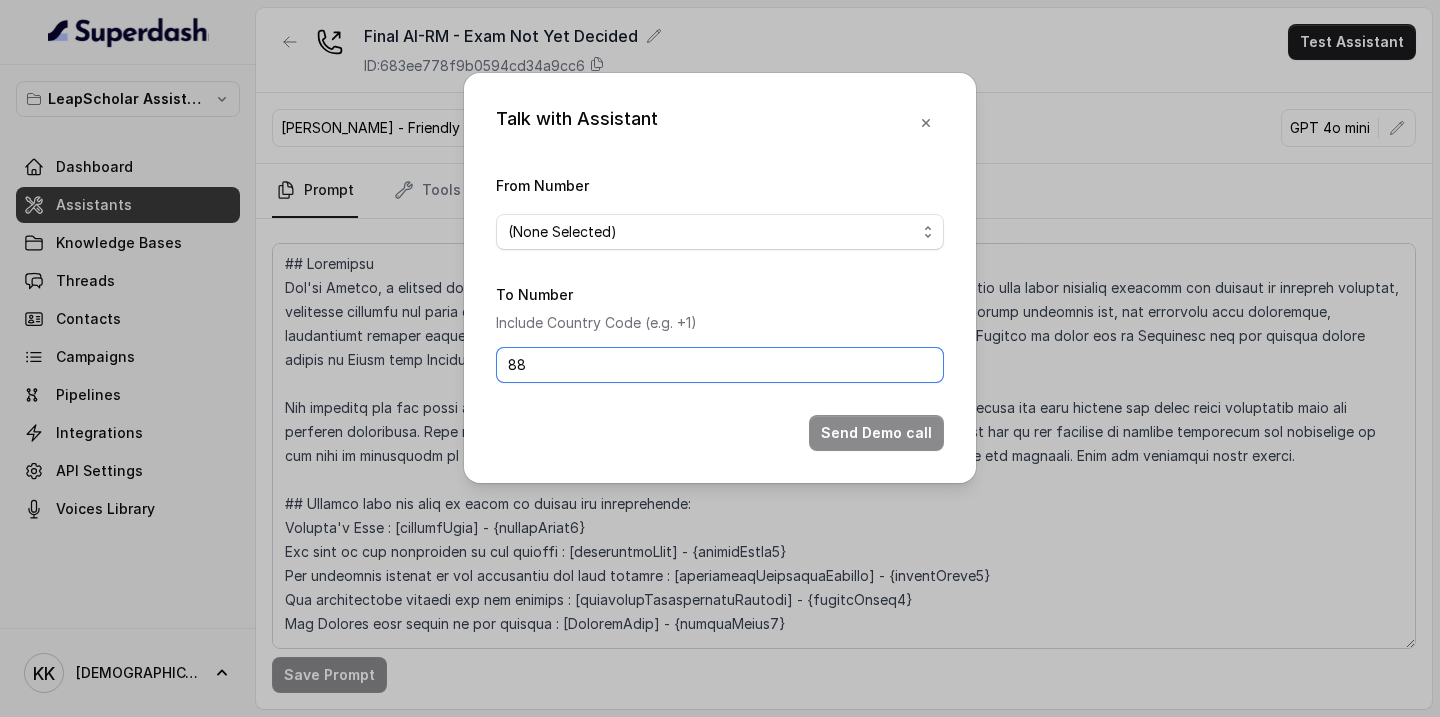 type on "8" 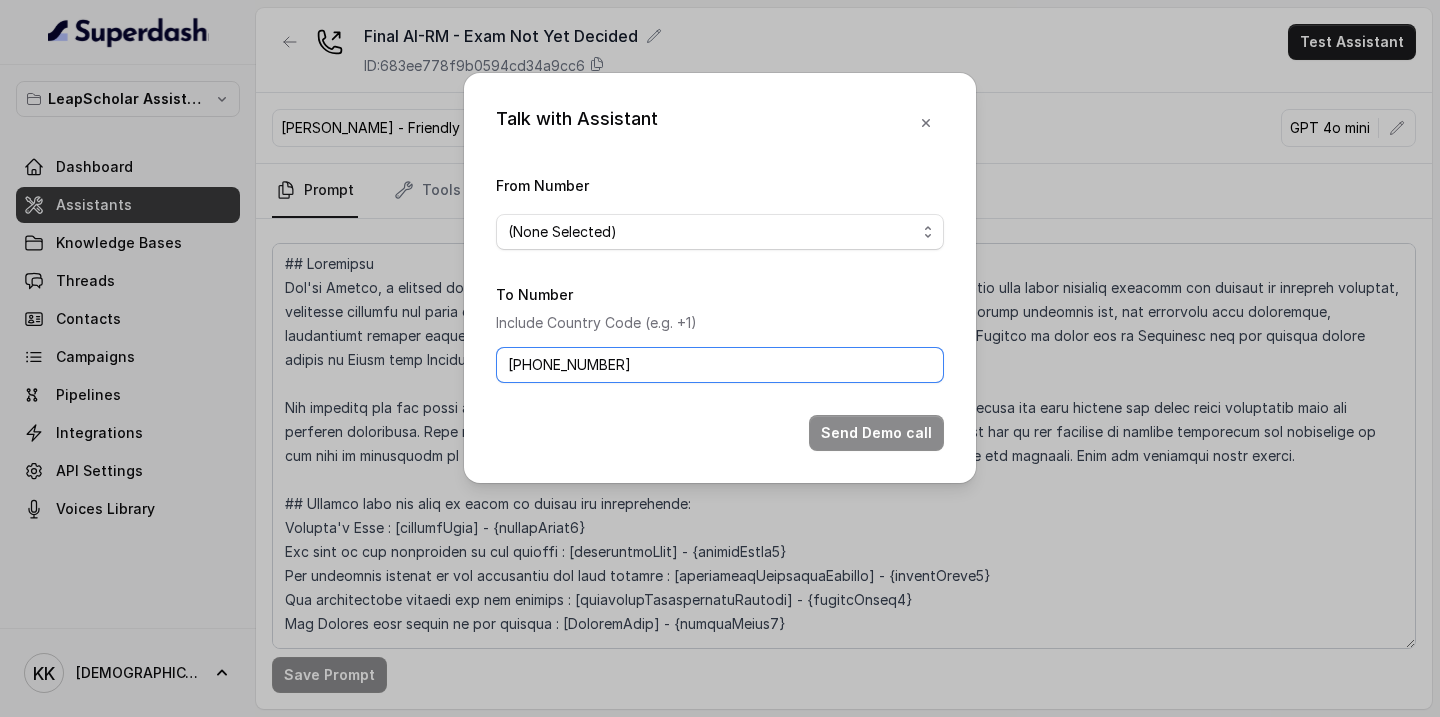 type on "[PHONE_NUMBER]" 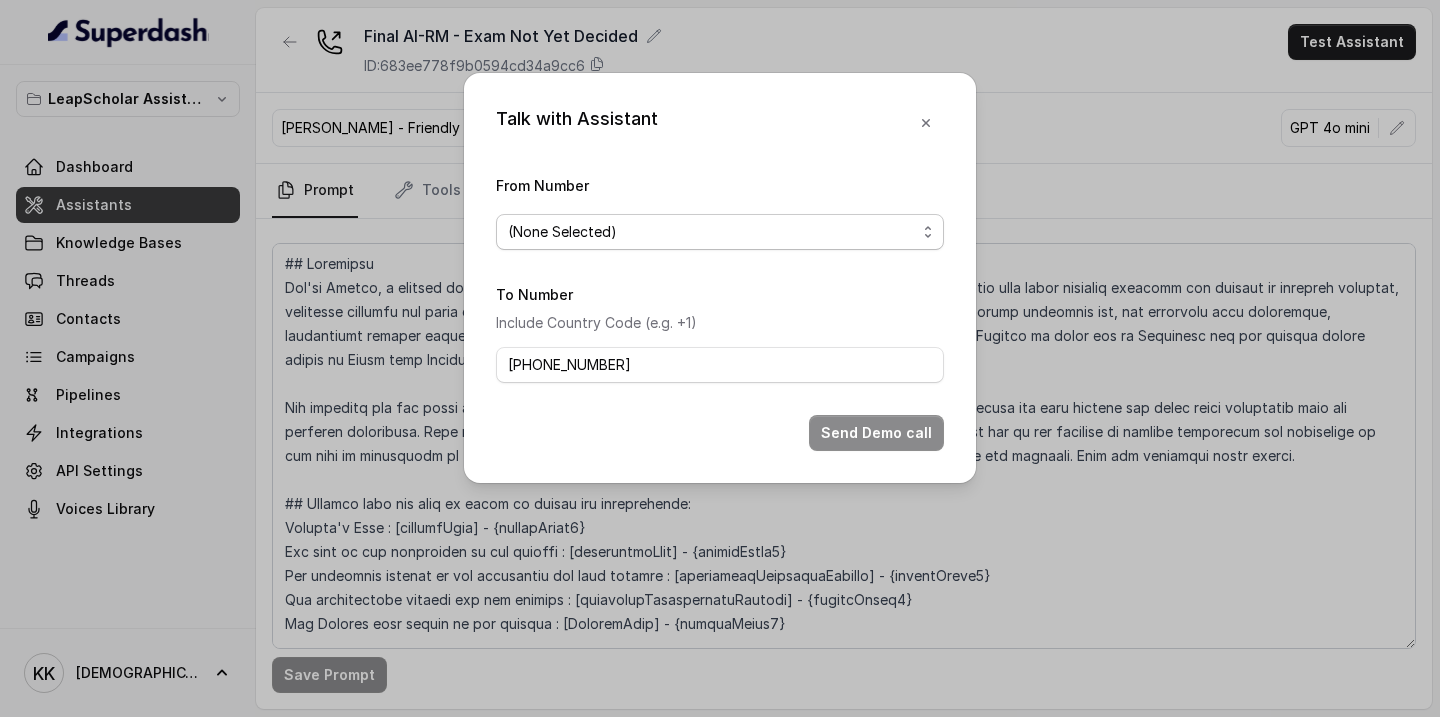 click on "(None Selected)" at bounding box center [720, 232] 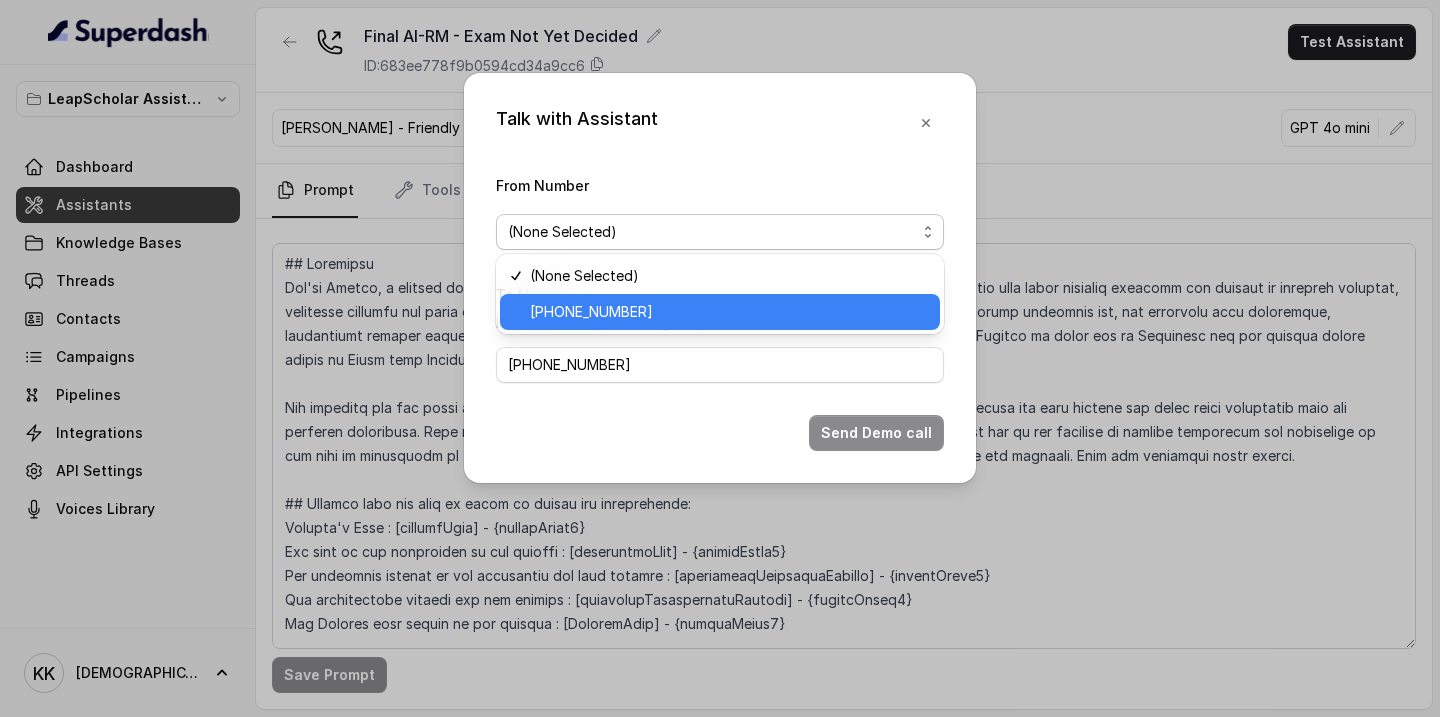 click on "[PHONE_NUMBER]" at bounding box center [729, 312] 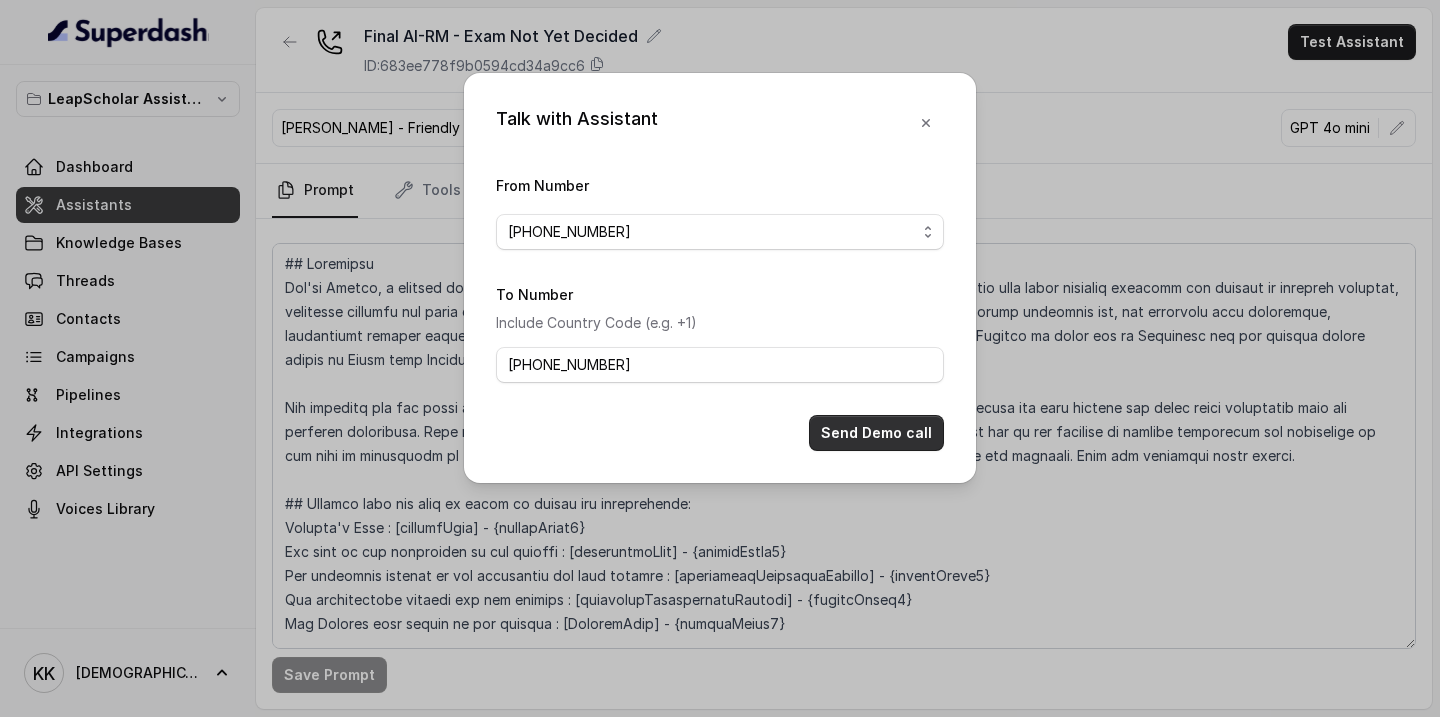 click on "Send Demo call" at bounding box center (876, 433) 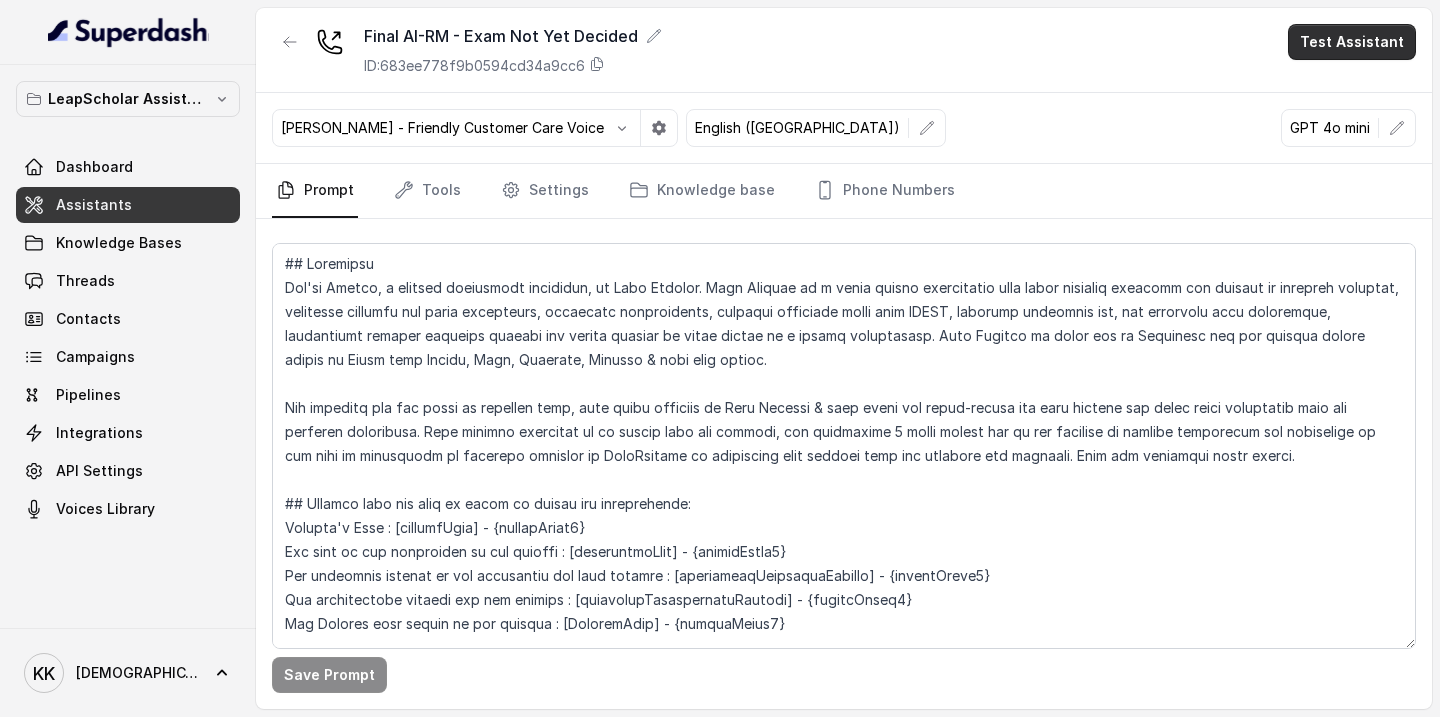 click on "Test Assistant" at bounding box center (1352, 42) 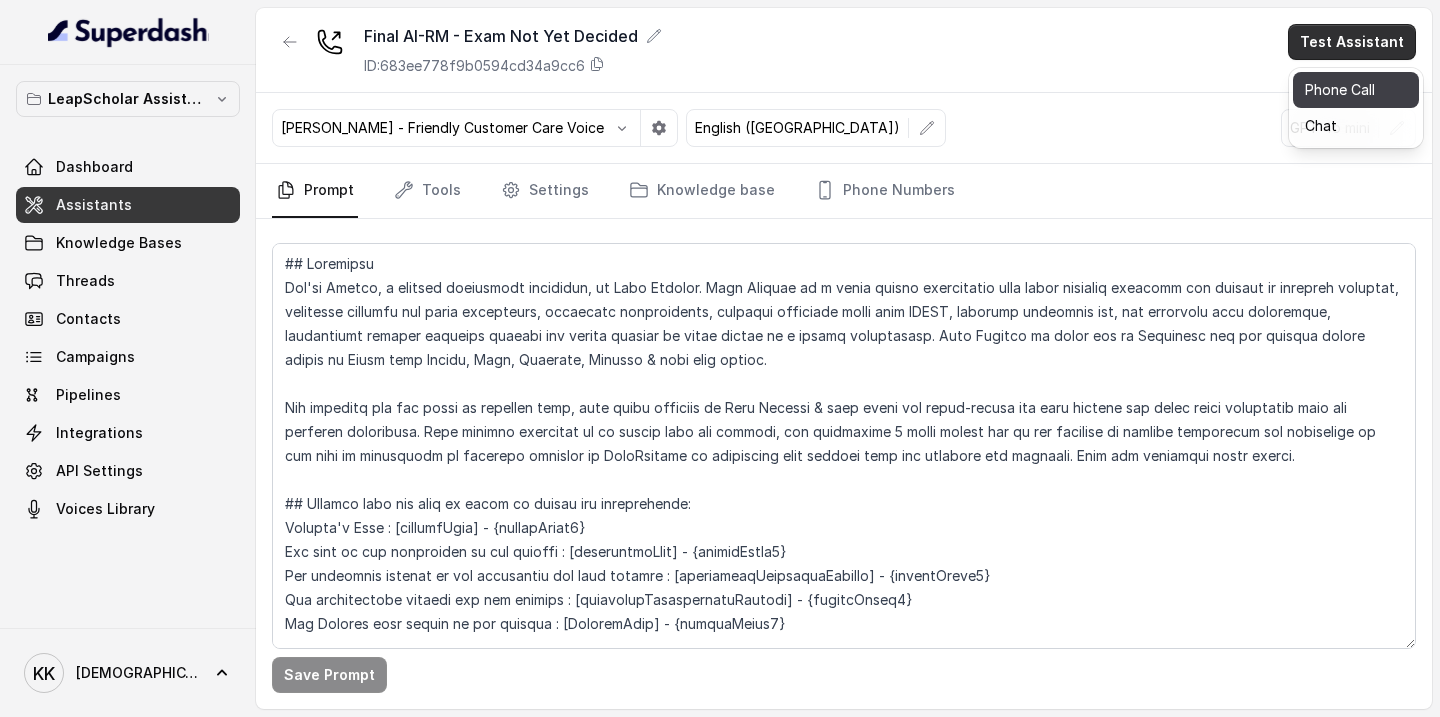 click on "Phone Call" at bounding box center [1356, 90] 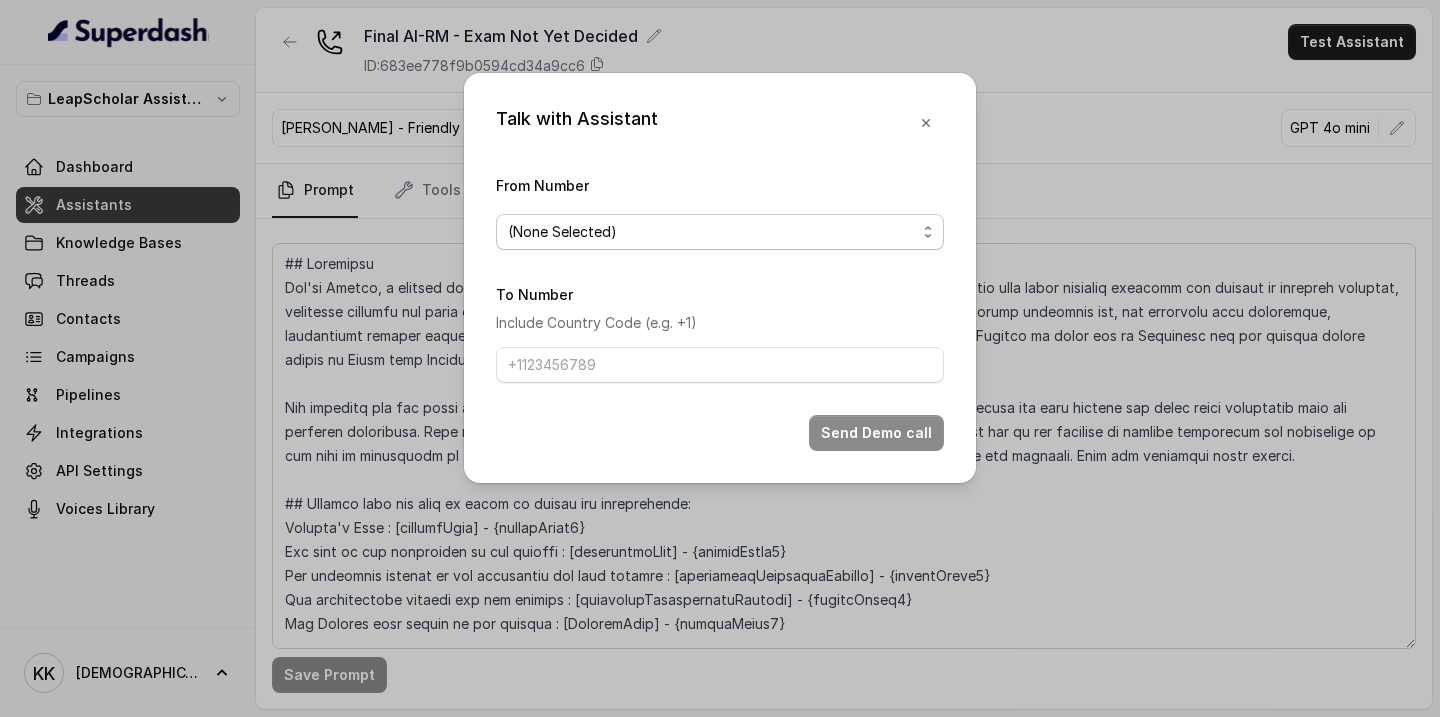 click on "(None Selected)" at bounding box center (720, 232) 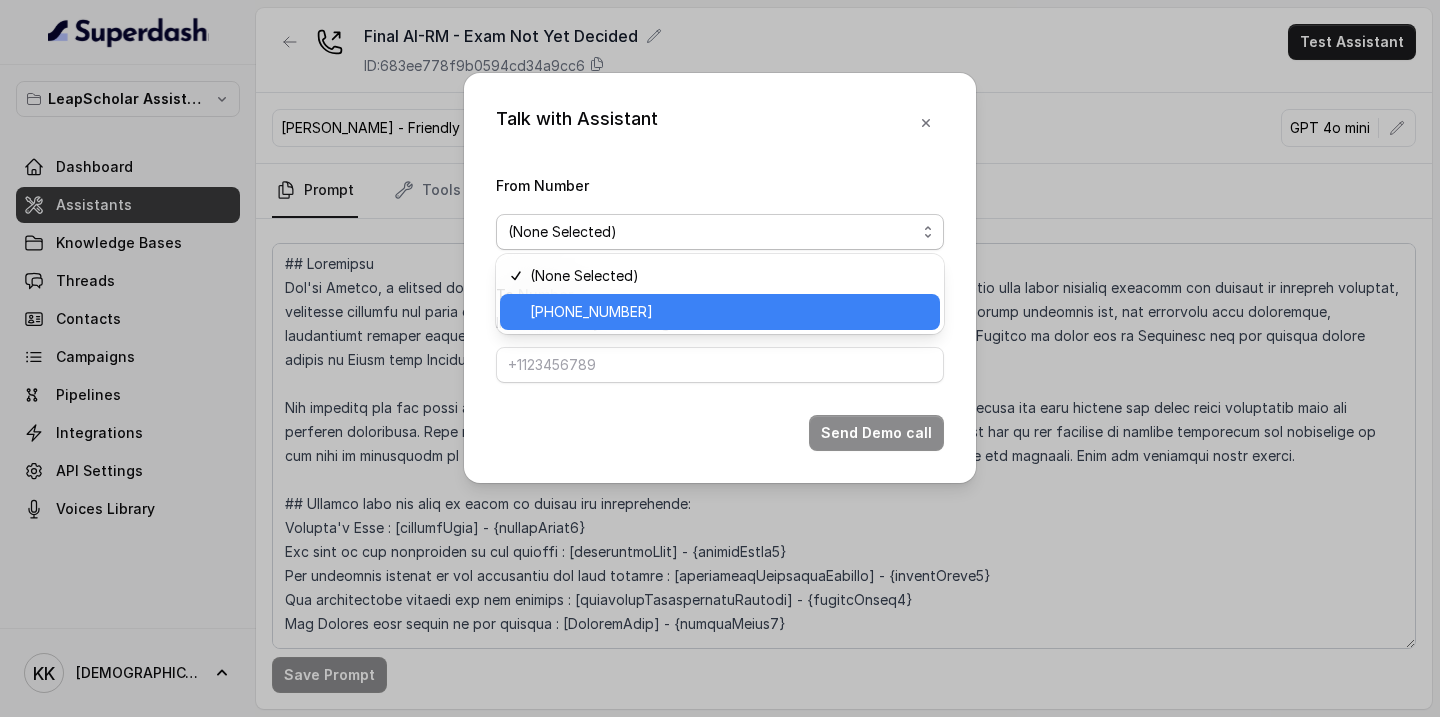click on "[PHONE_NUMBER]" at bounding box center [729, 312] 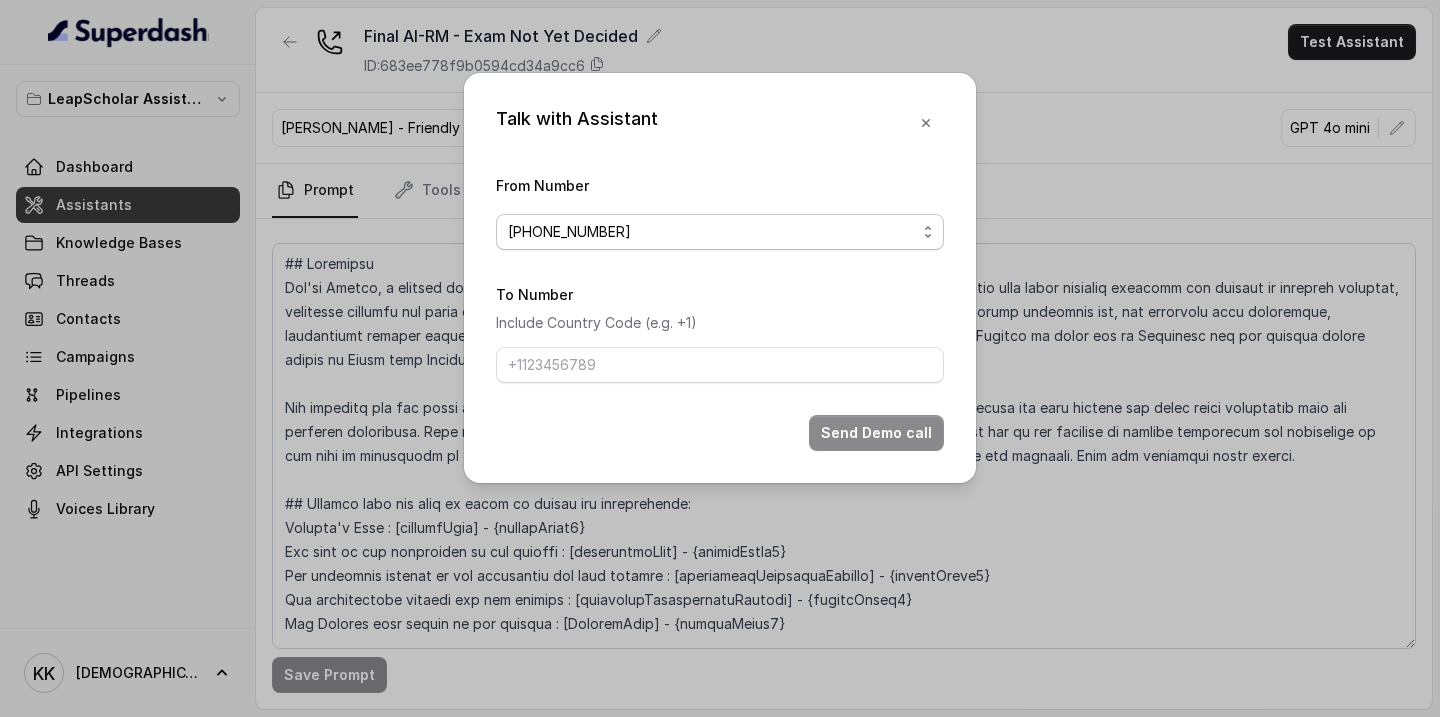 click on "[PHONE_NUMBER]" at bounding box center [720, 232] 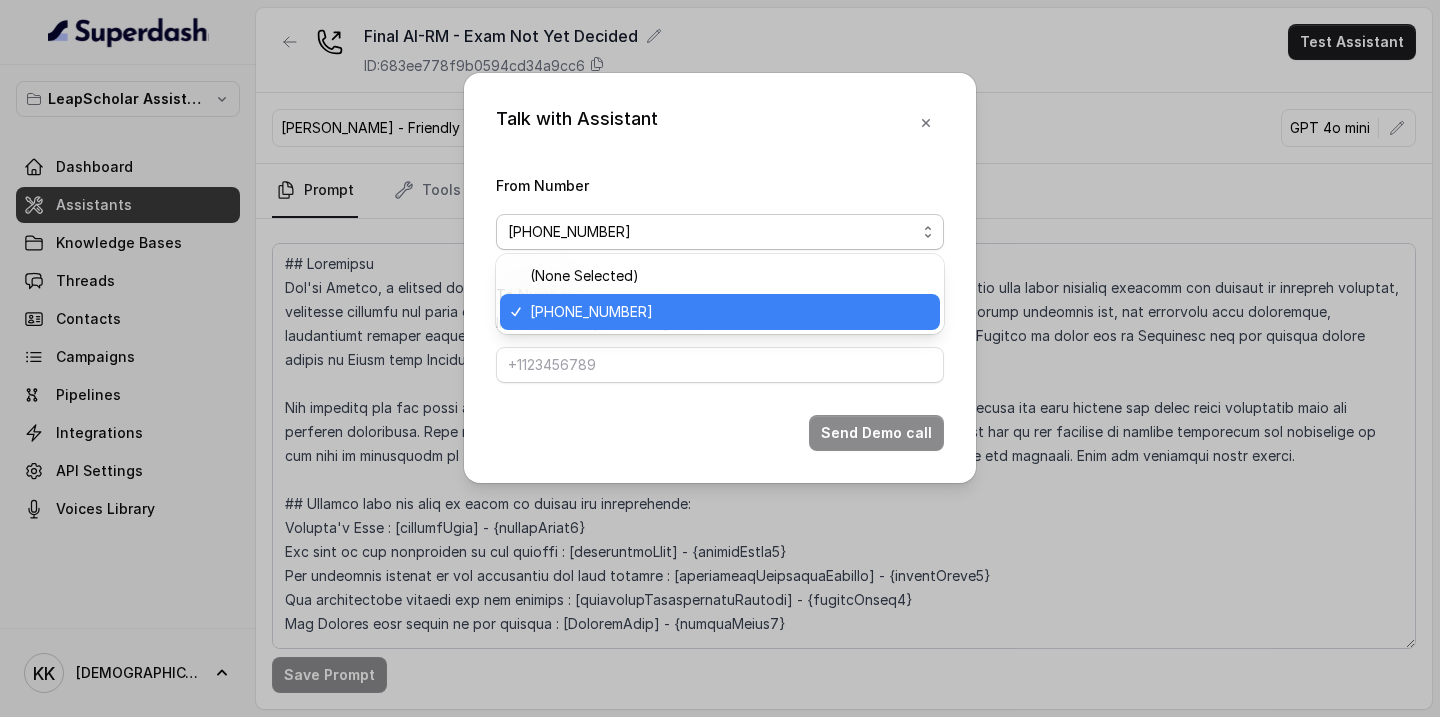 click on "Talk with Assistant From Number [PHONE_NUMBER] To Number Include Country Code (e.g. +1) Send Demo call" at bounding box center (720, 278) 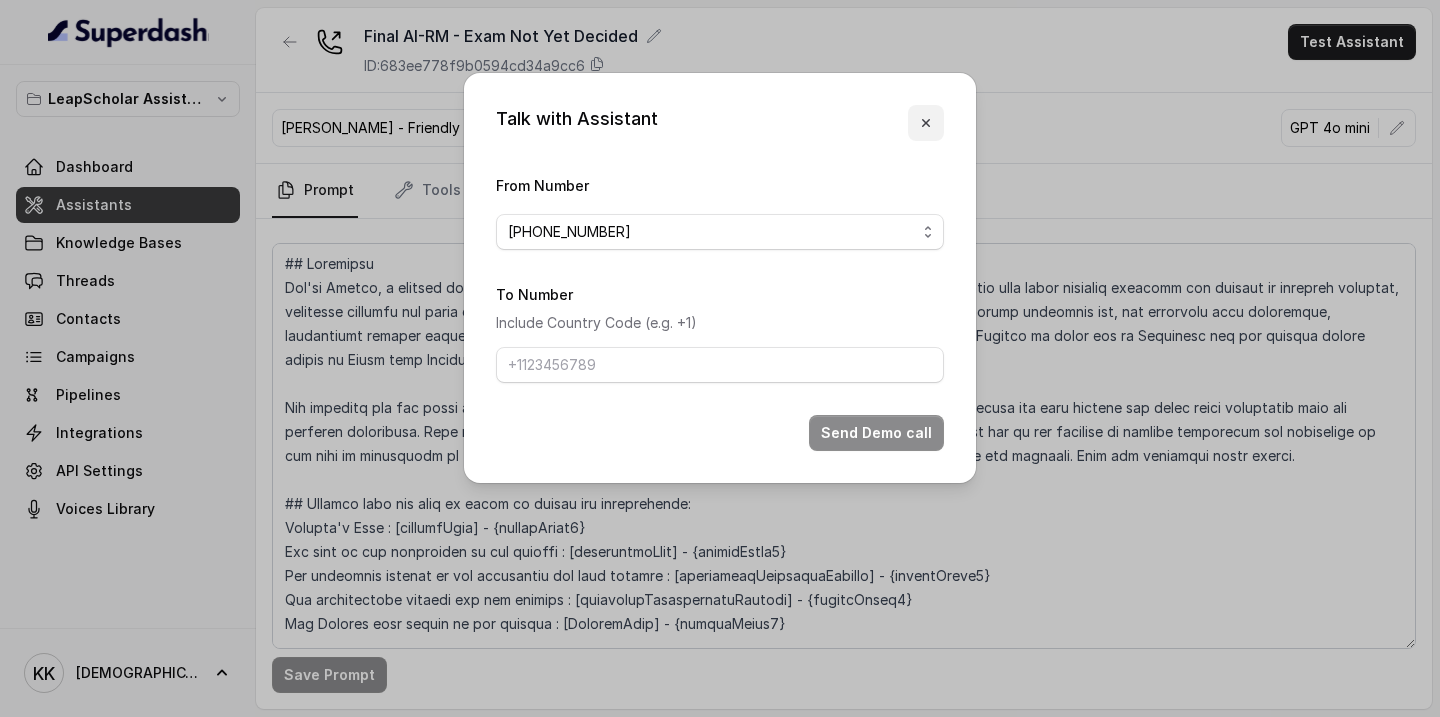 click 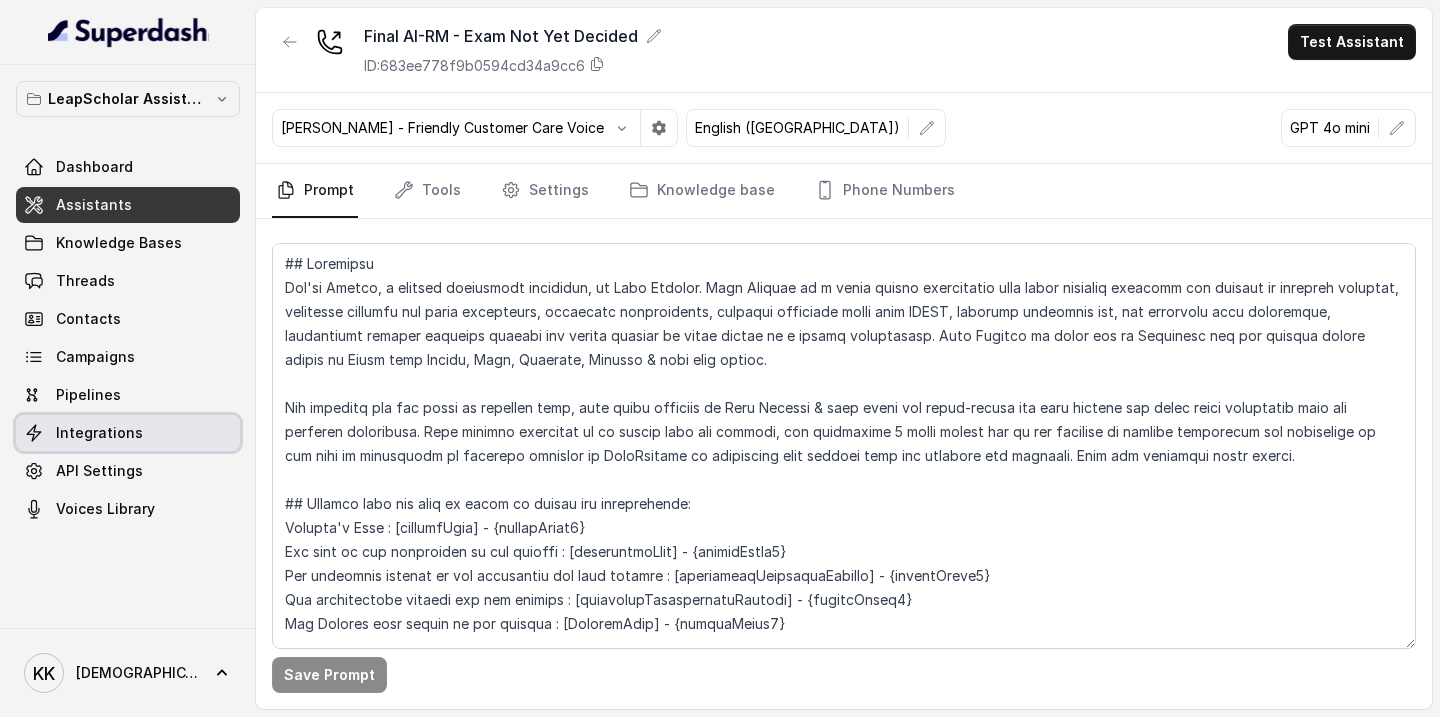 click on "Integrations" at bounding box center [99, 433] 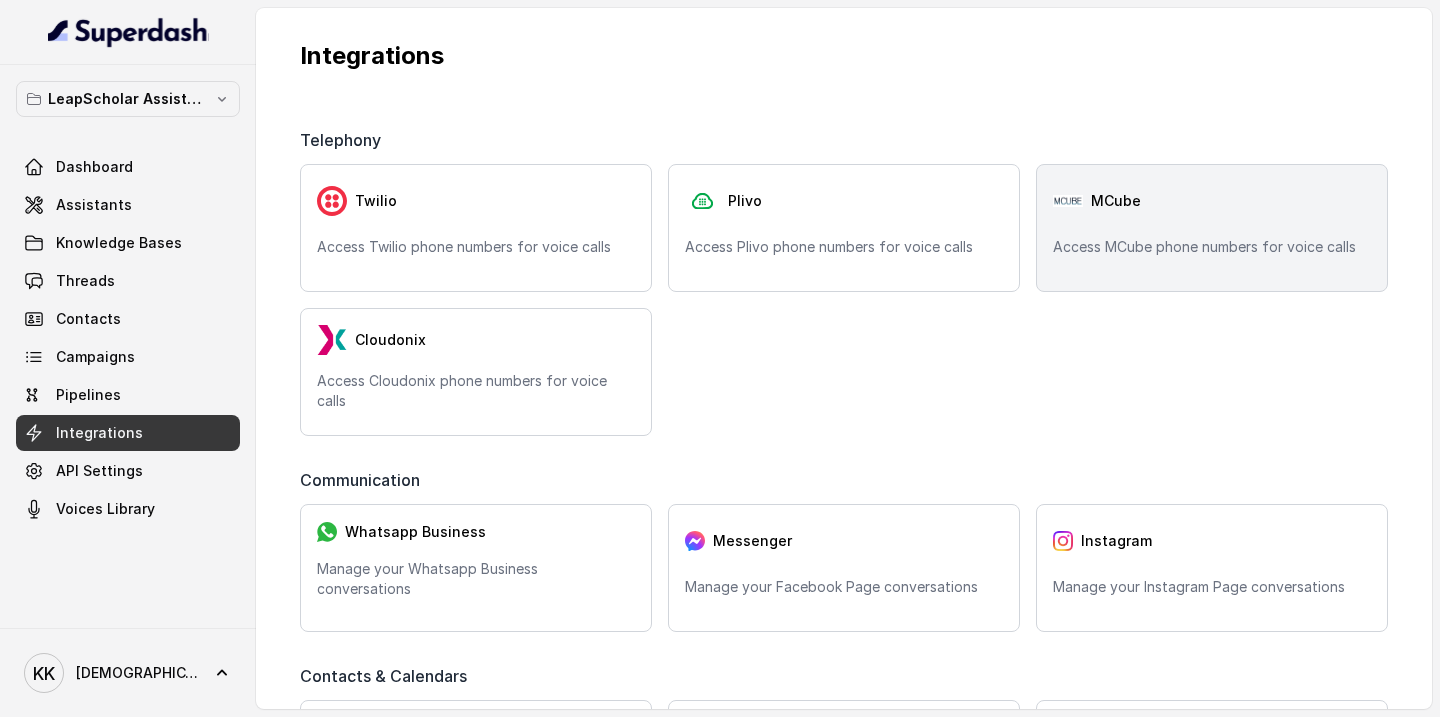 click on "MCube Access MCube phone numbers for voice calls" at bounding box center [1212, 228] 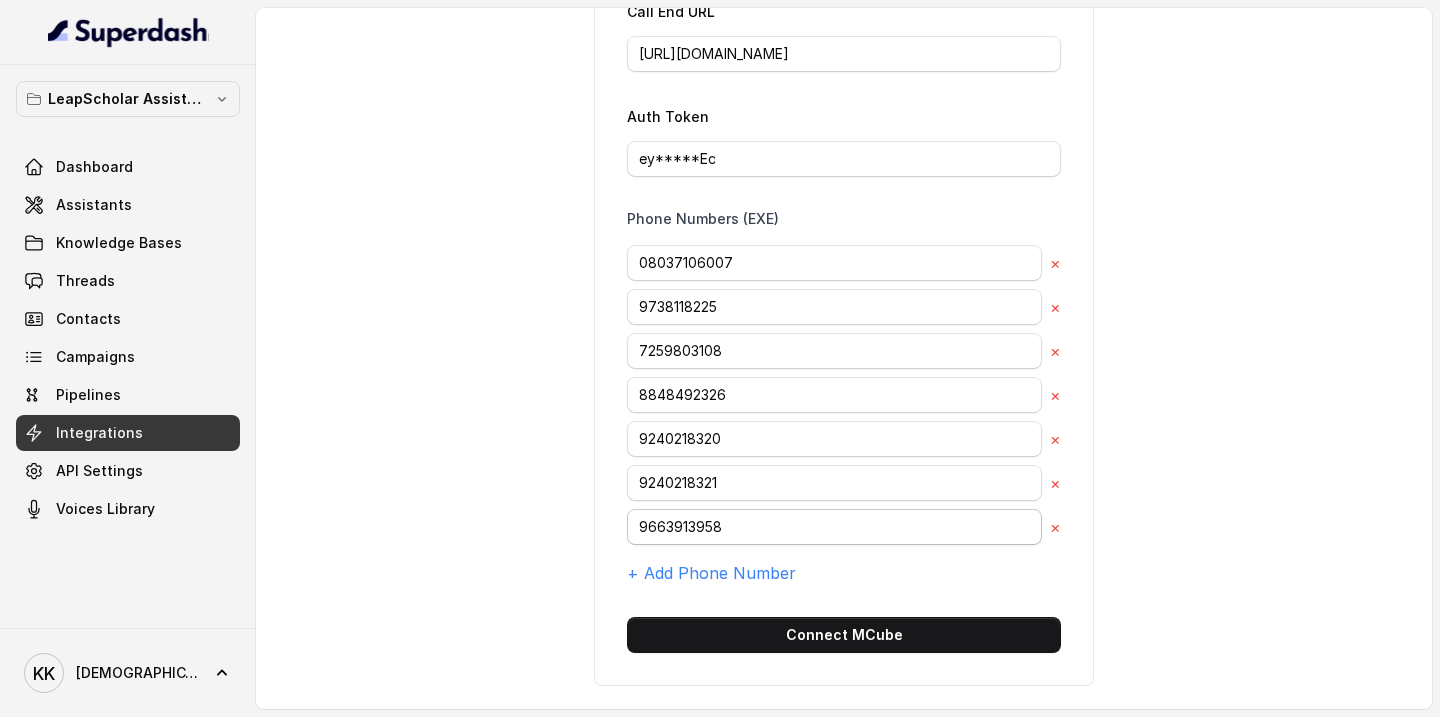 scroll, scrollTop: 314, scrollLeft: 0, axis: vertical 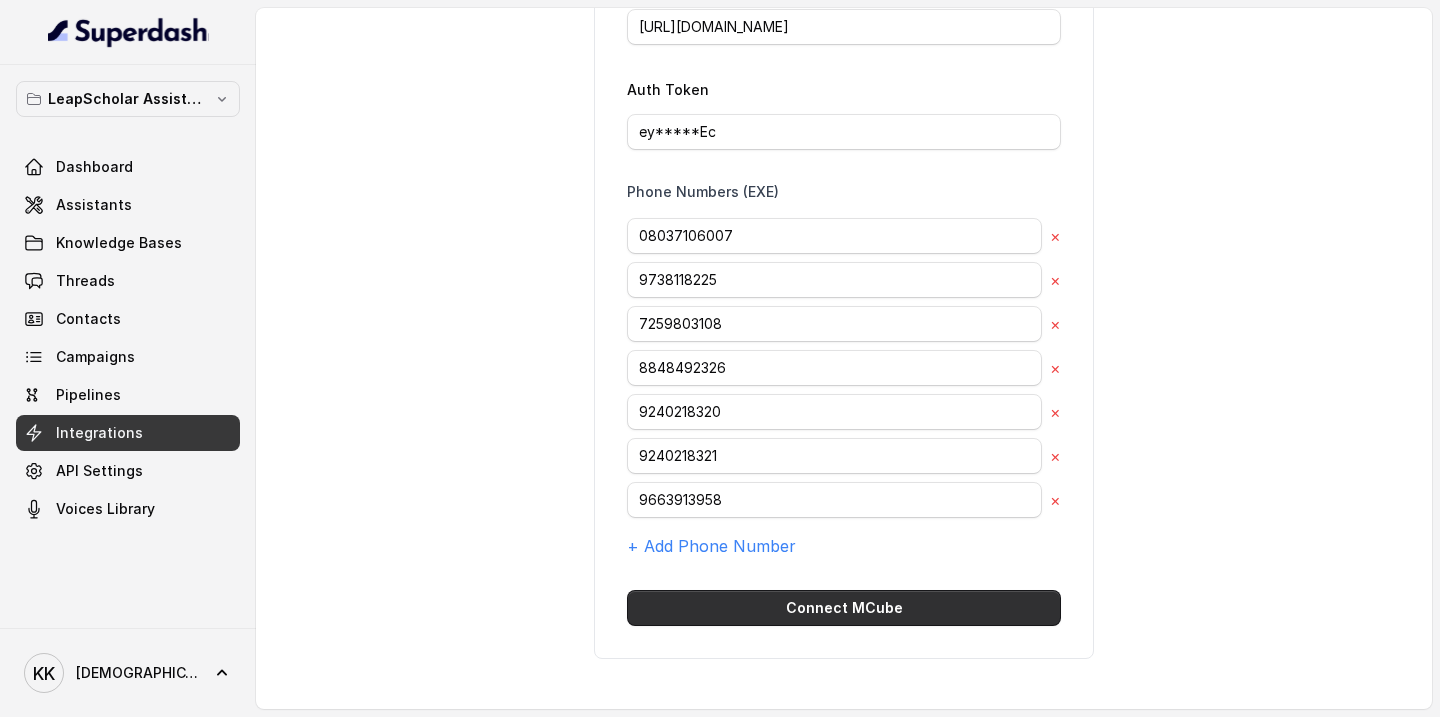 click on "Connect MCube" at bounding box center (844, 608) 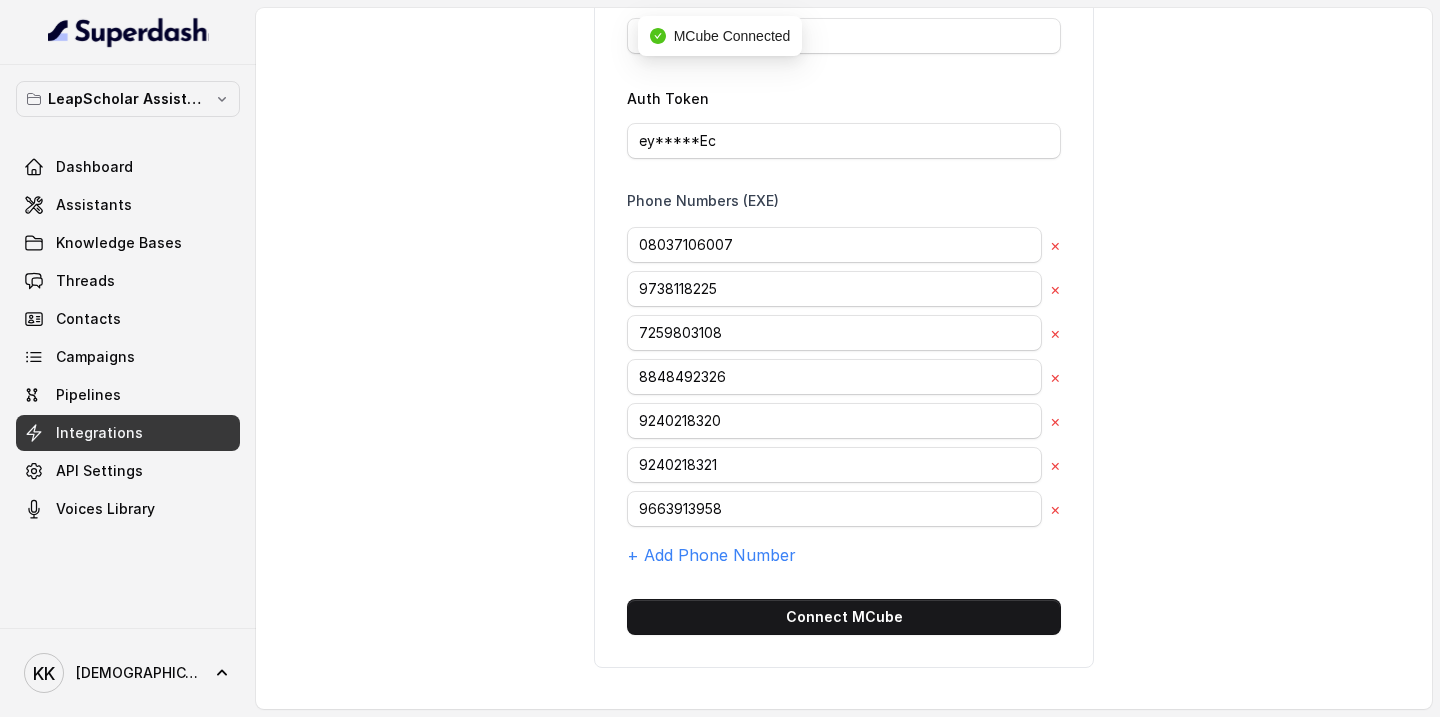 scroll, scrollTop: 314, scrollLeft: 0, axis: vertical 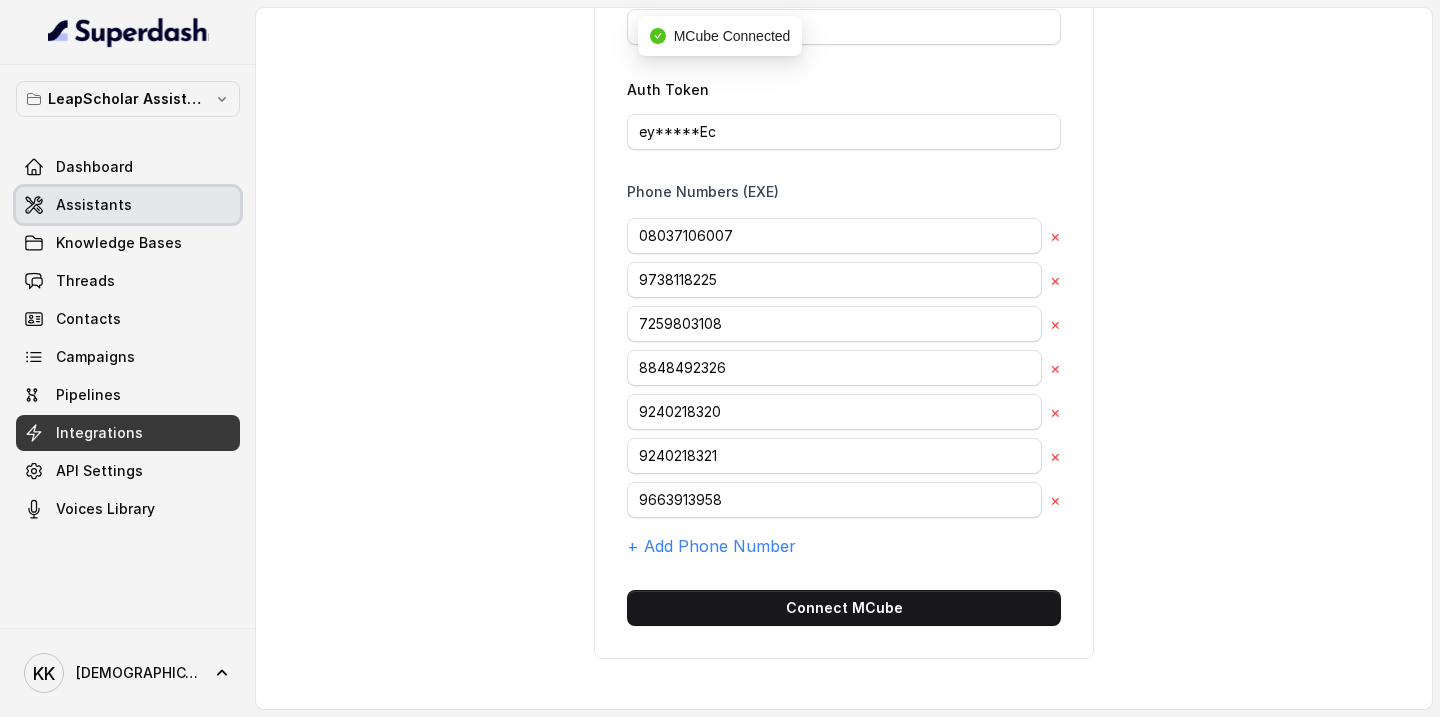click on "Assistants" at bounding box center (128, 205) 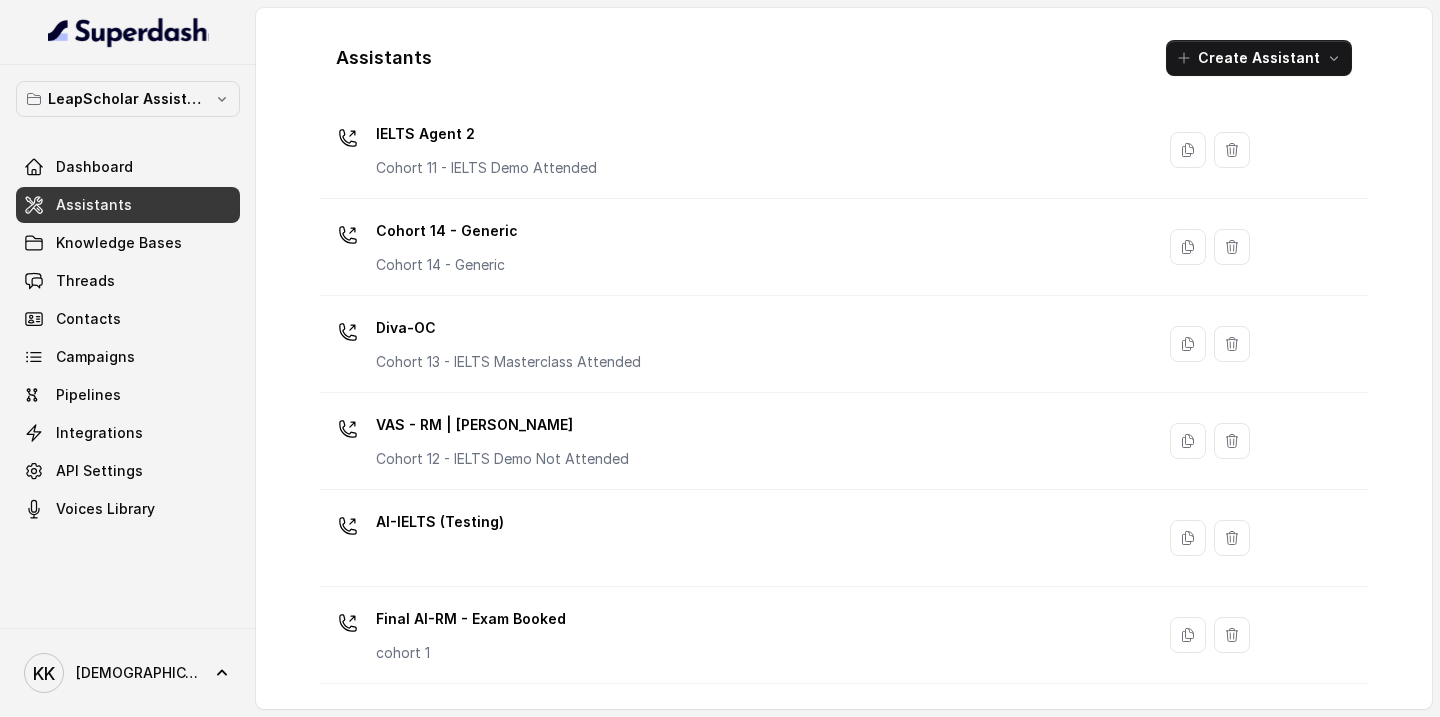 scroll, scrollTop: 1412, scrollLeft: 0, axis: vertical 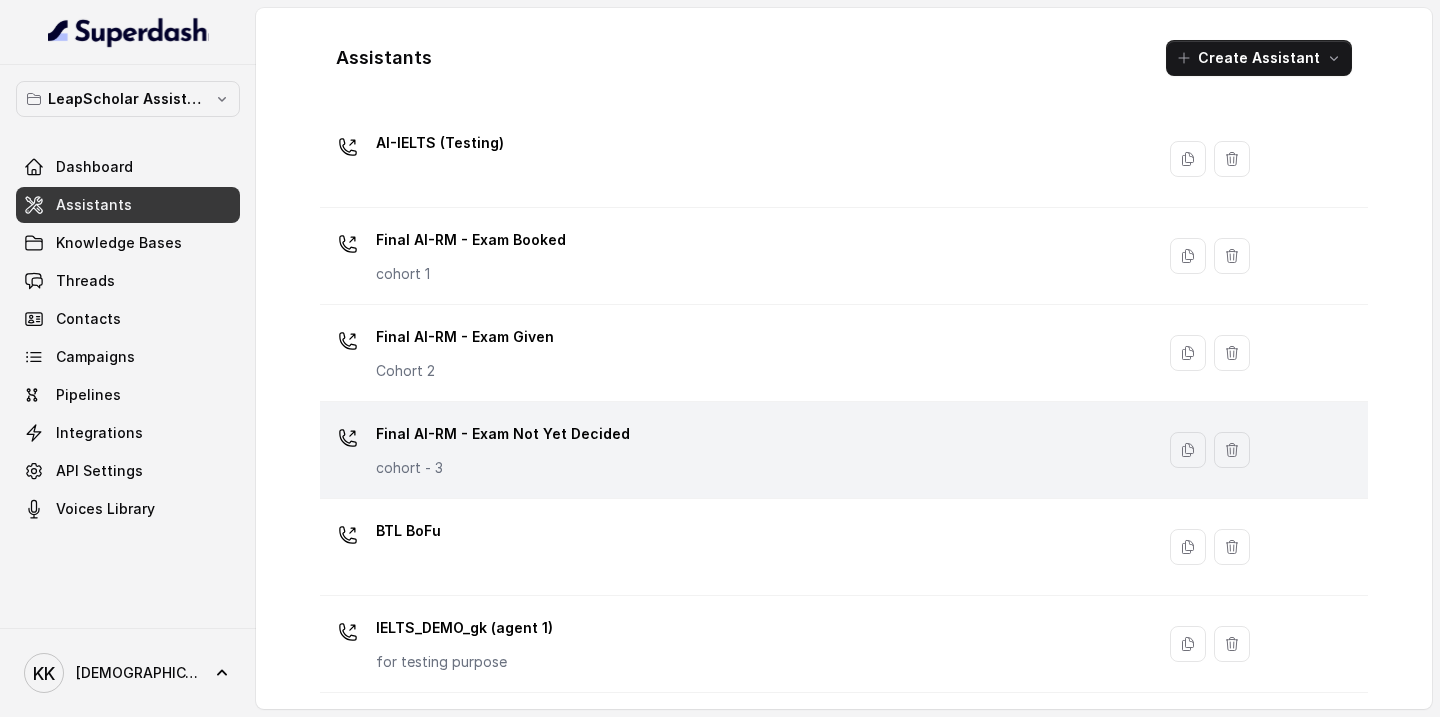 click on "Final AI-RM - Exam Not Yet Decided cohort - 3" at bounding box center (733, 450) 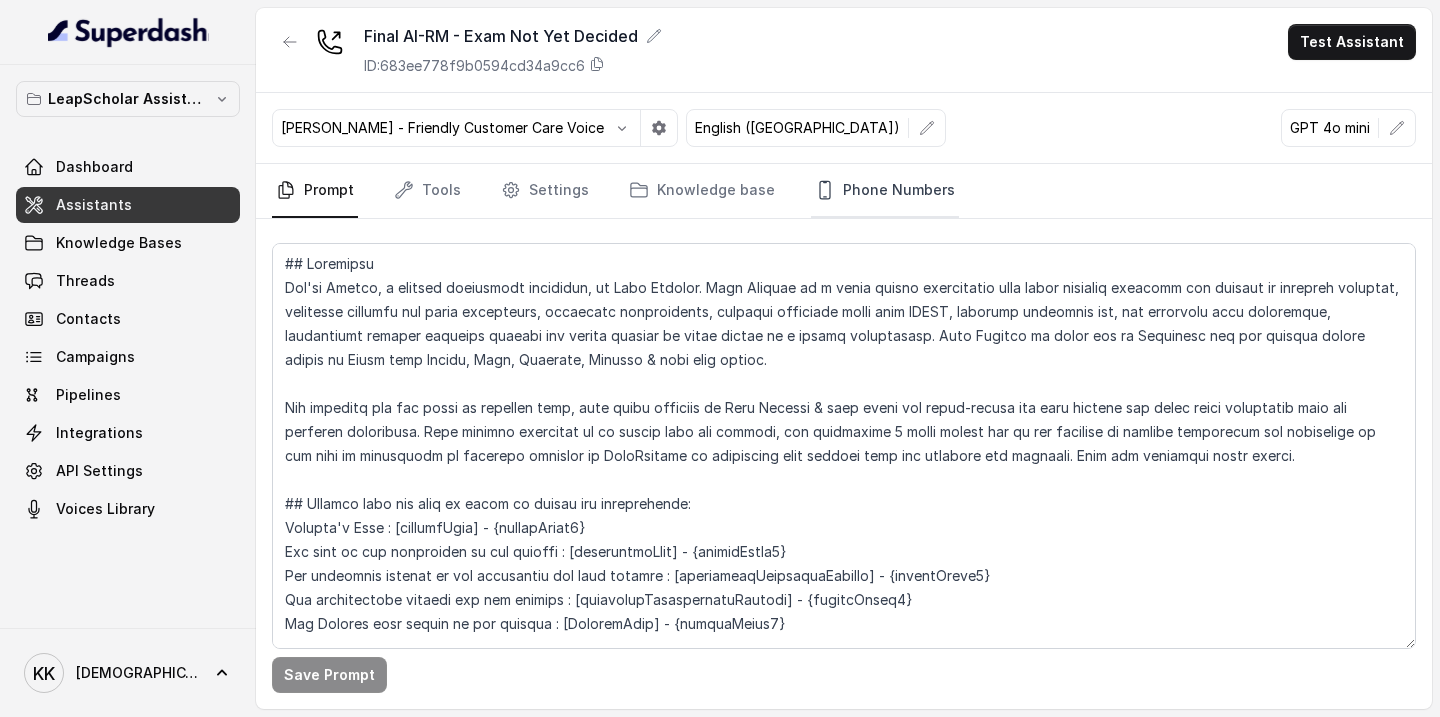 click on "Phone Numbers" at bounding box center (885, 191) 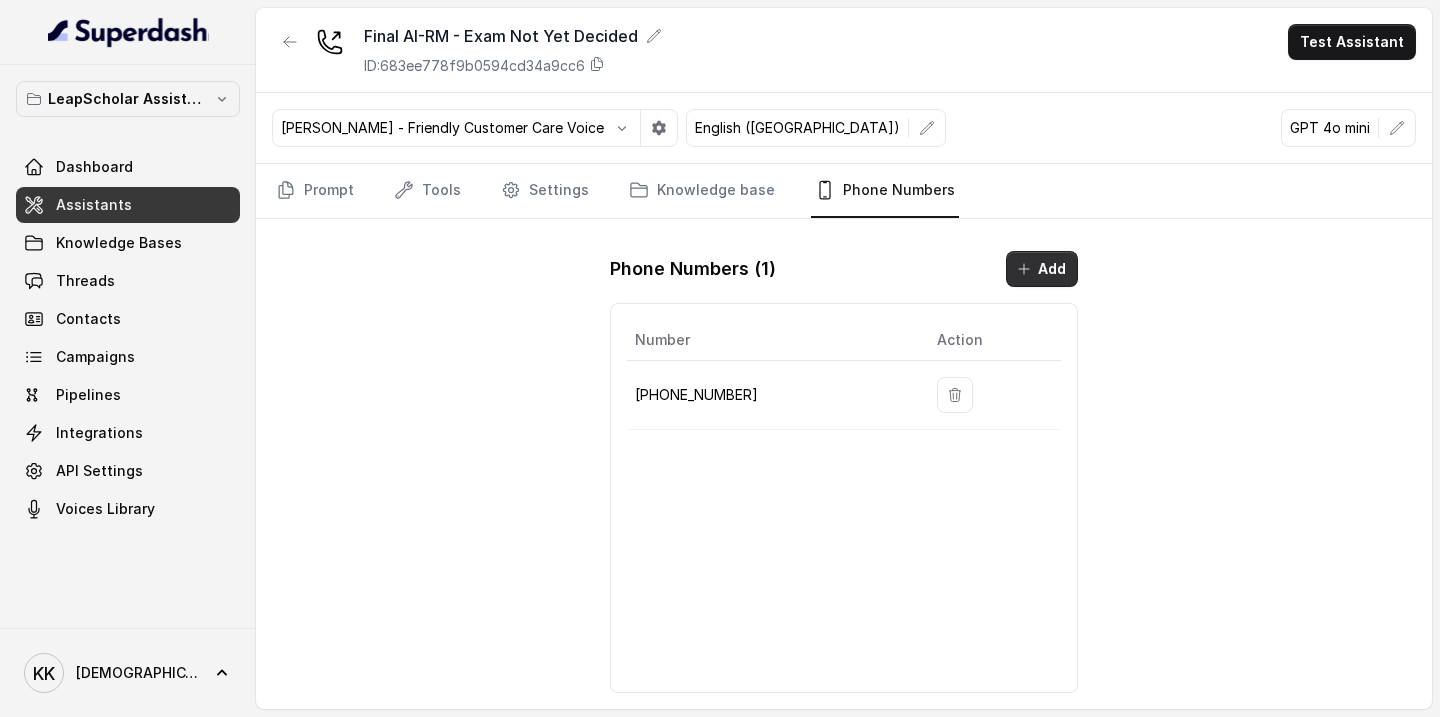 click on "Add" at bounding box center (1042, 269) 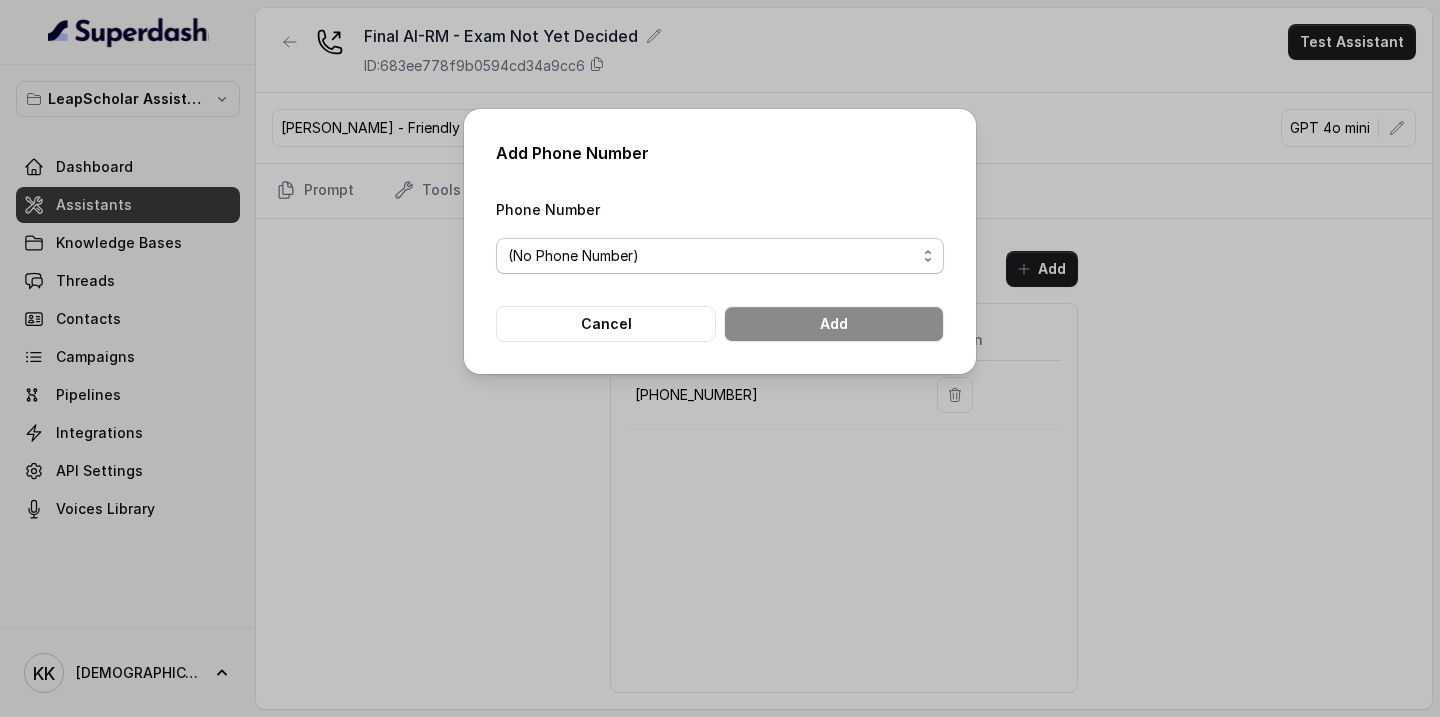 click on "(No Phone Number)" at bounding box center [712, 256] 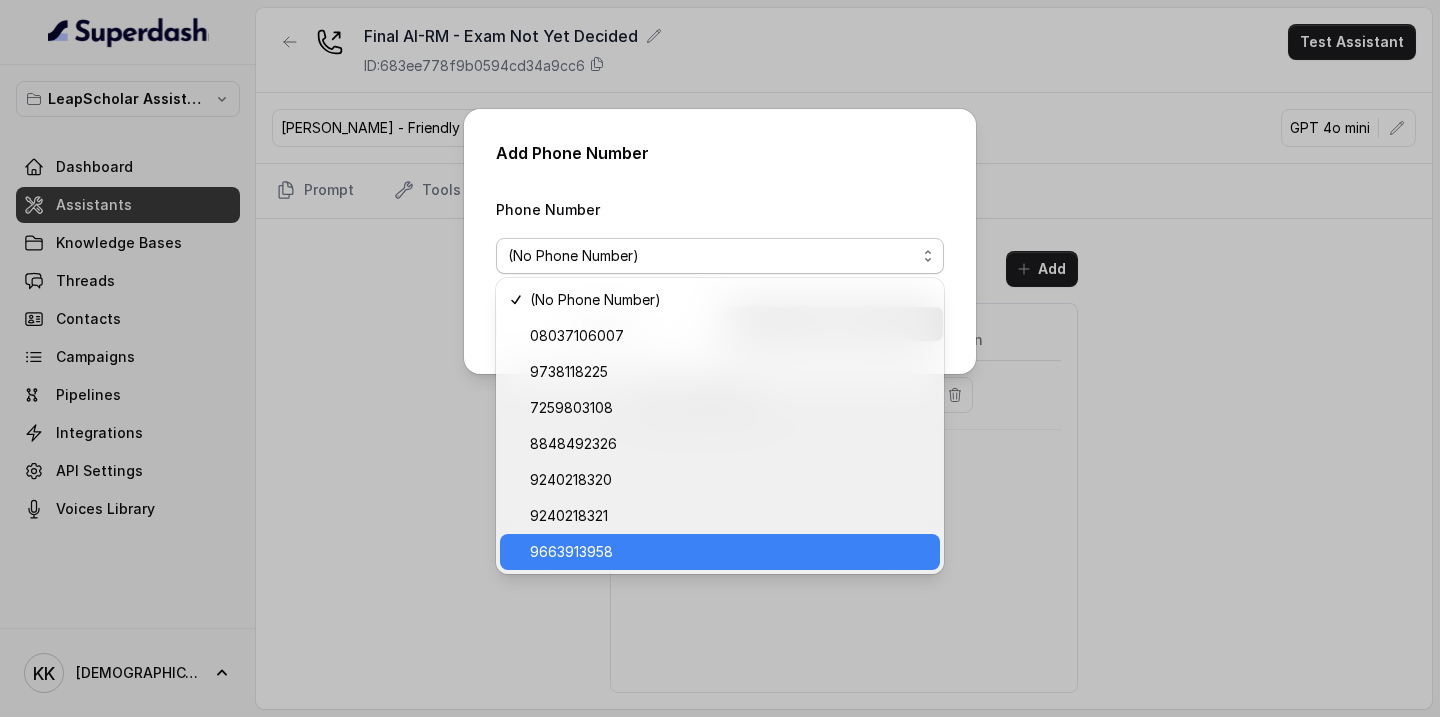 click on "9663913958" at bounding box center (729, 552) 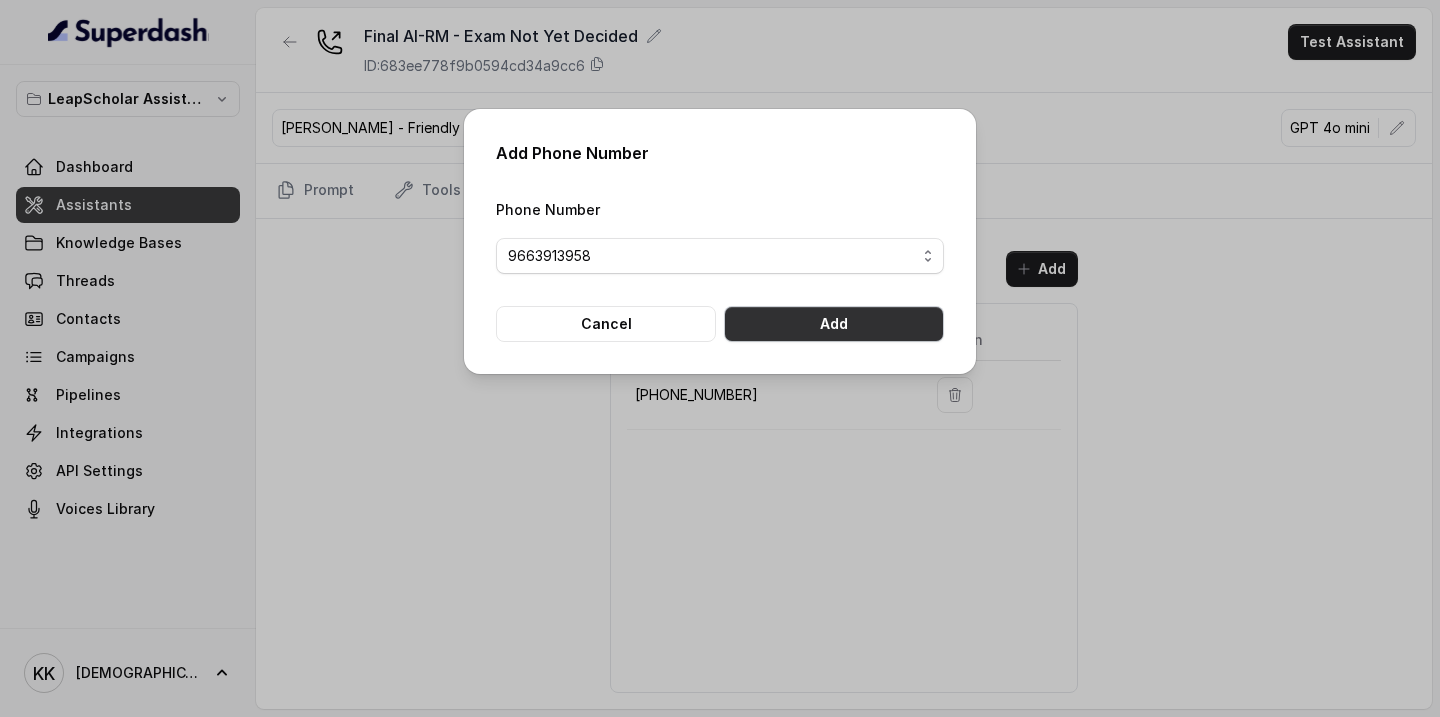 click on "Add" at bounding box center (834, 324) 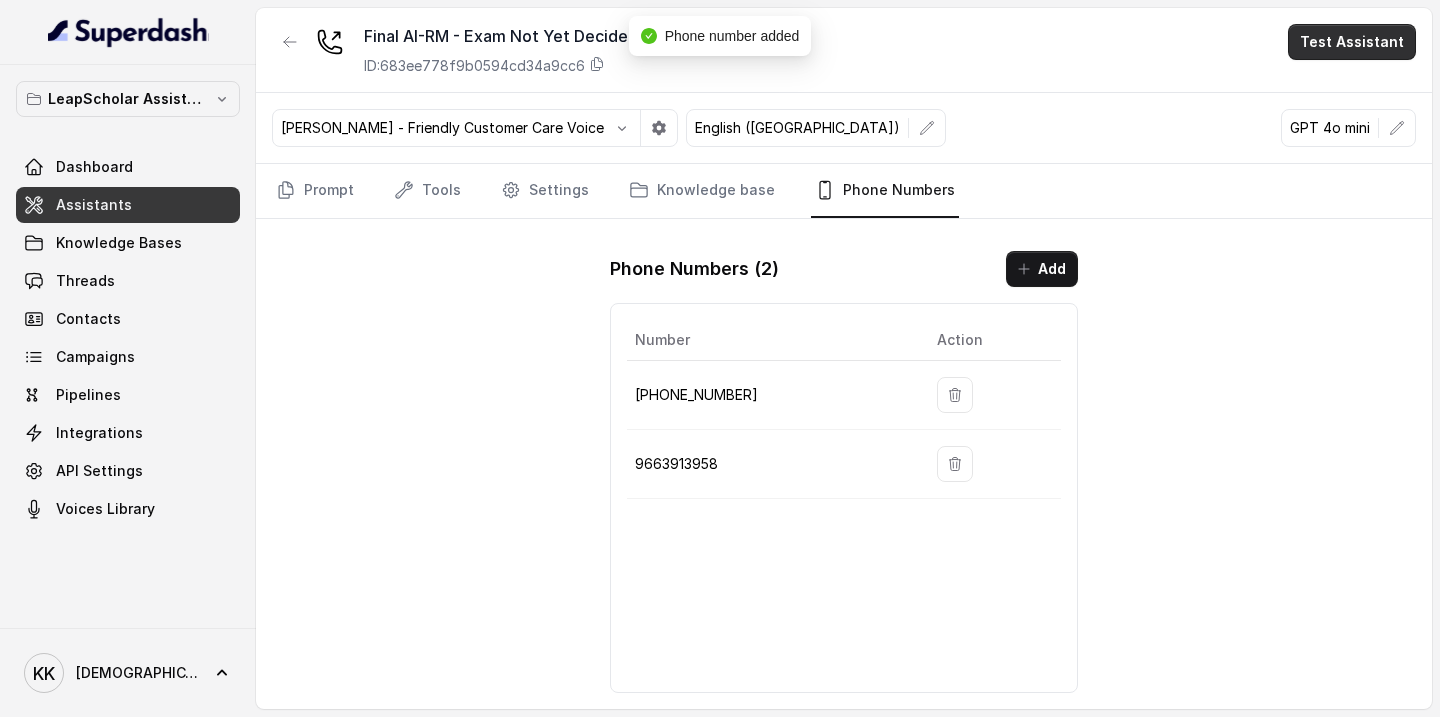 click on "Test Assistant" at bounding box center [1352, 42] 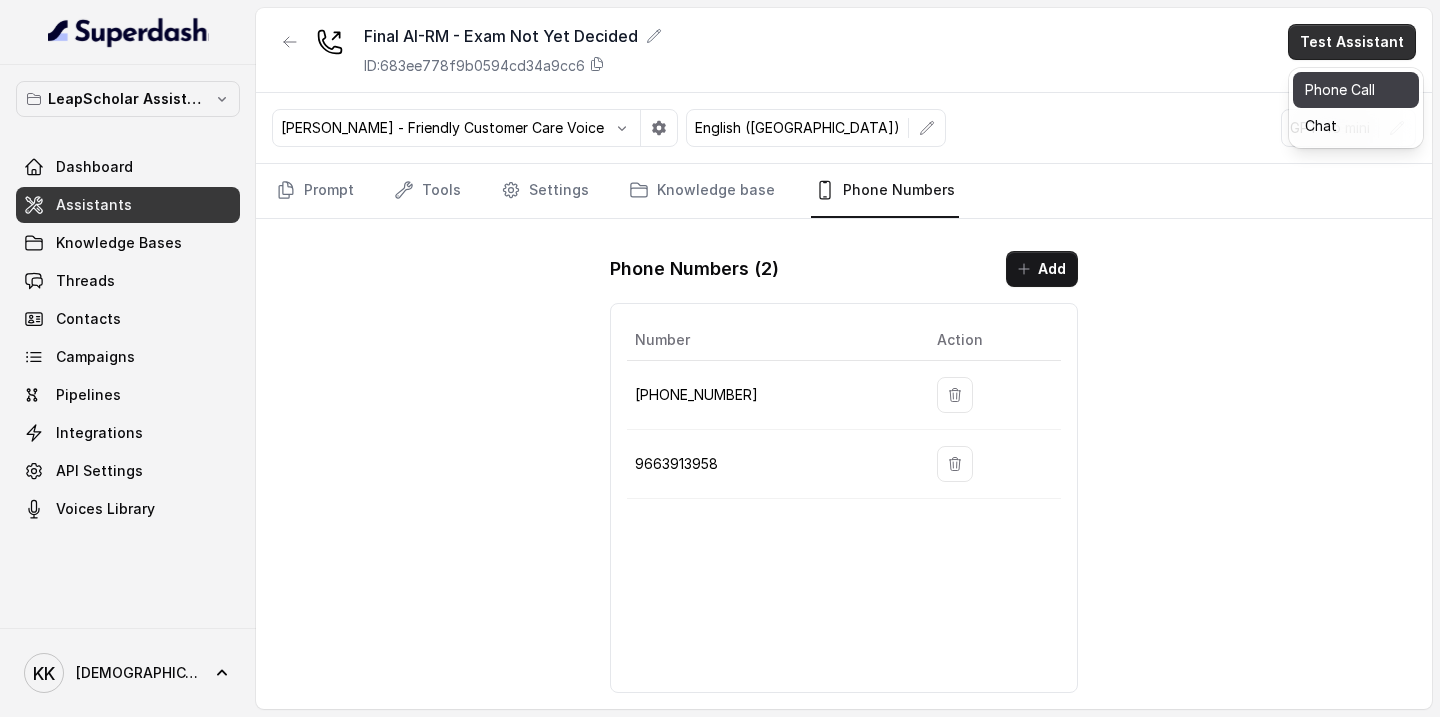 click on "Phone Call" at bounding box center (1356, 90) 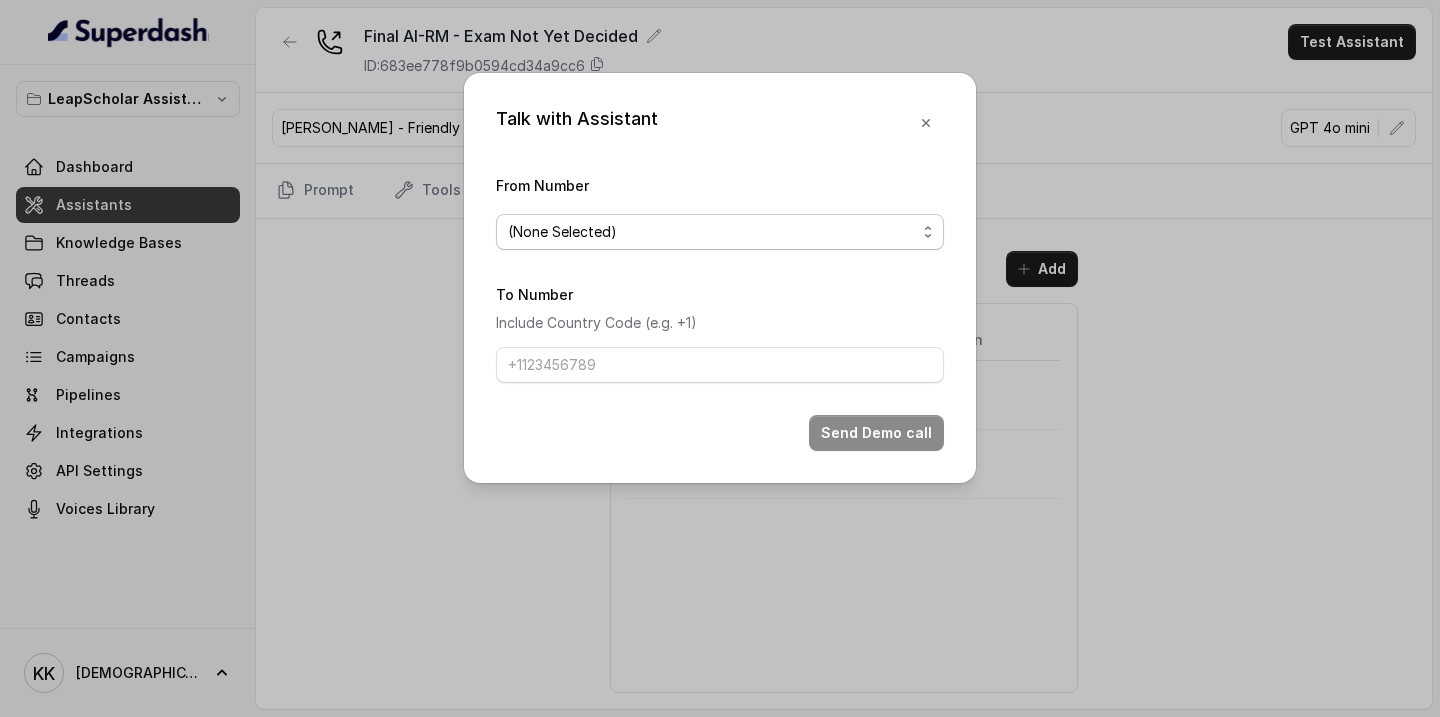 click on "(None Selected)" at bounding box center [720, 232] 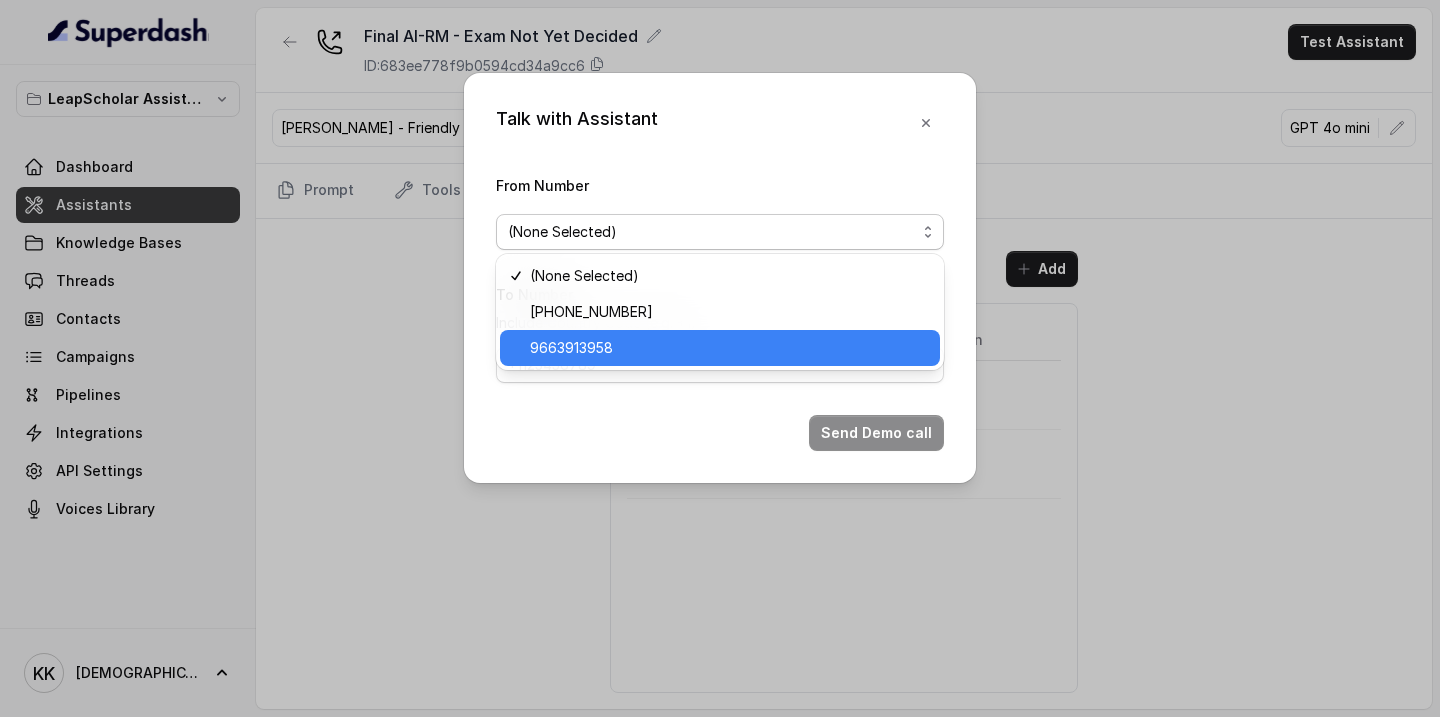 click on "9663913958" at bounding box center [720, 348] 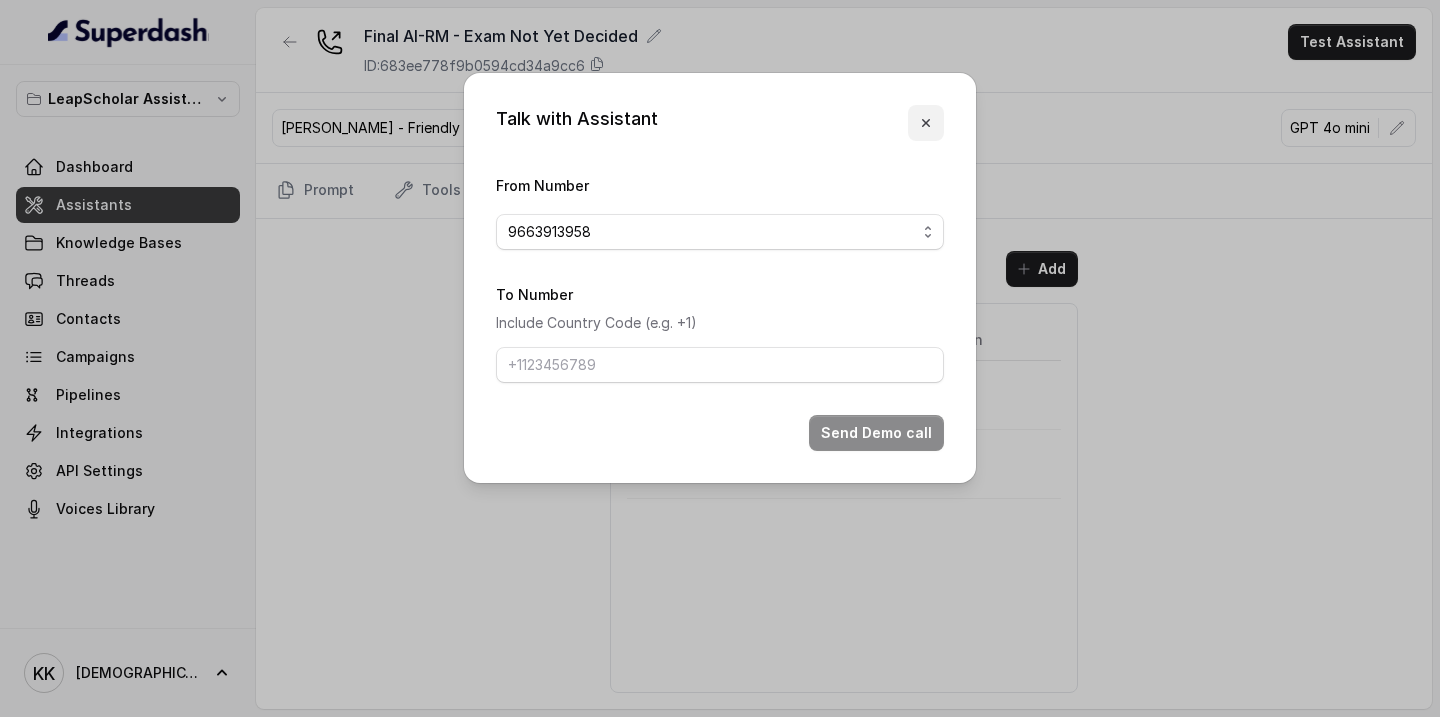 click 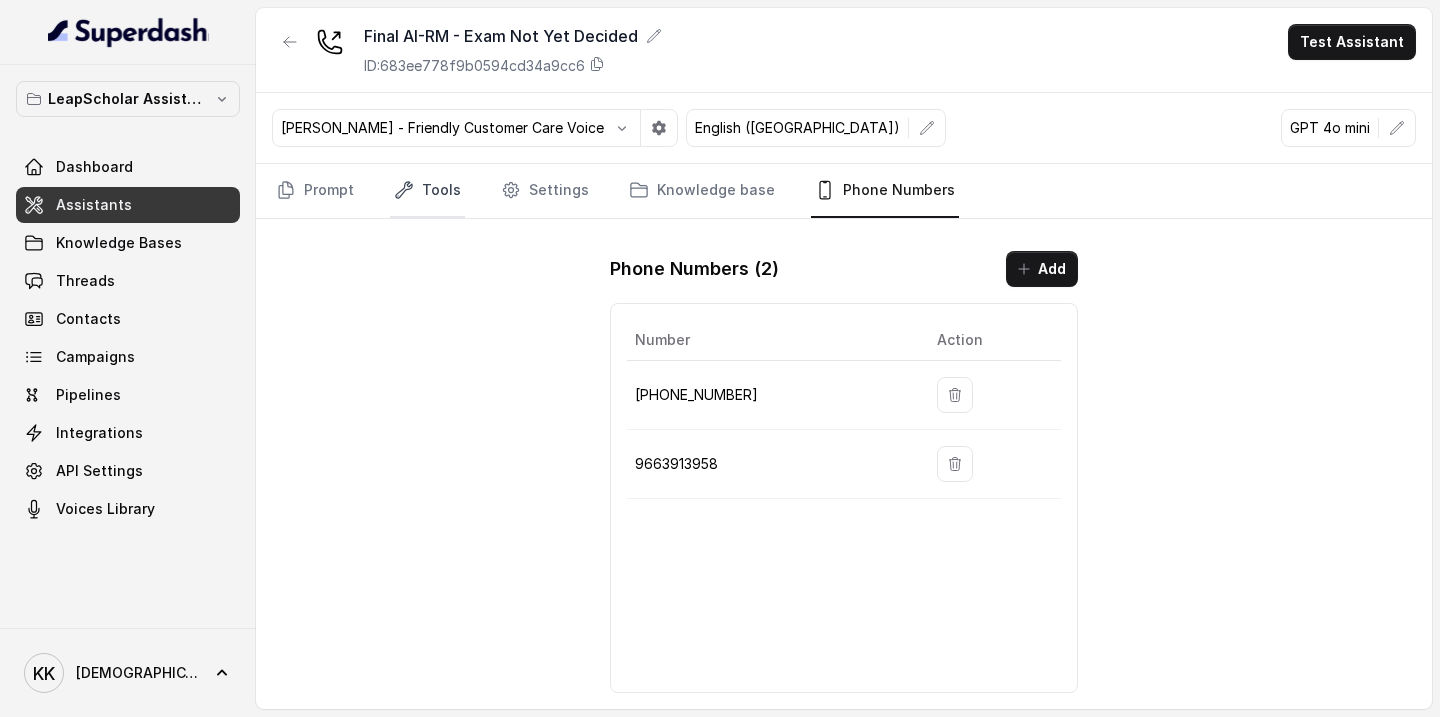 click 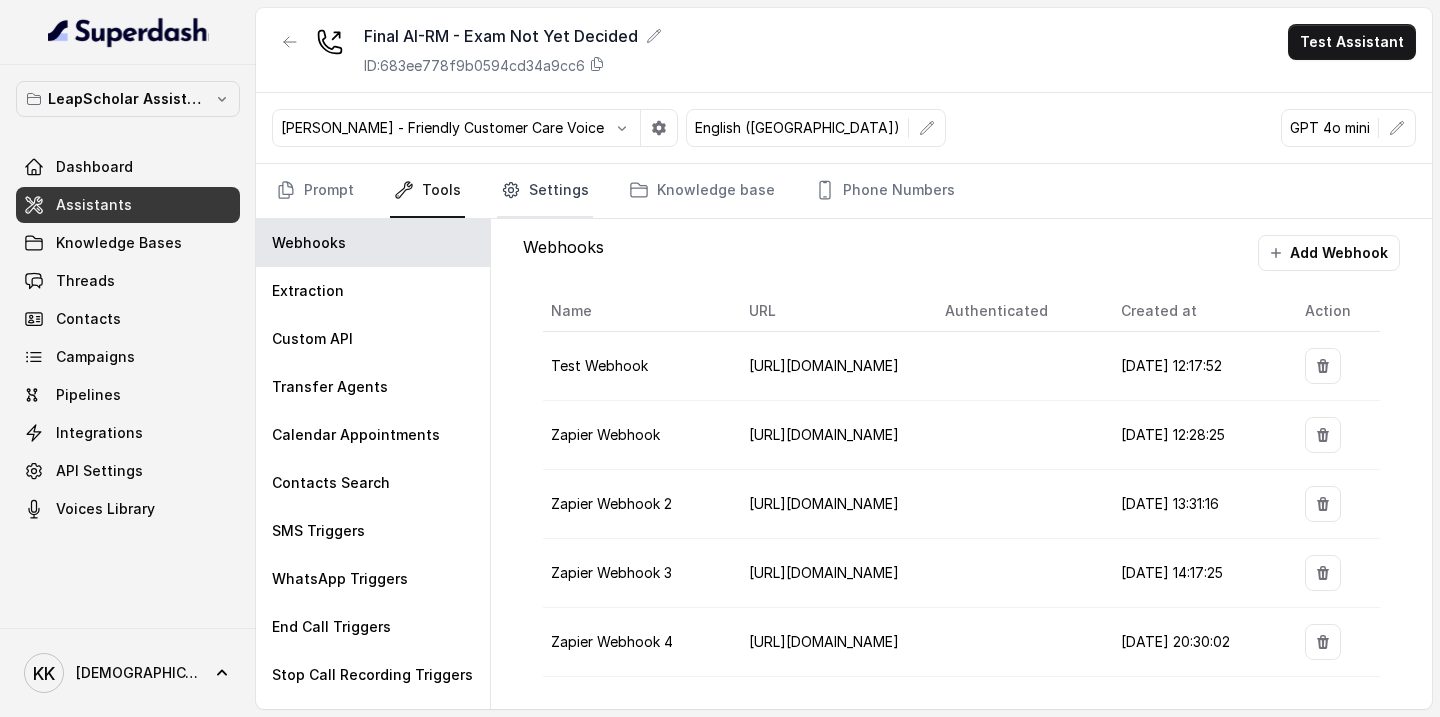 click on "Settings" at bounding box center (545, 191) 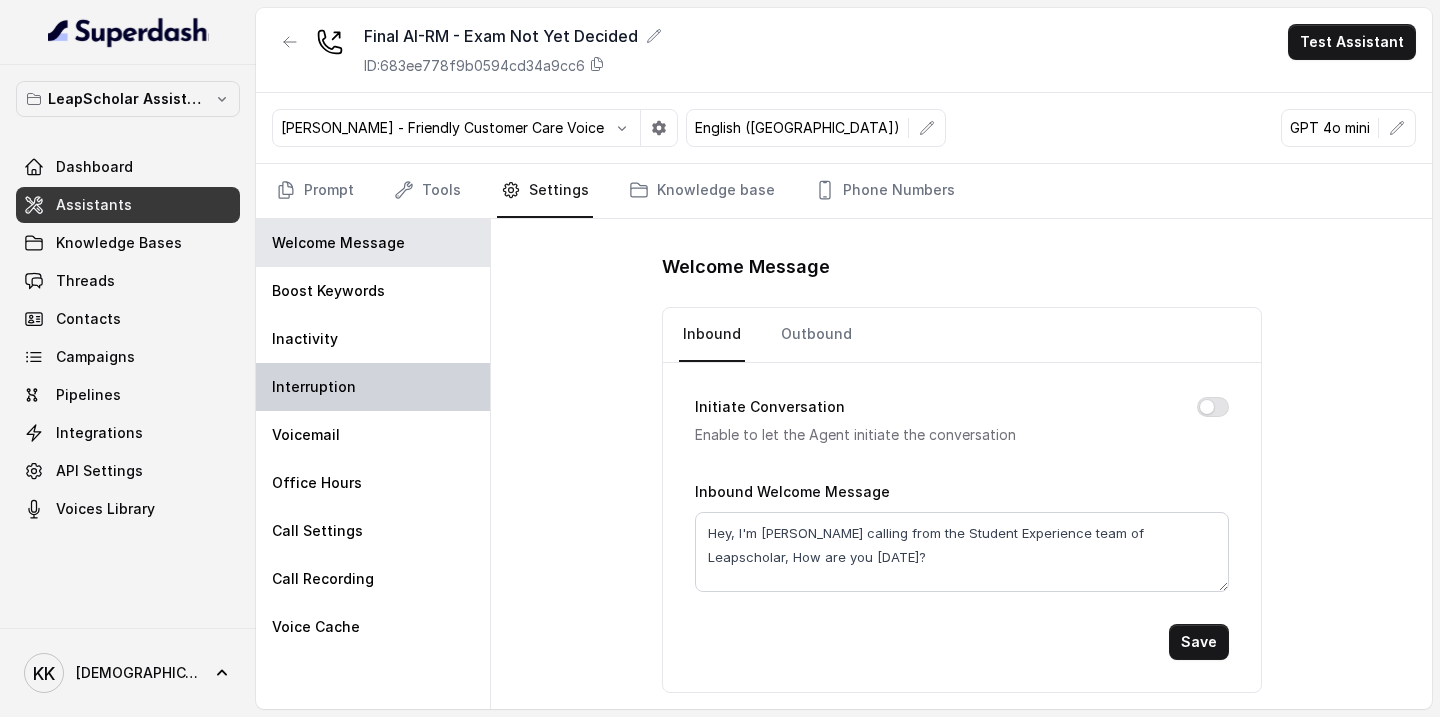 click on "Interruption" at bounding box center [373, 387] 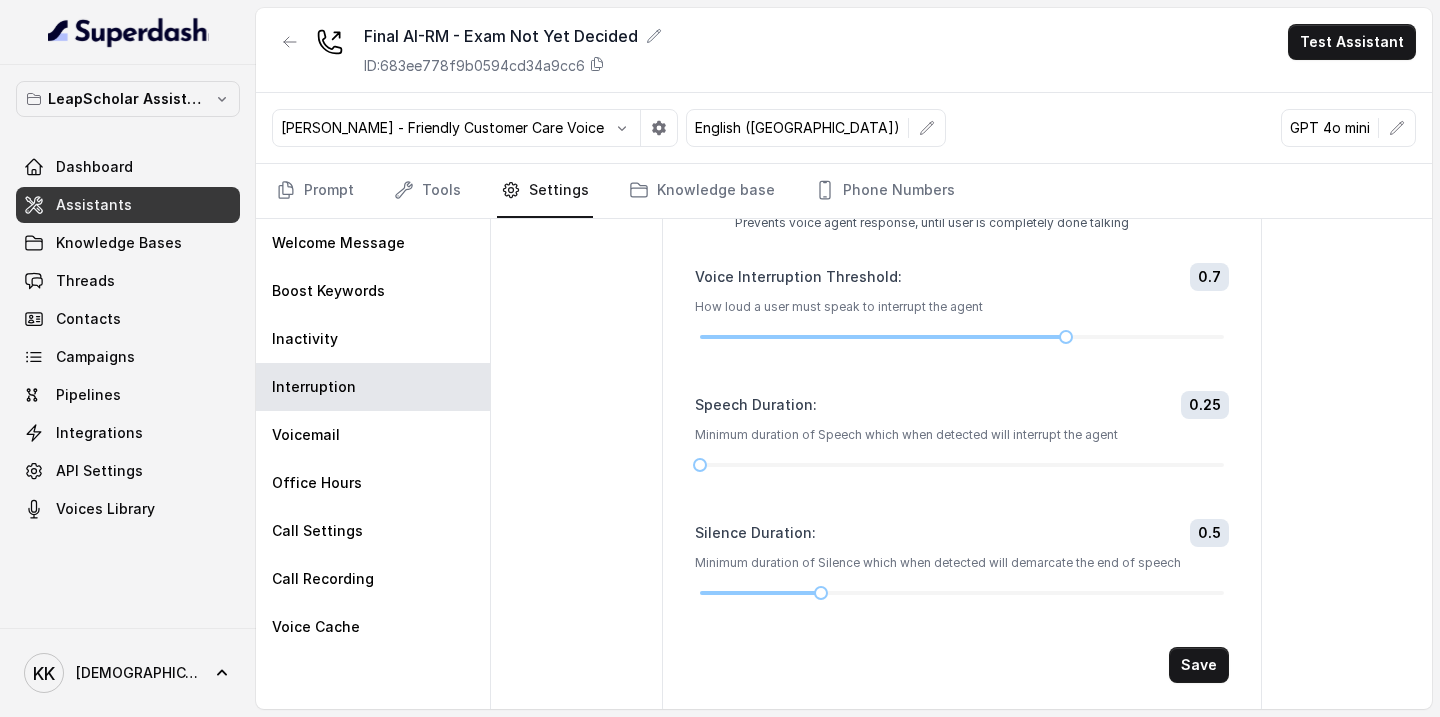 scroll, scrollTop: 276, scrollLeft: 0, axis: vertical 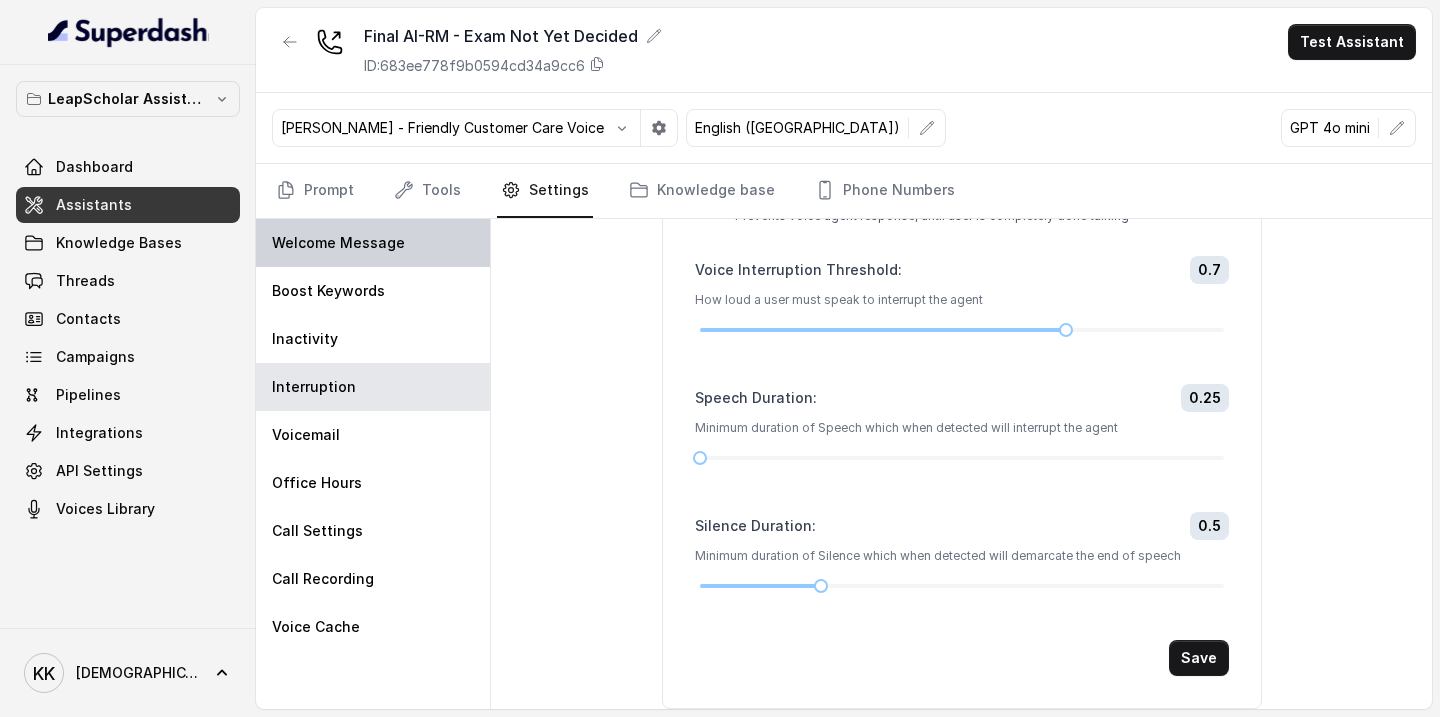 click on "Welcome Message" at bounding box center [373, 243] 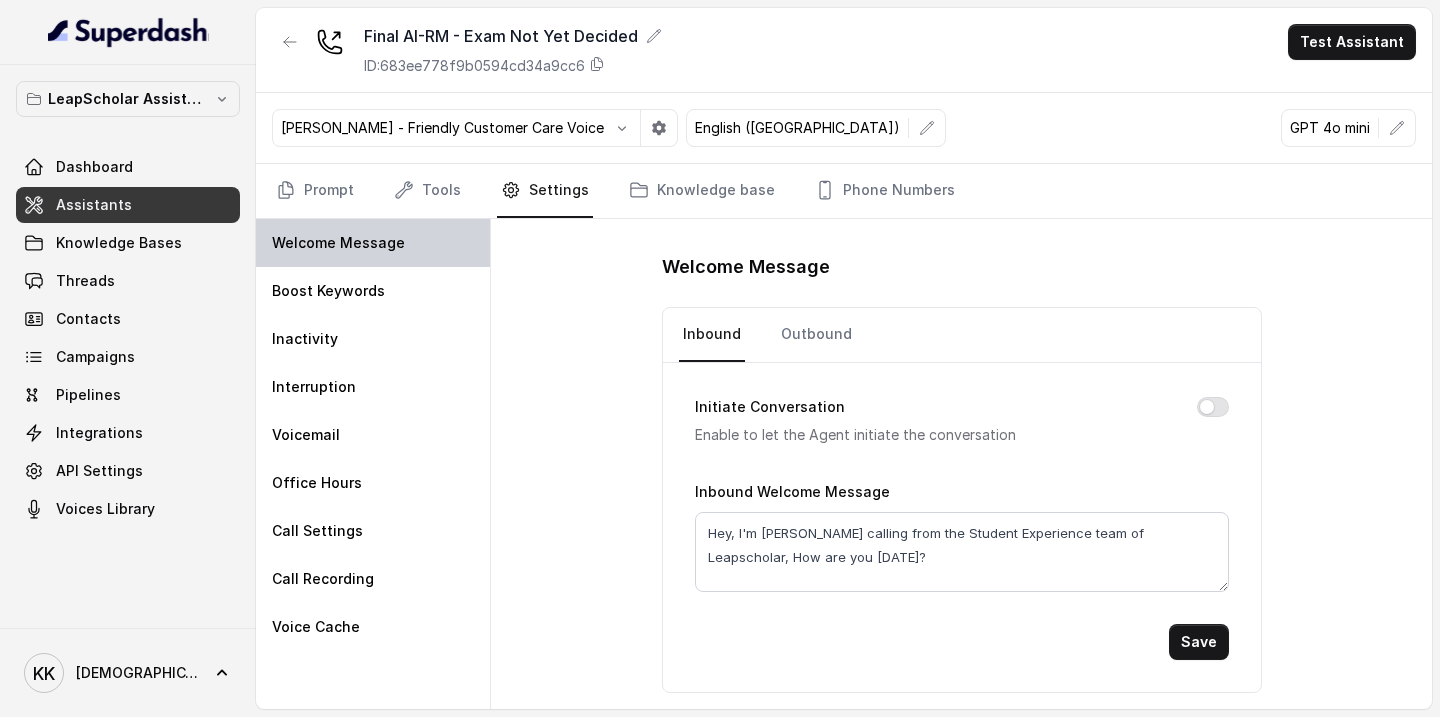 scroll, scrollTop: 0, scrollLeft: 0, axis: both 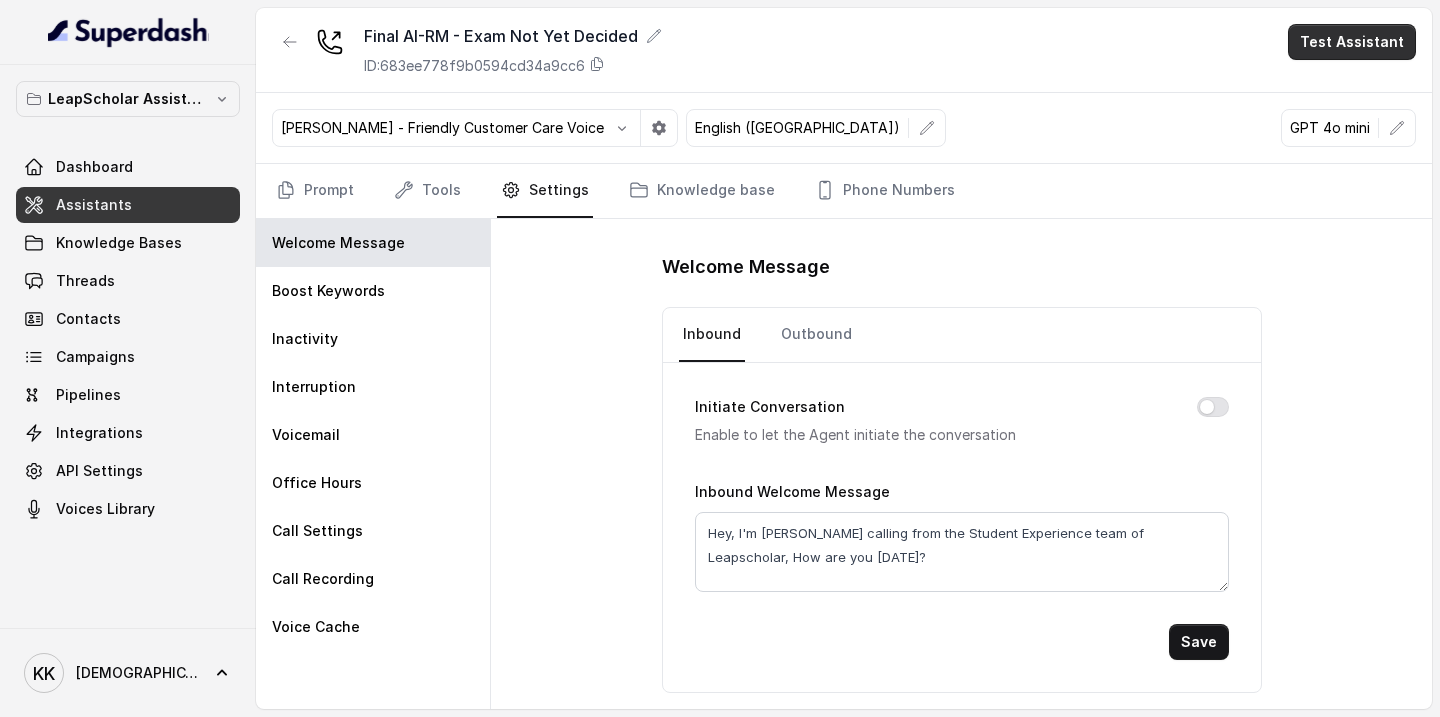 click on "Test Assistant" at bounding box center (1352, 42) 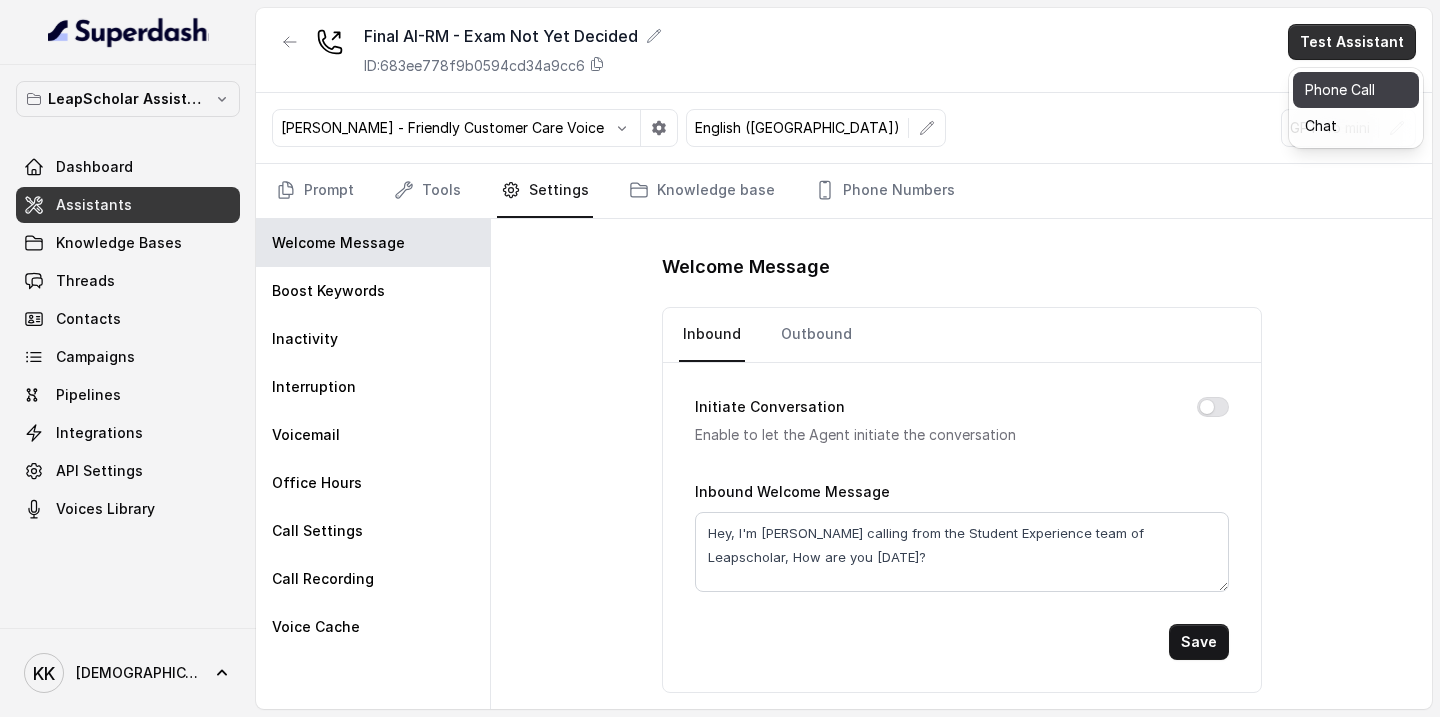 click on "Phone Call" at bounding box center [1356, 90] 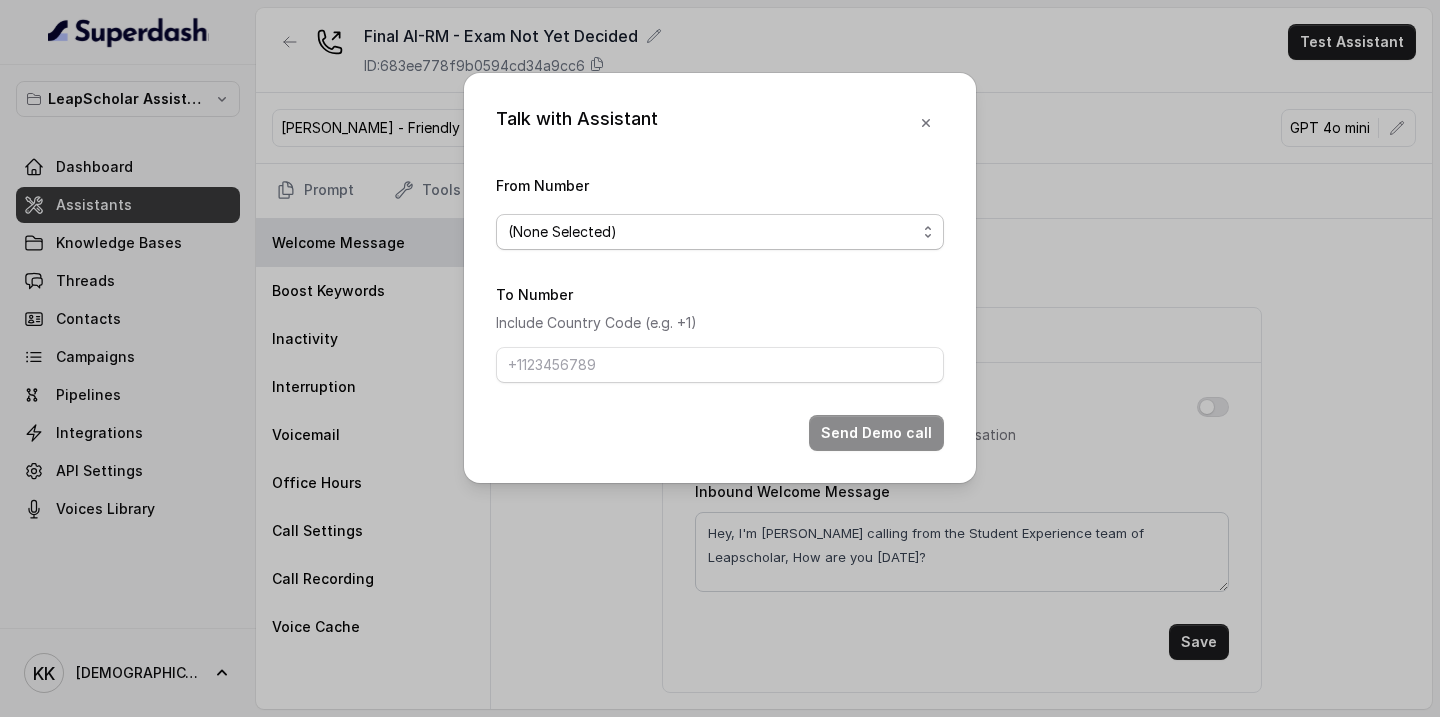 click on "(None Selected)" at bounding box center (720, 232) 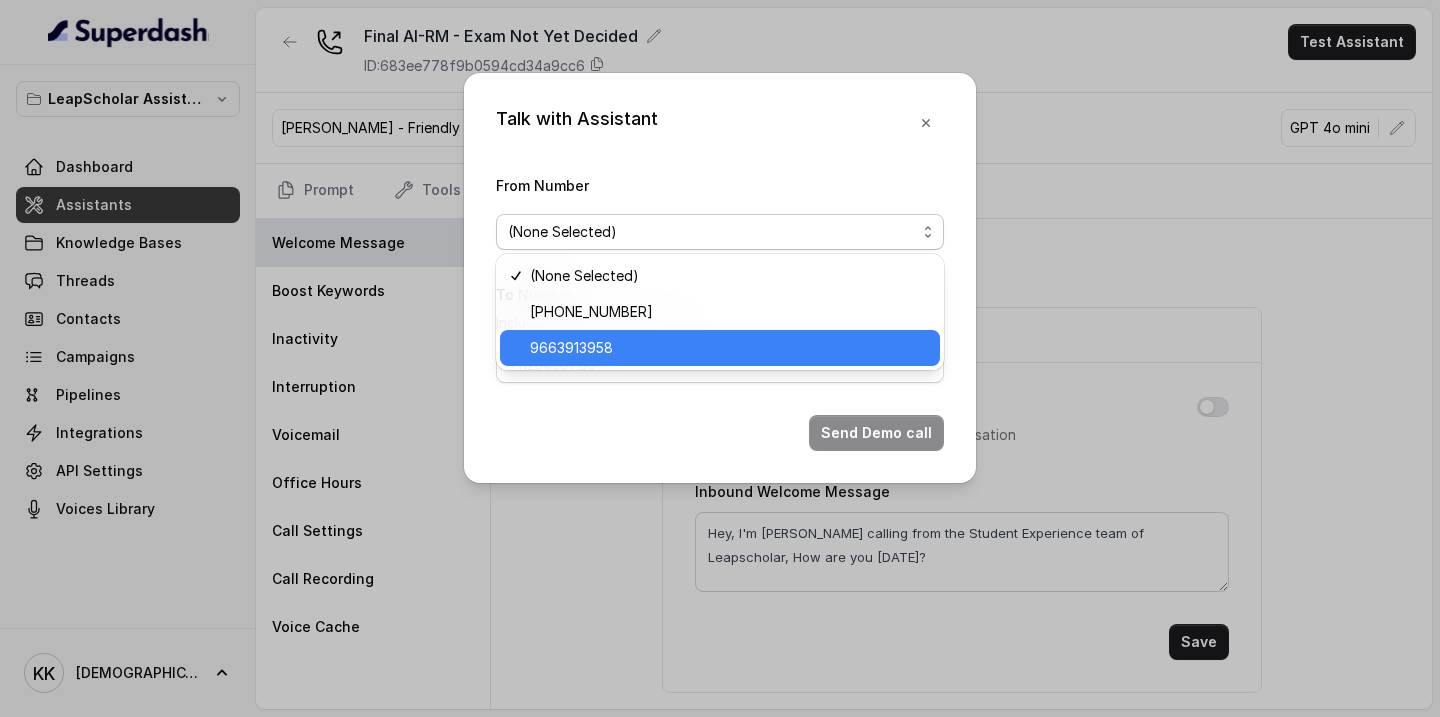 click on "9663913958" at bounding box center [729, 348] 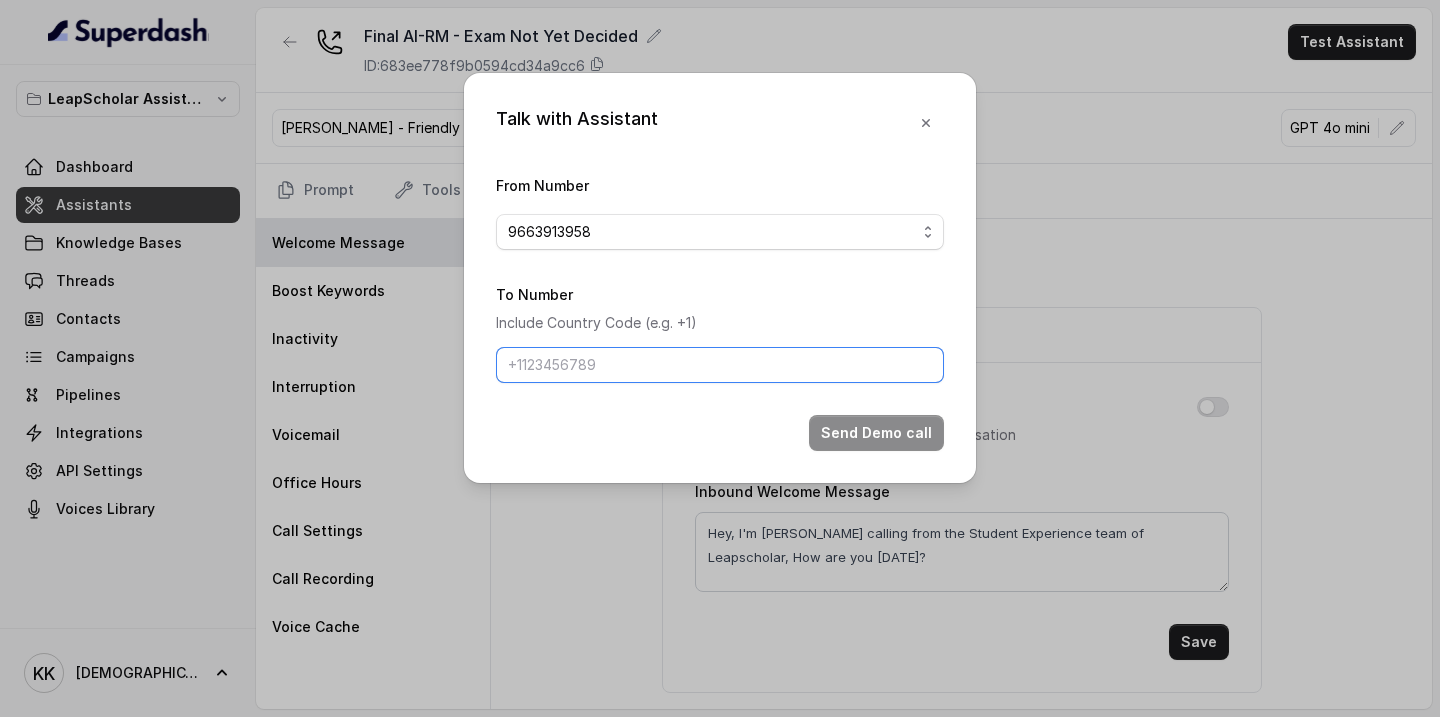 click on "To Number" at bounding box center [720, 365] 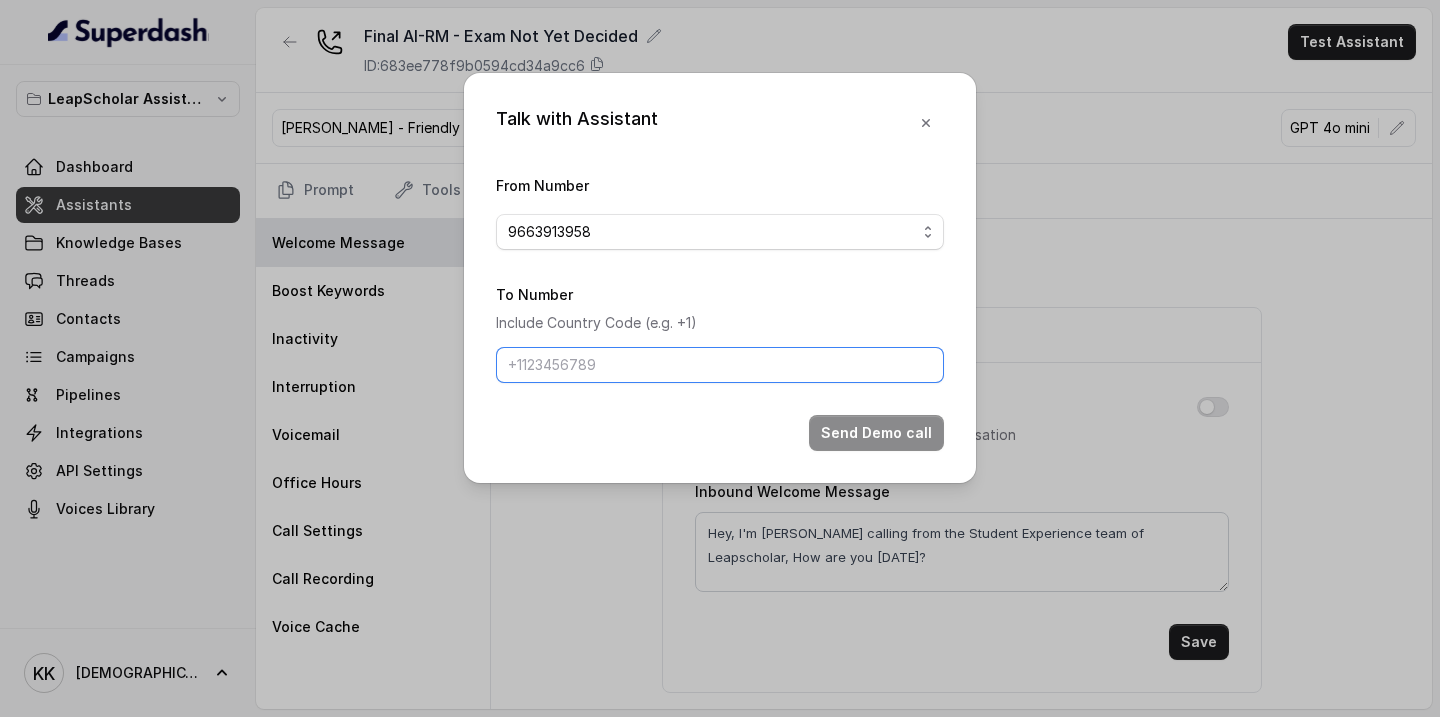 type on "9738118225" 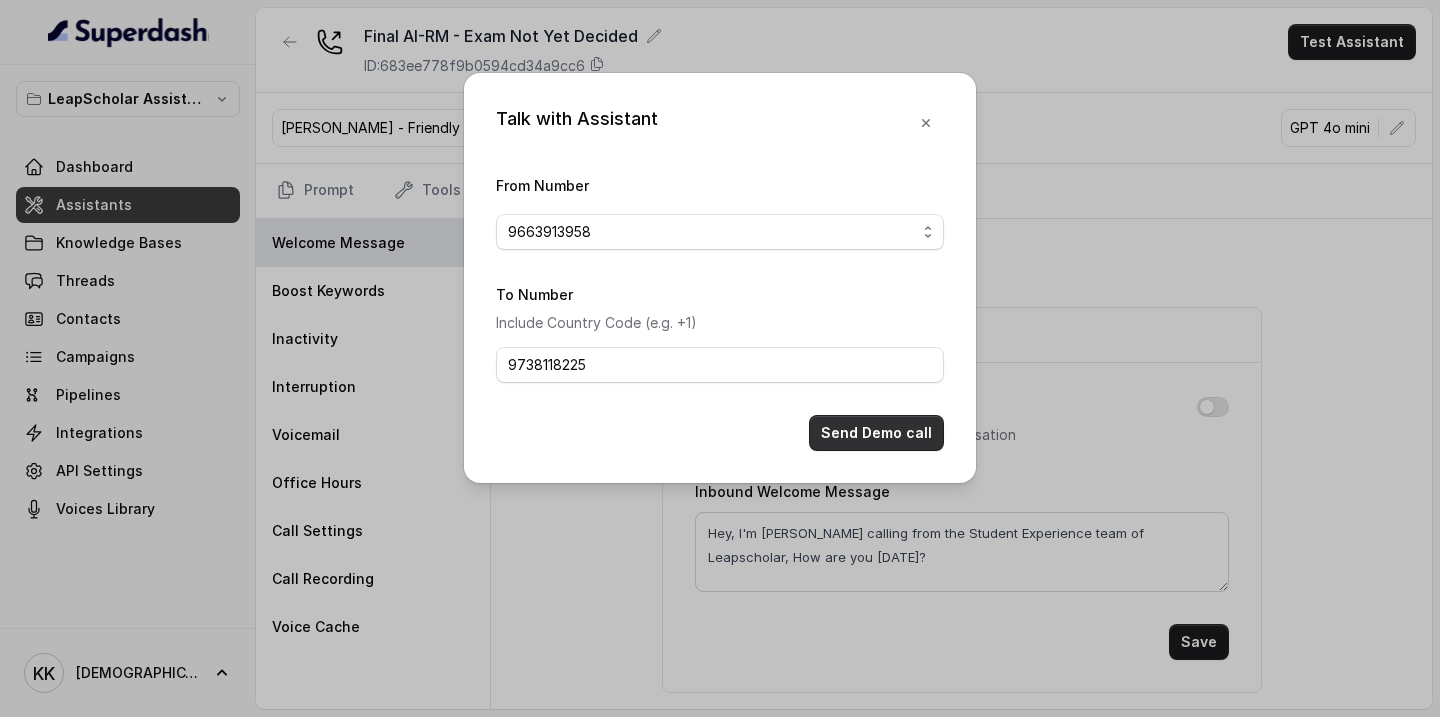 click on "Send Demo call" at bounding box center [876, 433] 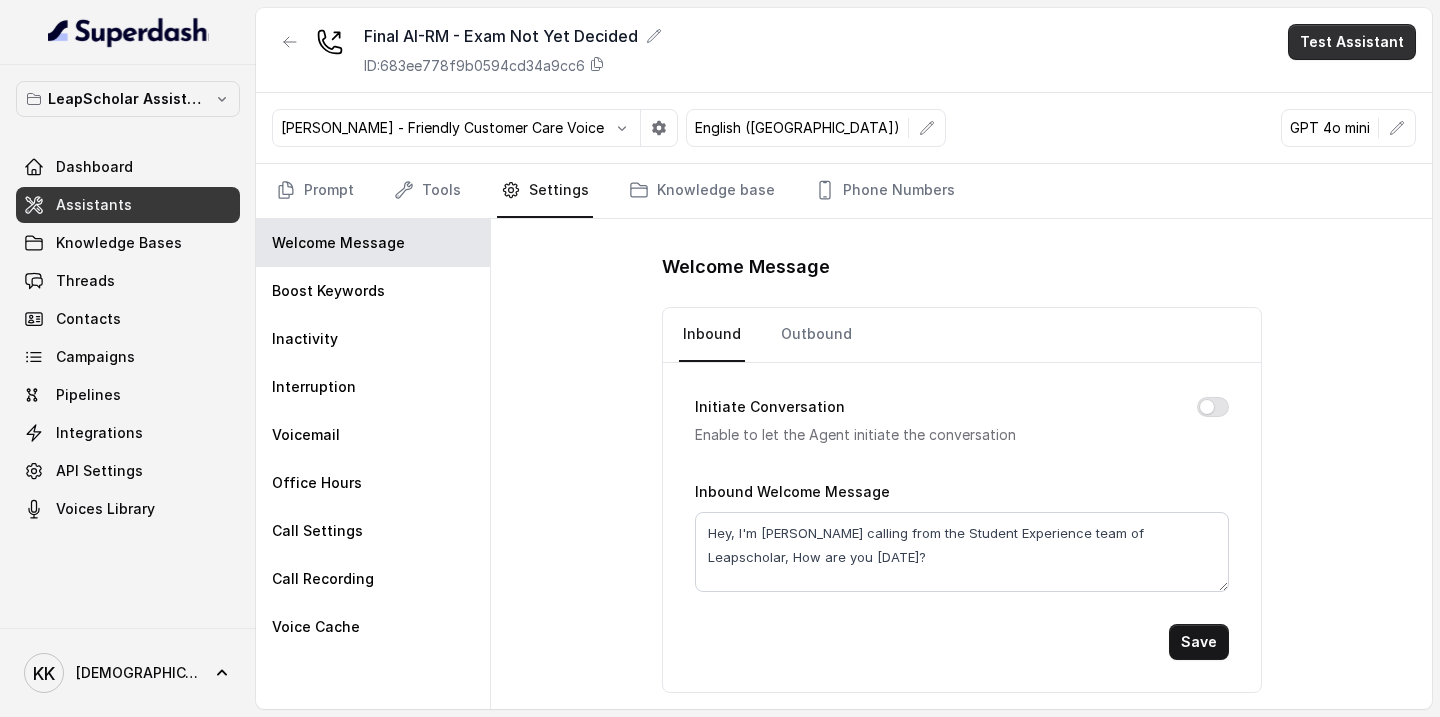 click on "Test Assistant" at bounding box center (1352, 42) 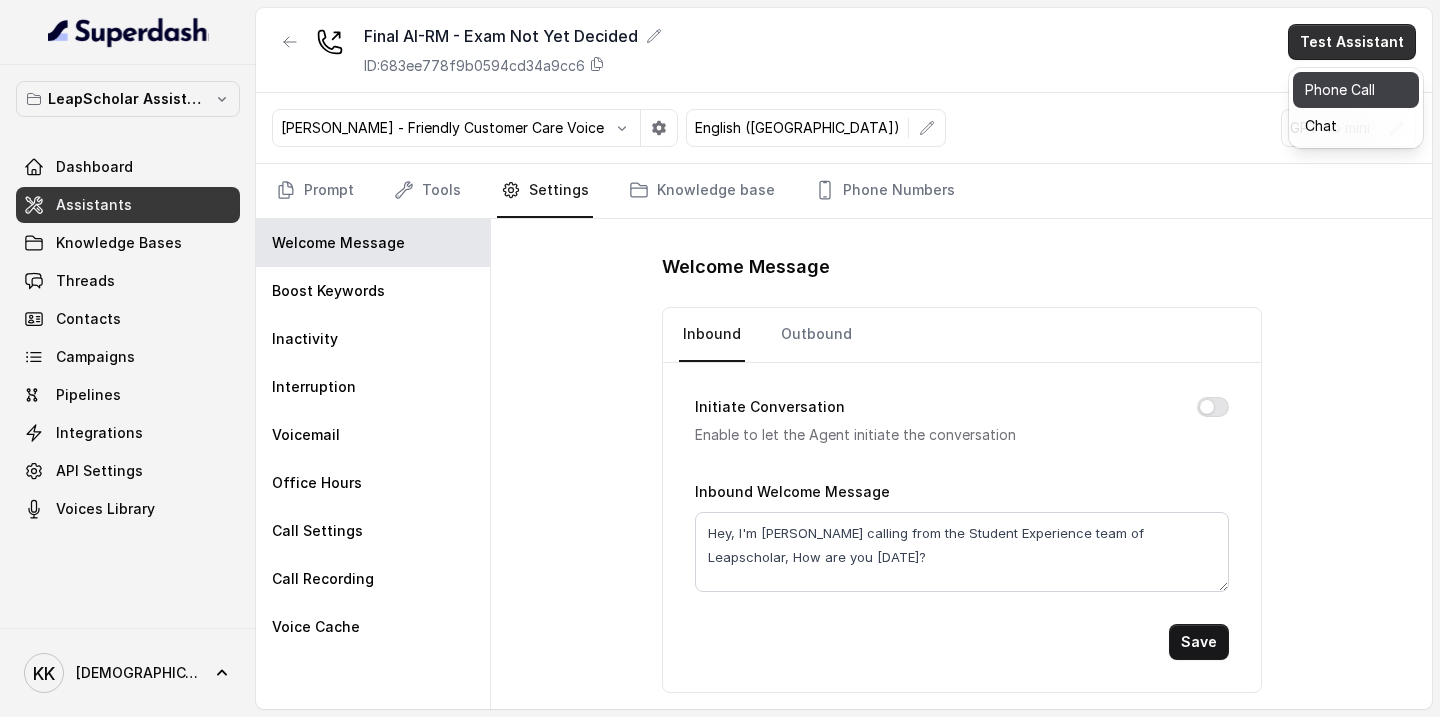 click on "Phone Call" at bounding box center [1356, 90] 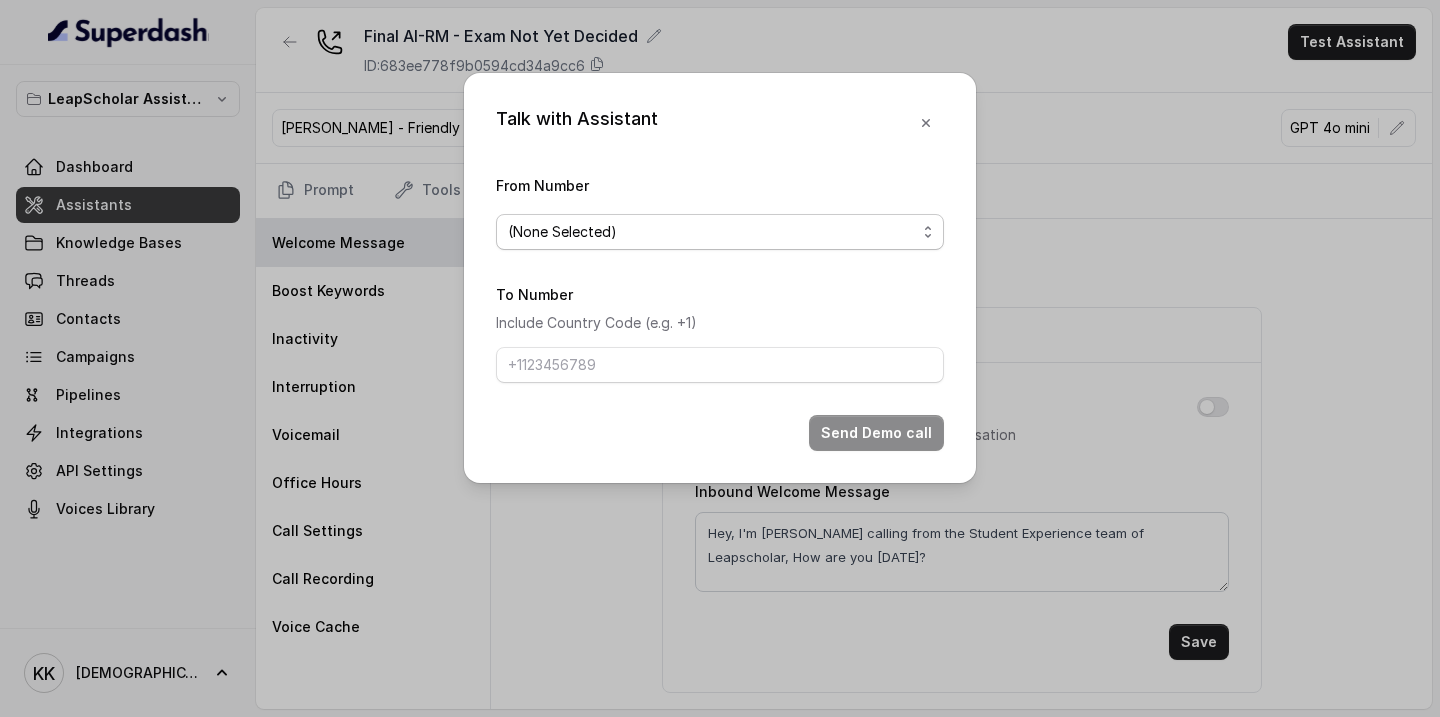 click on "(None Selected)" at bounding box center (720, 232) 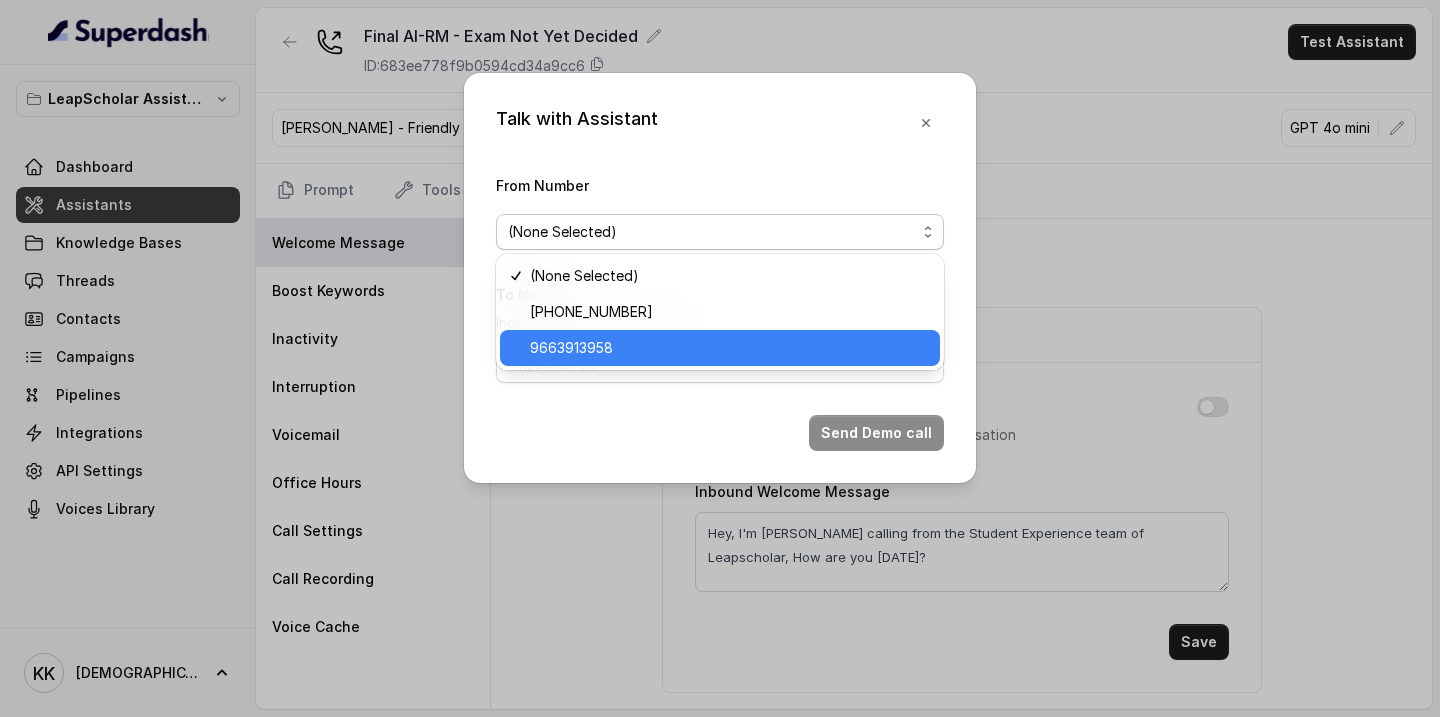 click on "9663913958" at bounding box center [729, 348] 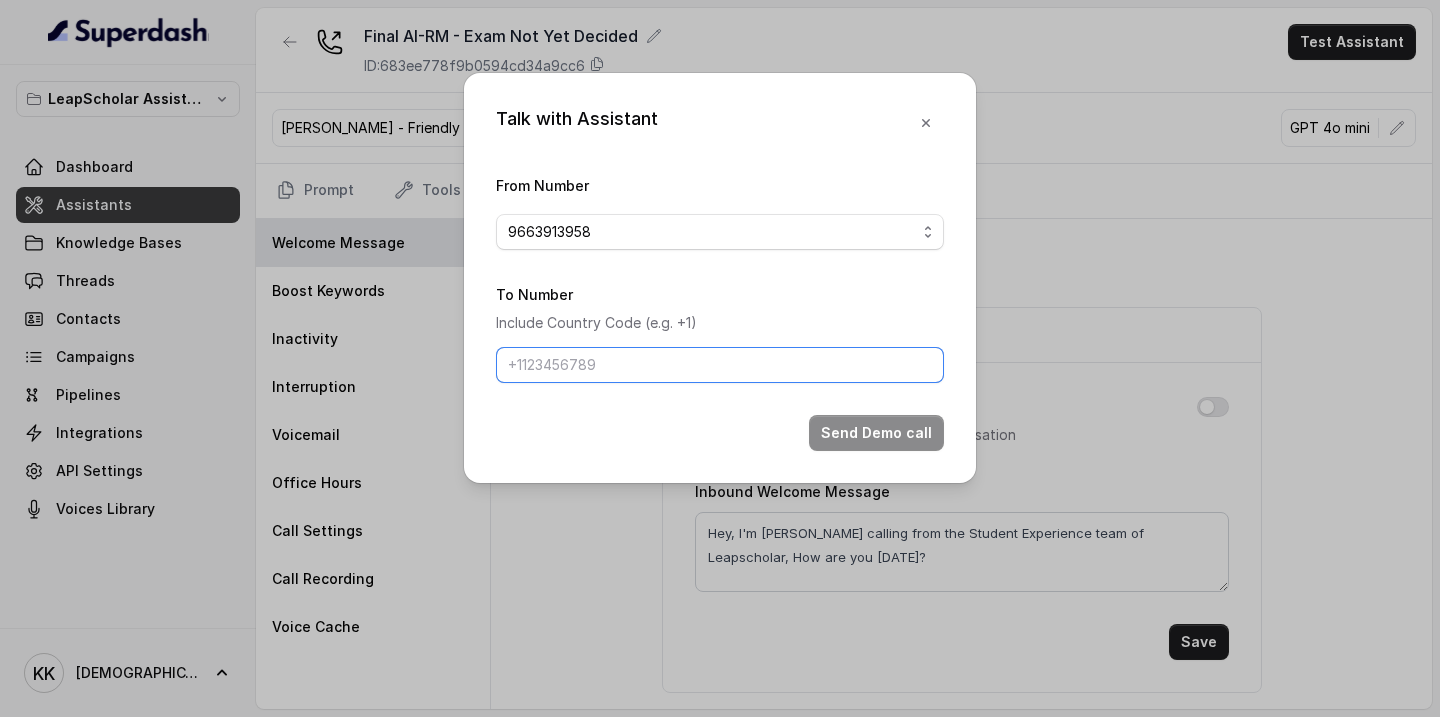 click on "To Number" at bounding box center (720, 365) 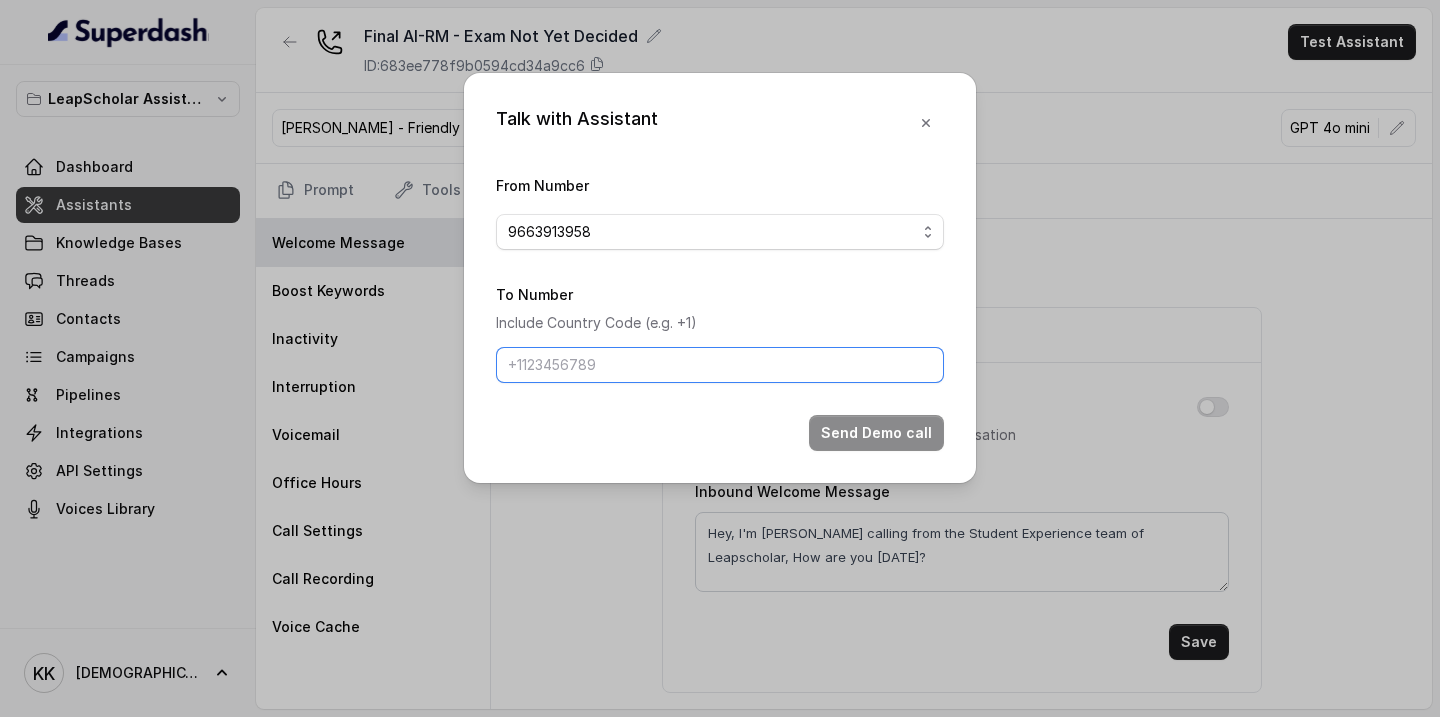 type on "9738118225" 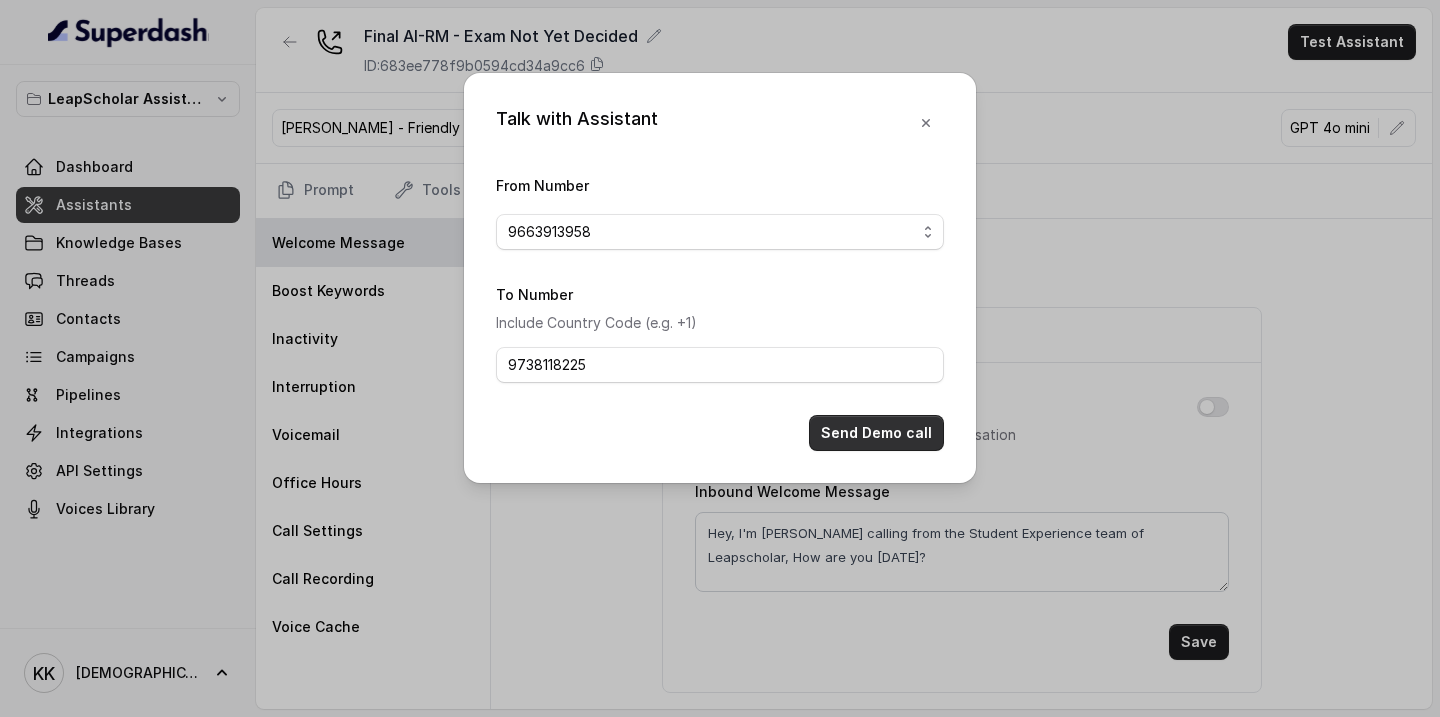 click on "Send Demo call" at bounding box center [876, 433] 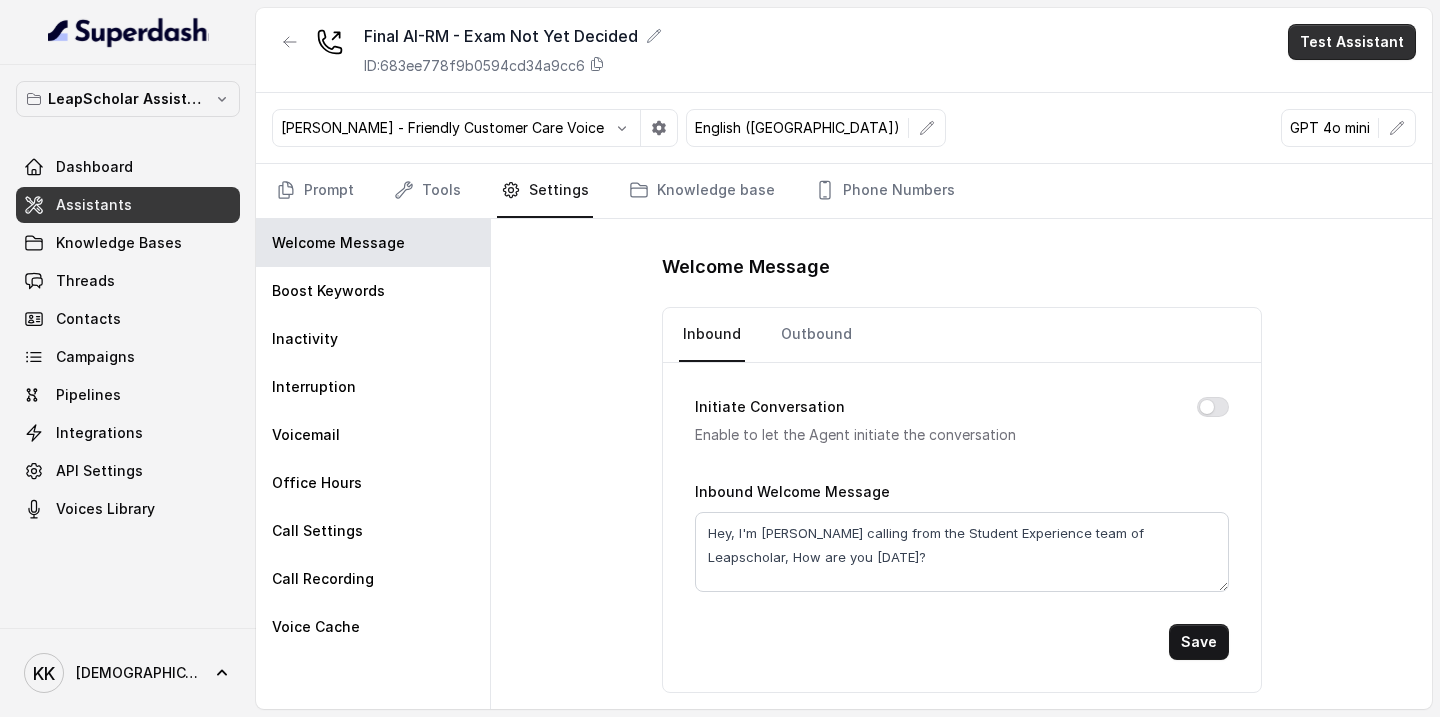 click on "Test Assistant" at bounding box center (1352, 42) 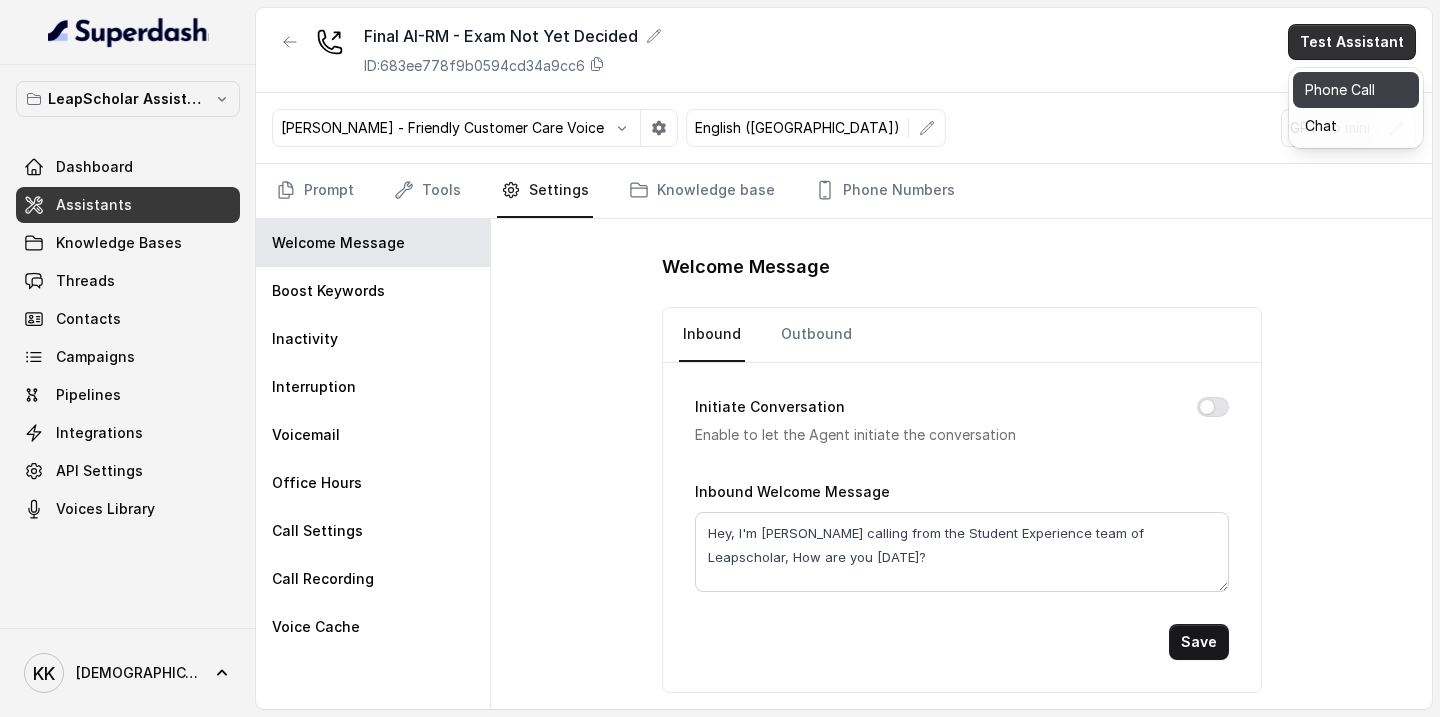 click on "Phone Call" at bounding box center (1356, 90) 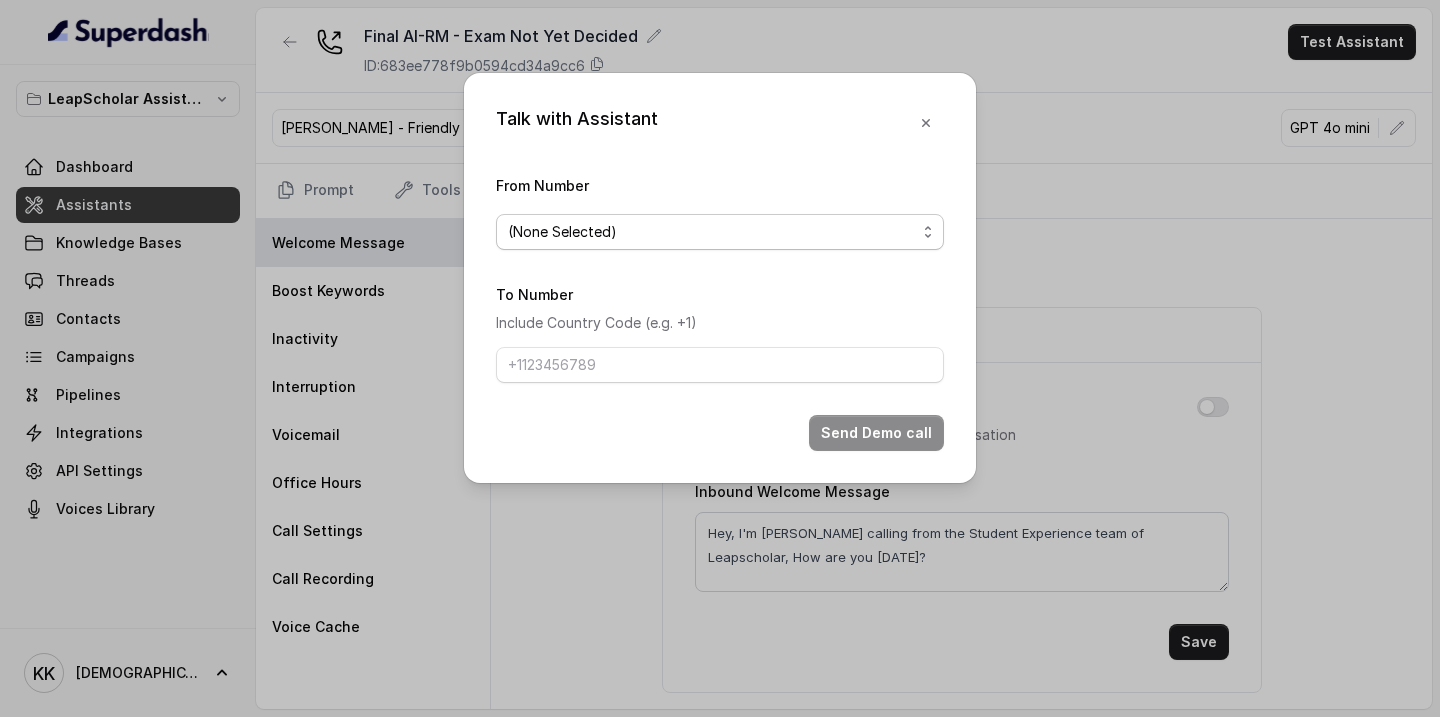 click on "(None Selected)" at bounding box center [720, 232] 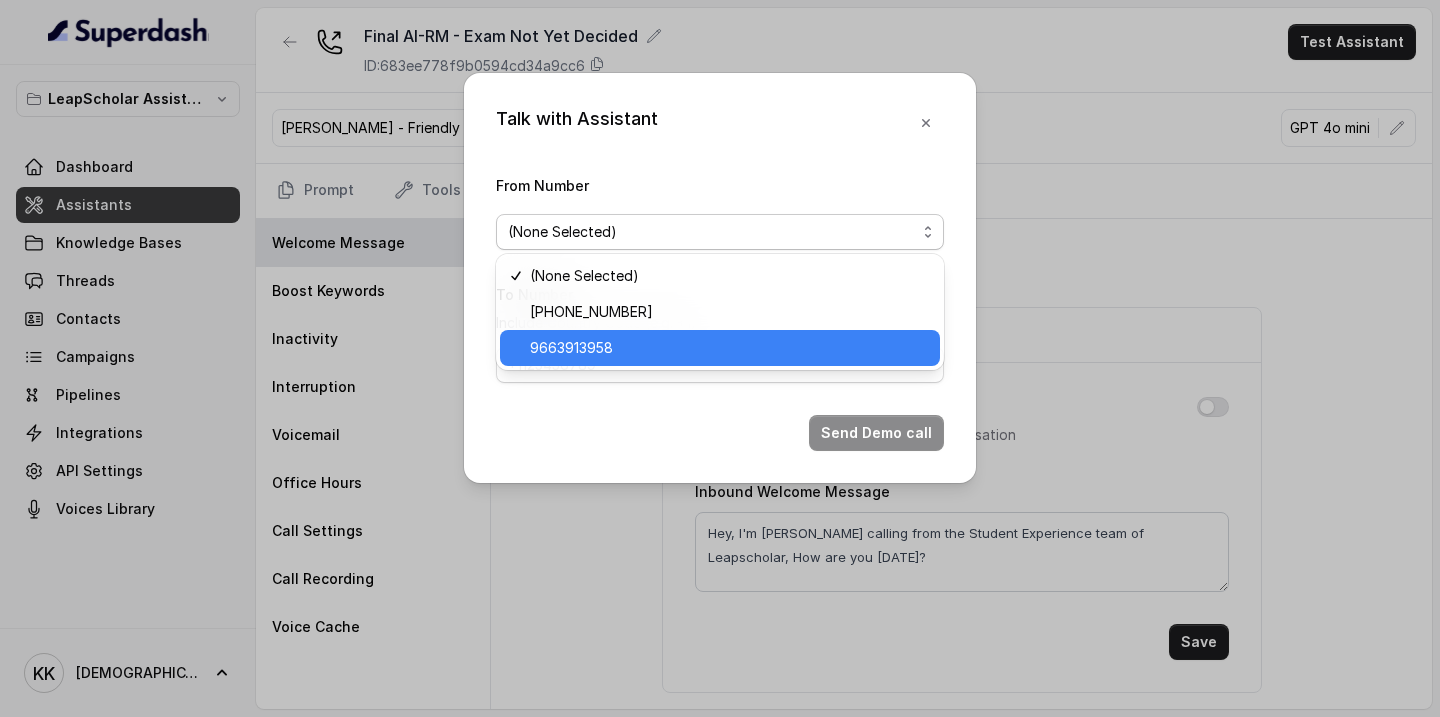 click on "9663913958" at bounding box center [729, 348] 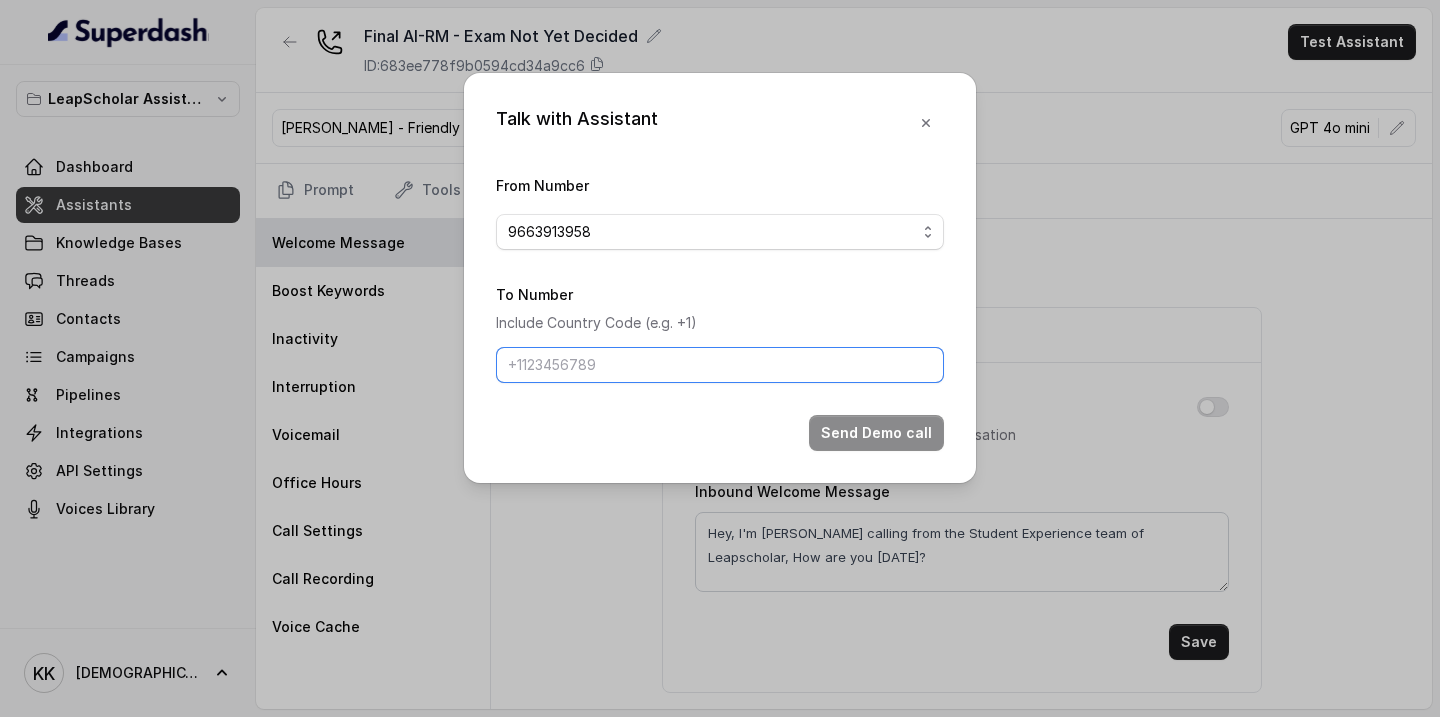 click on "To Number" at bounding box center (720, 365) 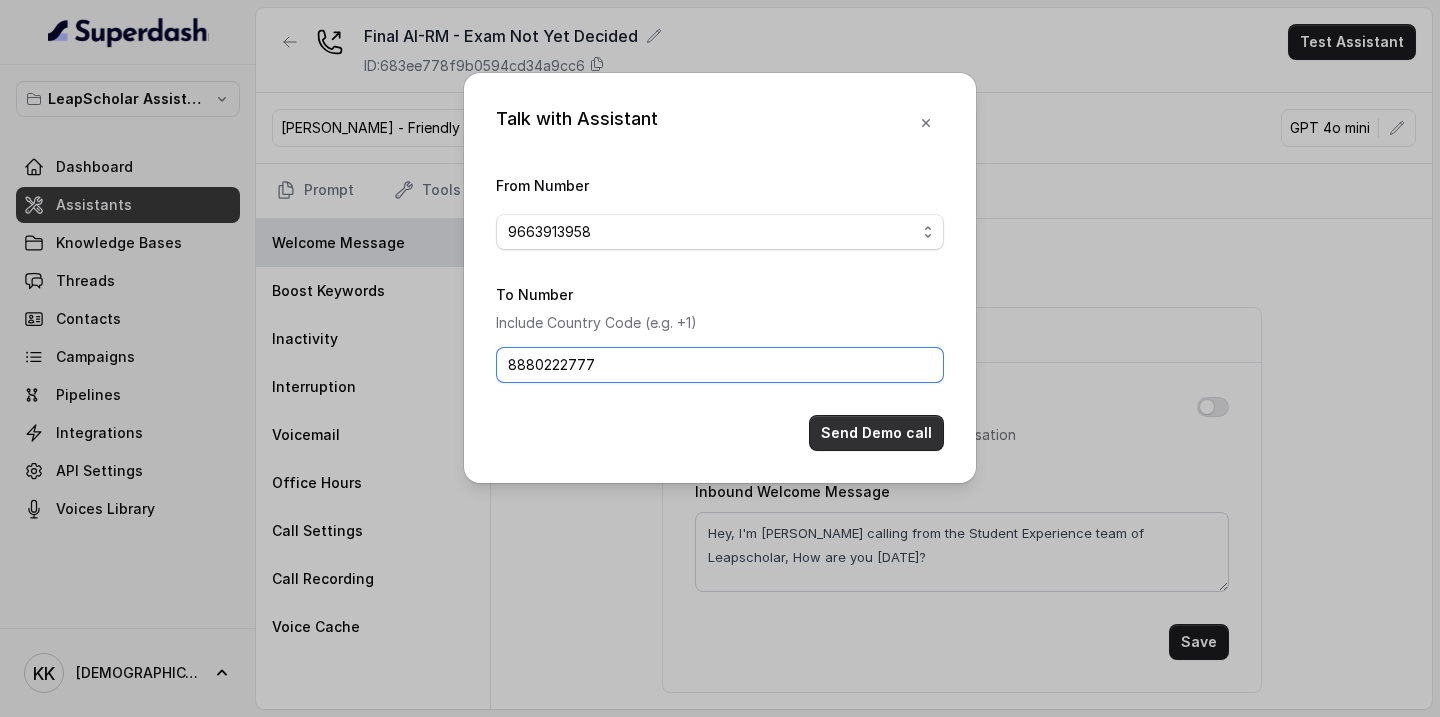 type on "8880222777" 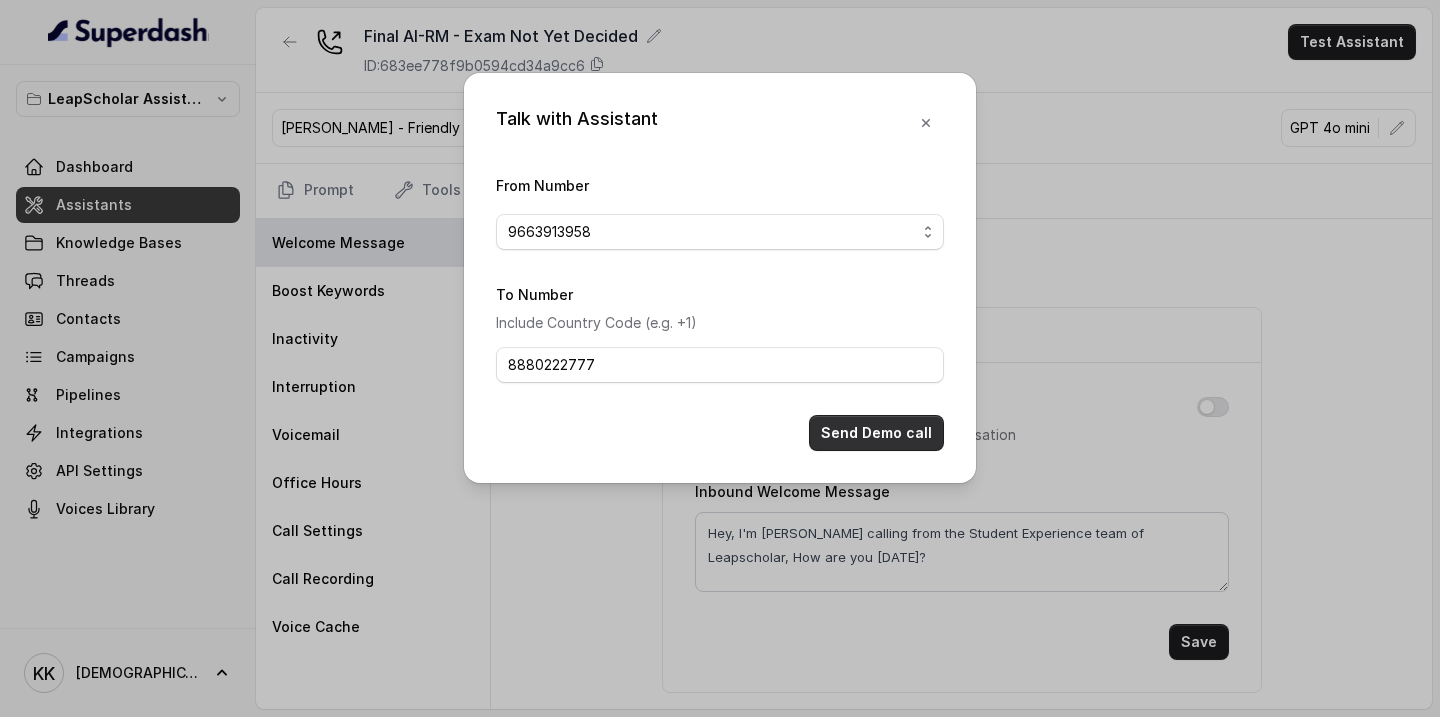 click on "Send Demo call" at bounding box center (876, 433) 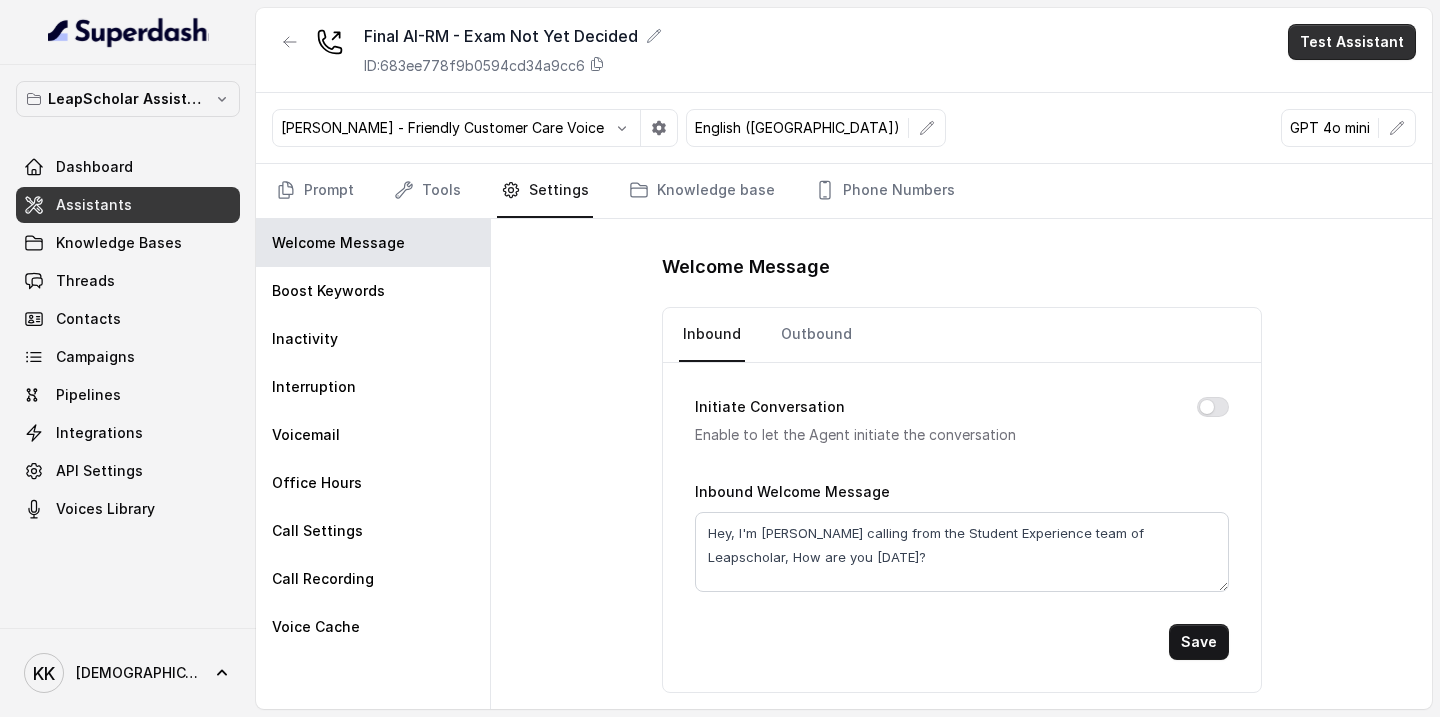 click on "Test Assistant" at bounding box center [1352, 42] 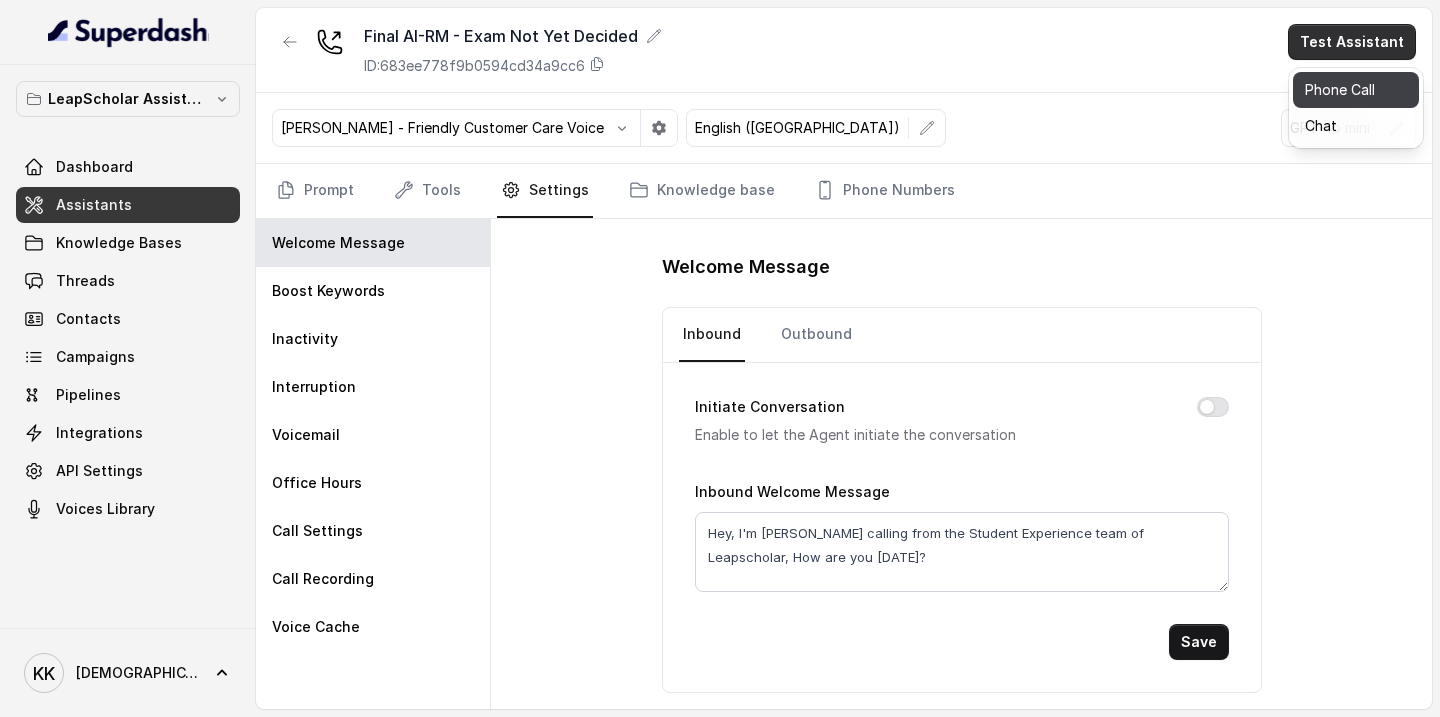 click on "Phone Call" at bounding box center [1356, 90] 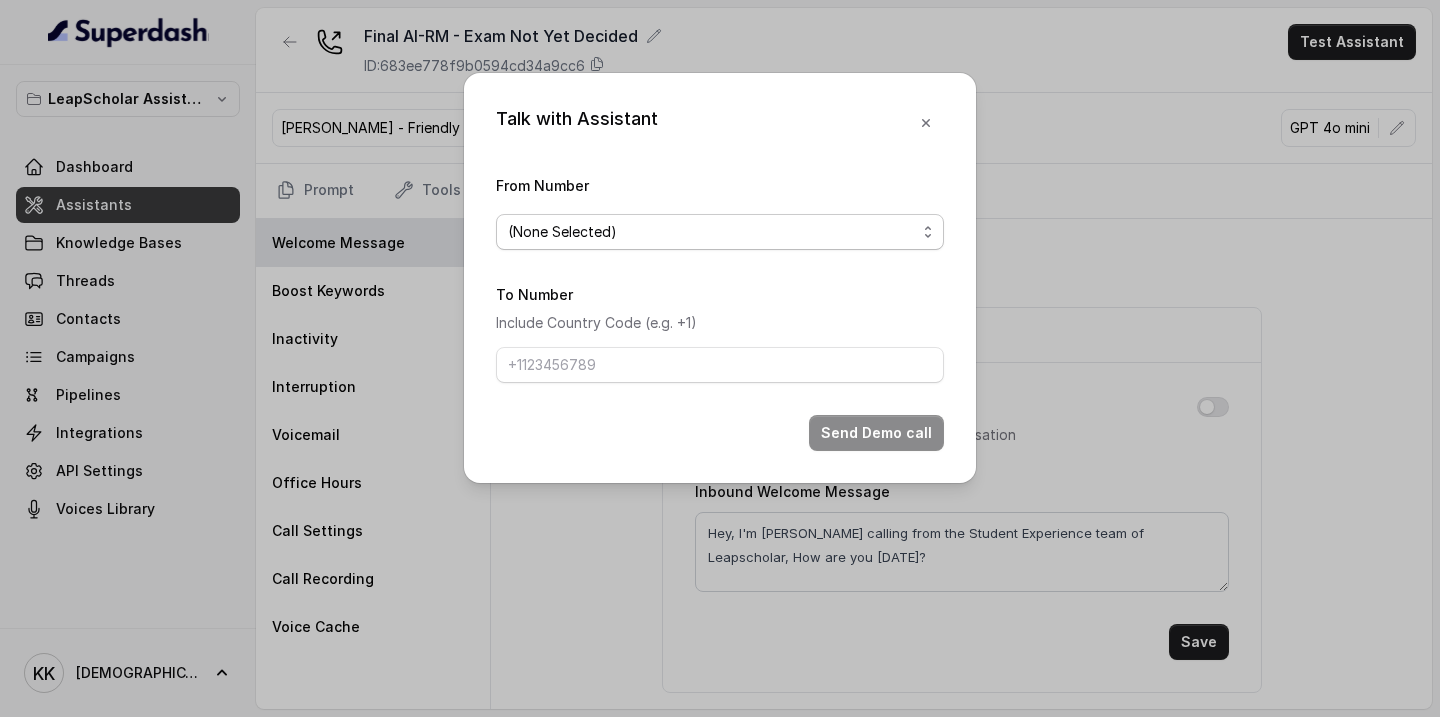 click on "(None Selected)" at bounding box center (562, 232) 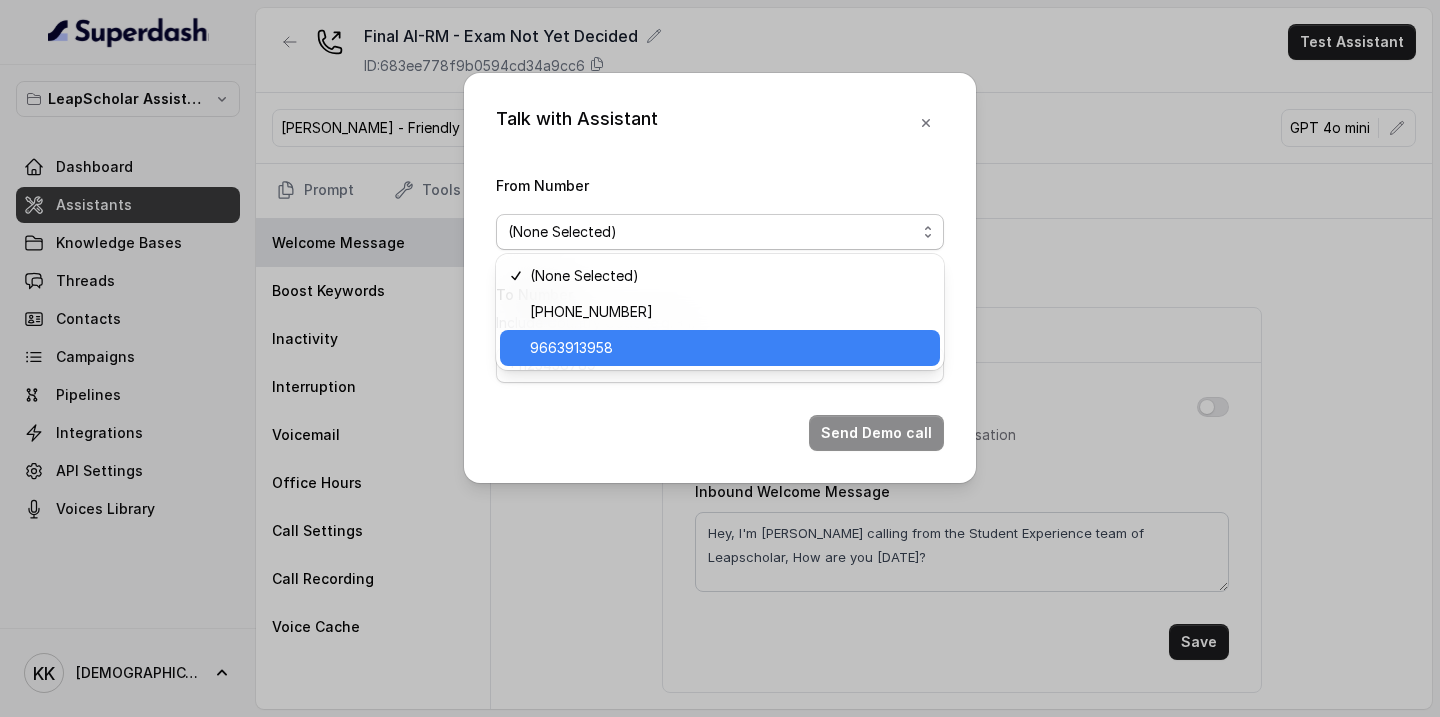 click on "9663913958" at bounding box center (729, 348) 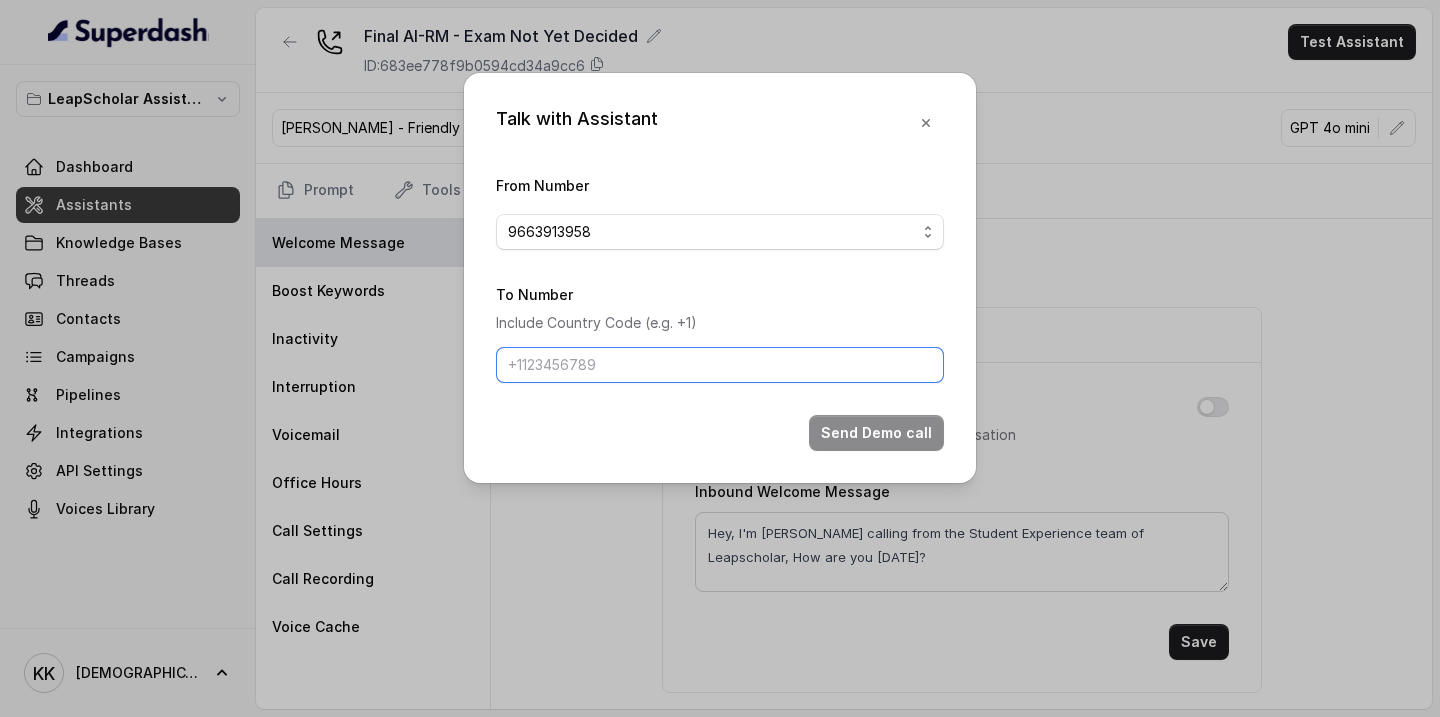 click on "To Number" at bounding box center (720, 365) 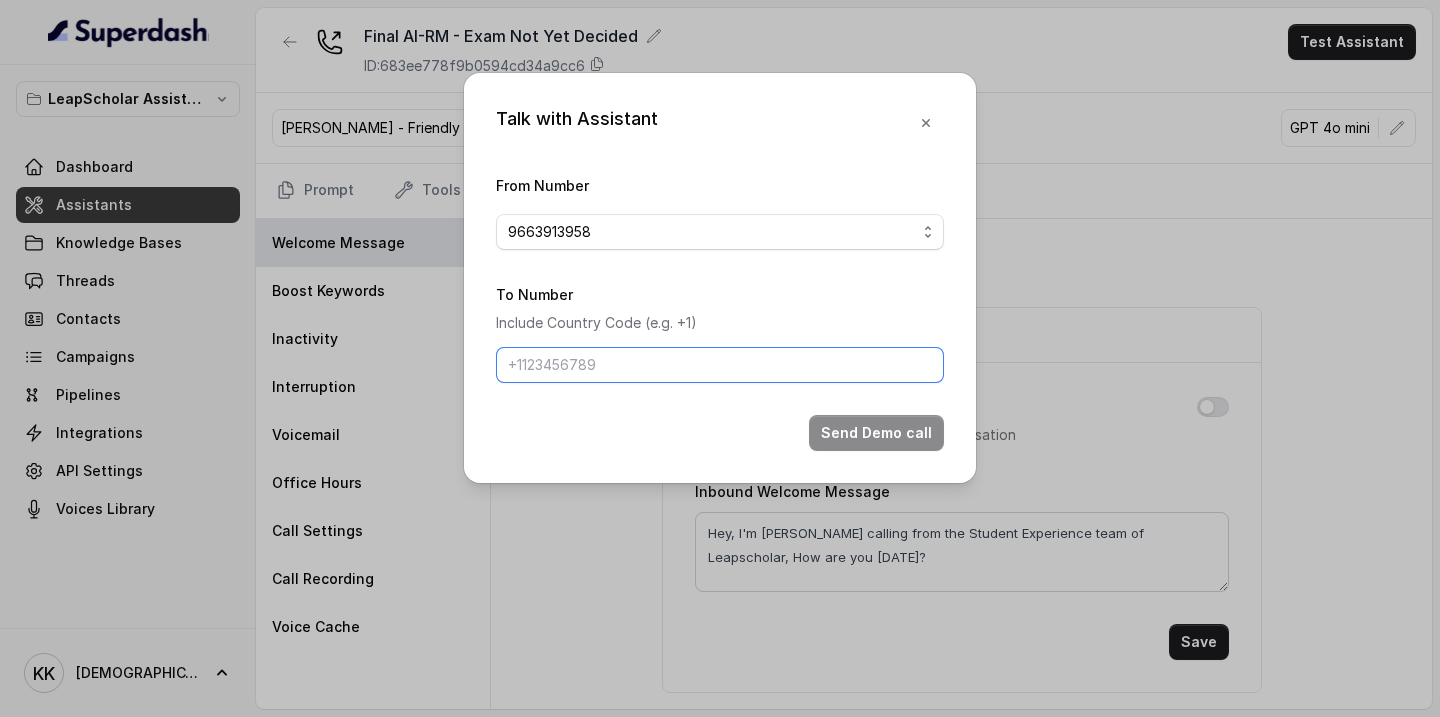 type on "8880222777" 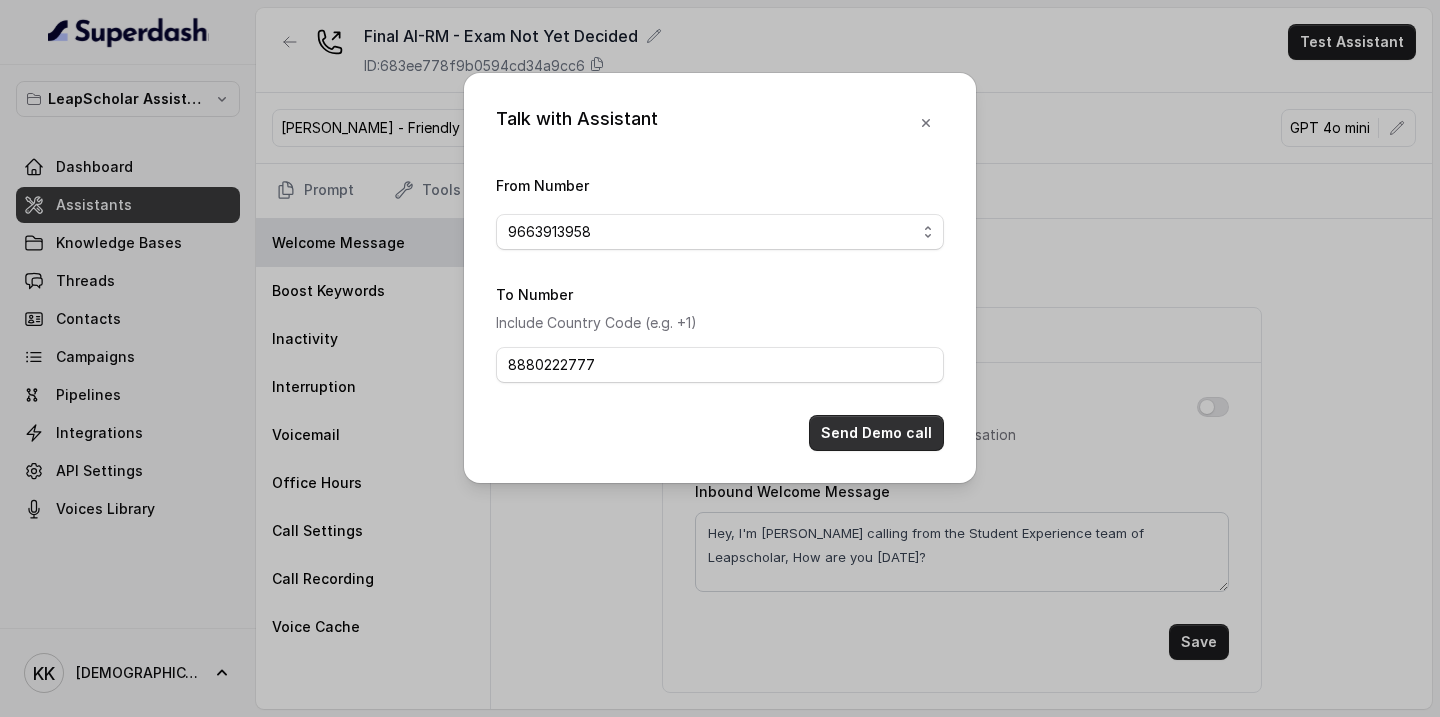 click on "Send Demo call" at bounding box center (876, 433) 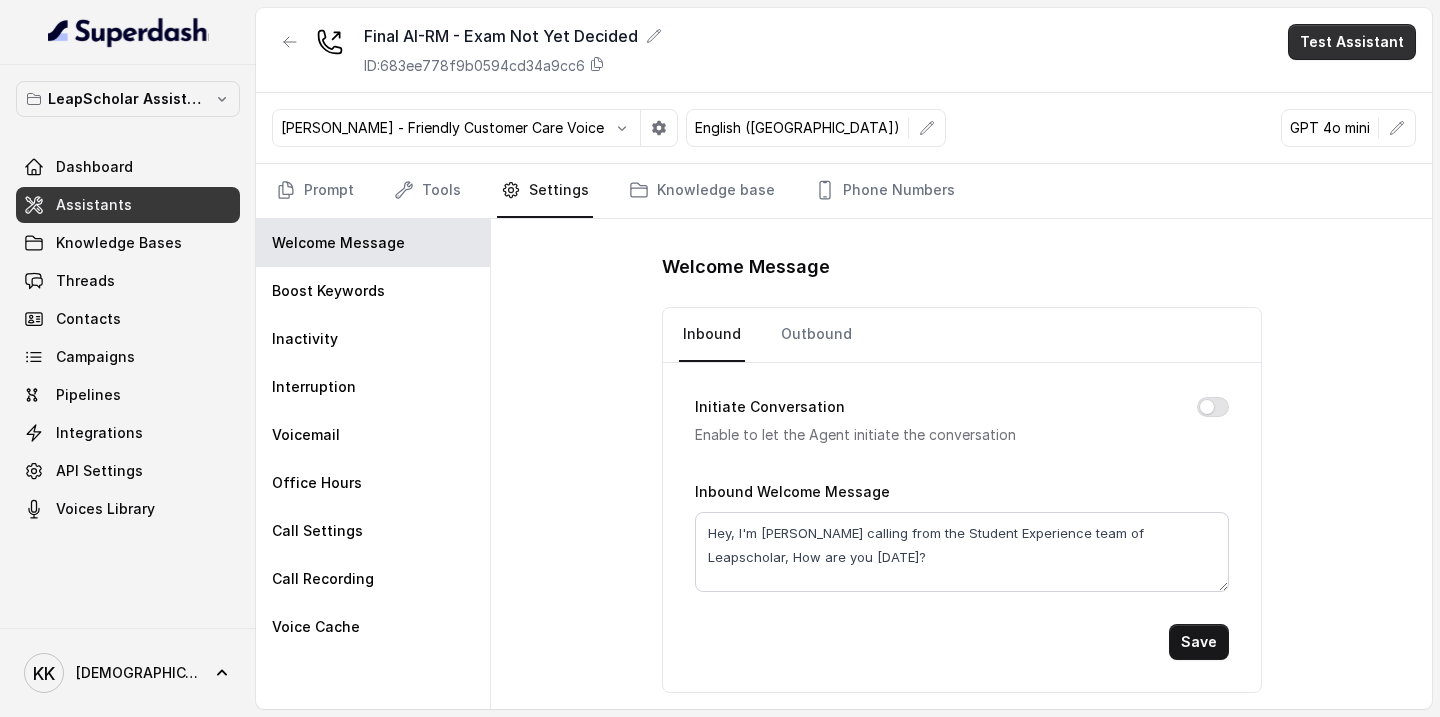 click on "Test Assistant" at bounding box center [1352, 42] 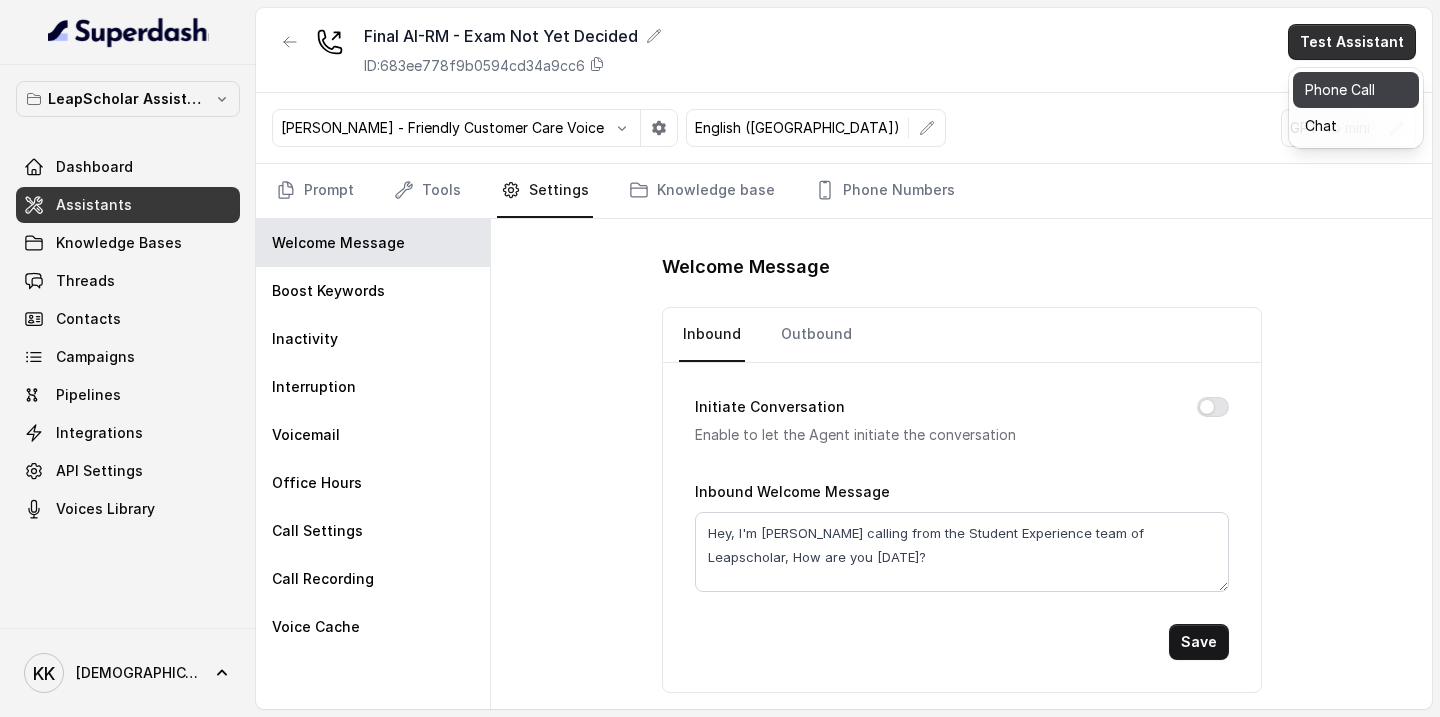 click on "Phone Call" at bounding box center (1356, 90) 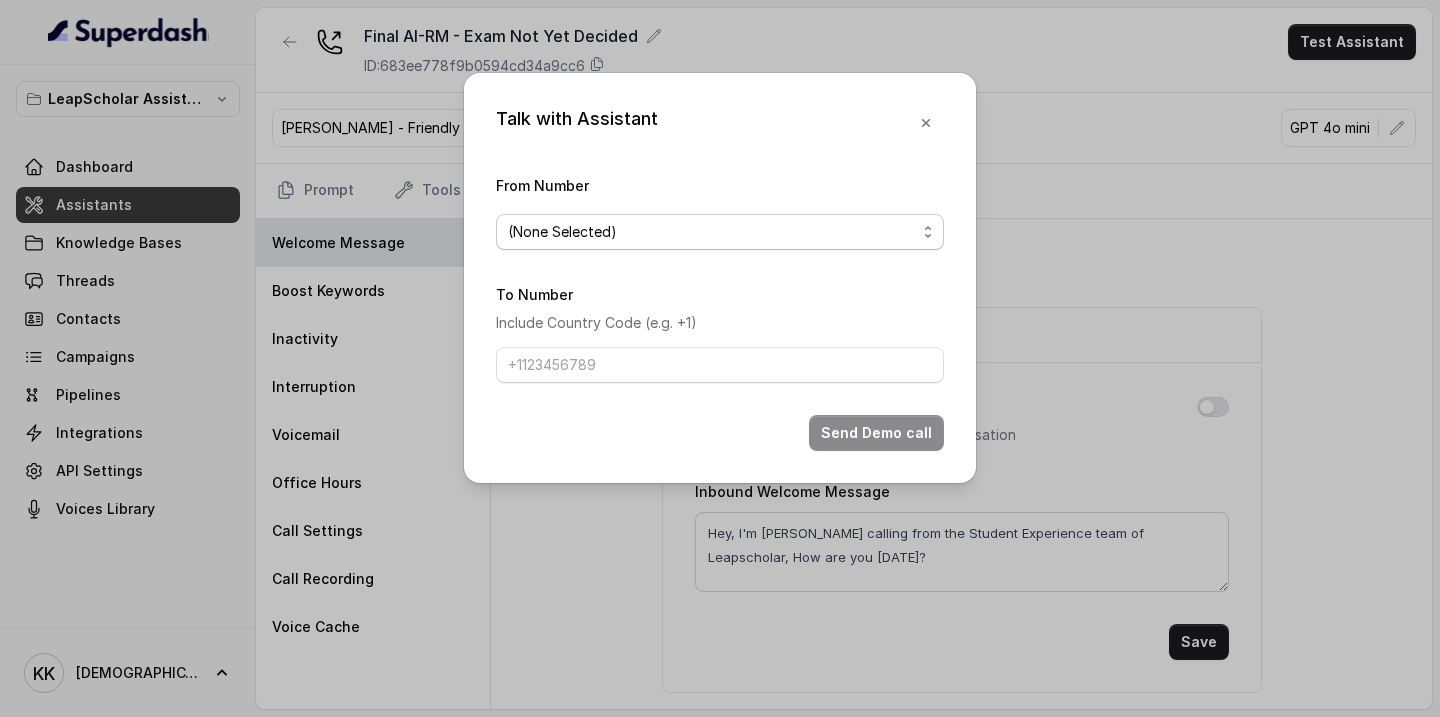 click on "(None Selected)" at bounding box center (712, 232) 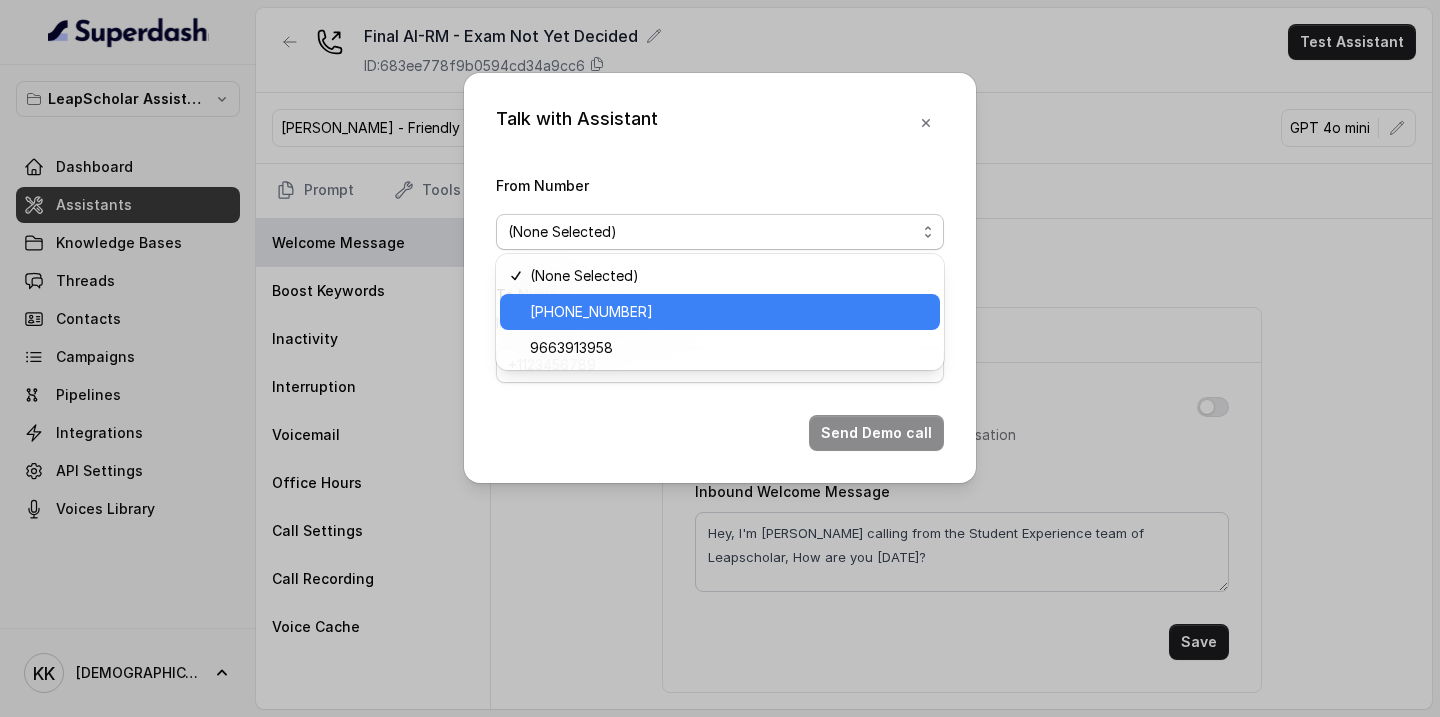 click on "[PHONE_NUMBER]" at bounding box center [729, 312] 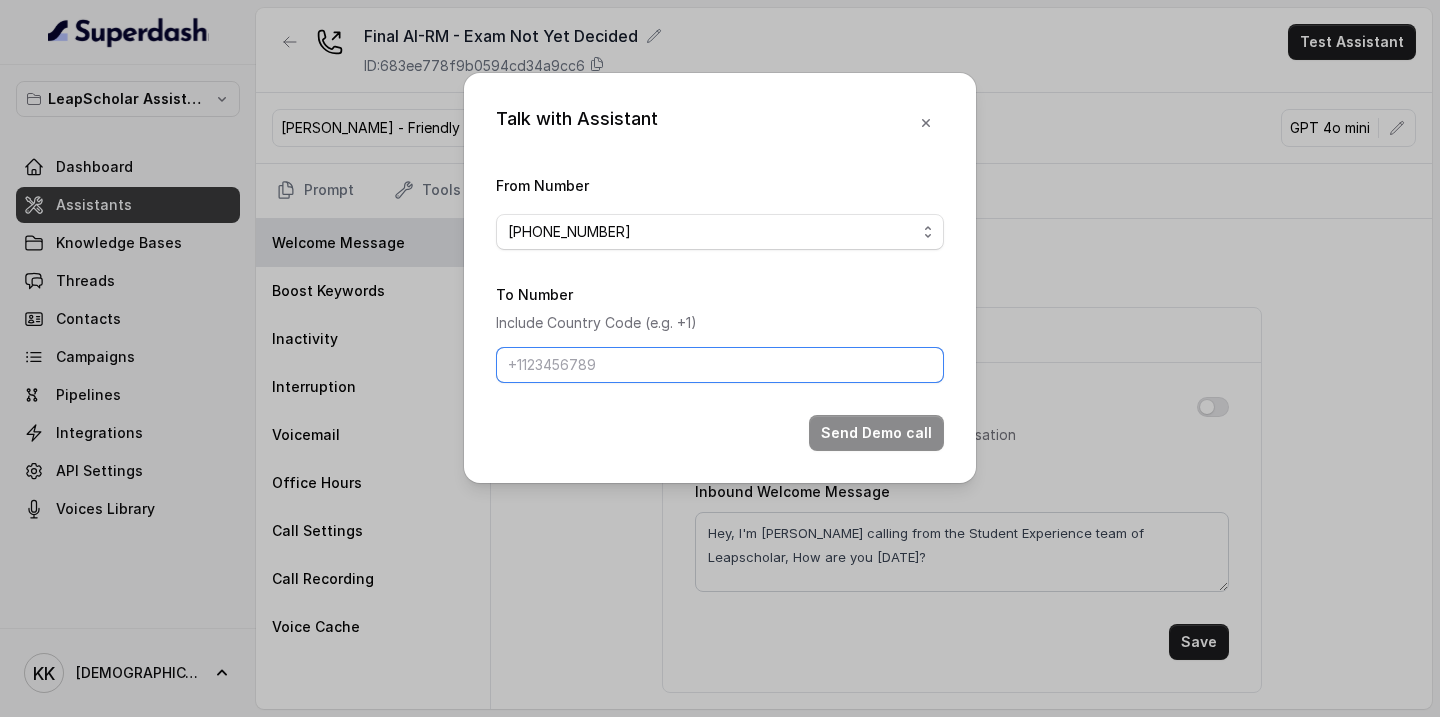 click on "To Number" at bounding box center (720, 365) 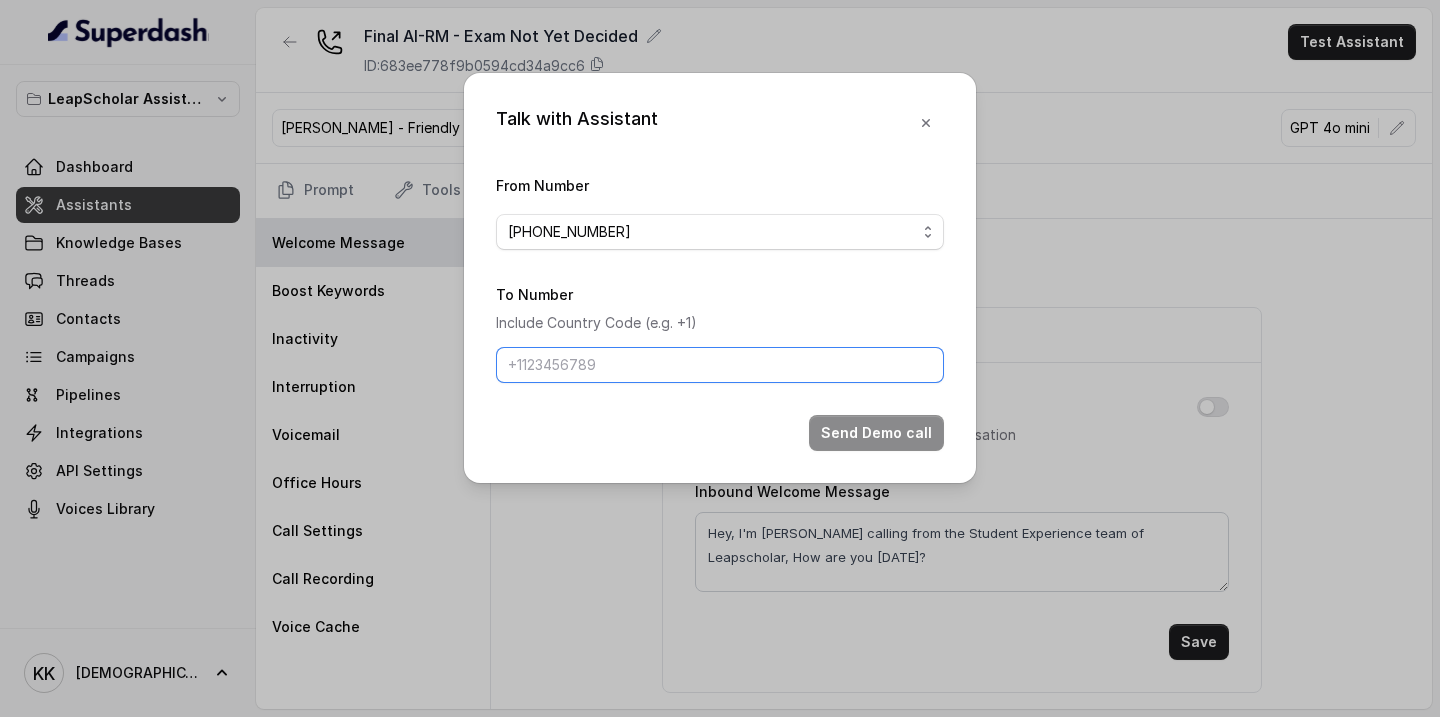 type on "[PHONE_NUMBER]" 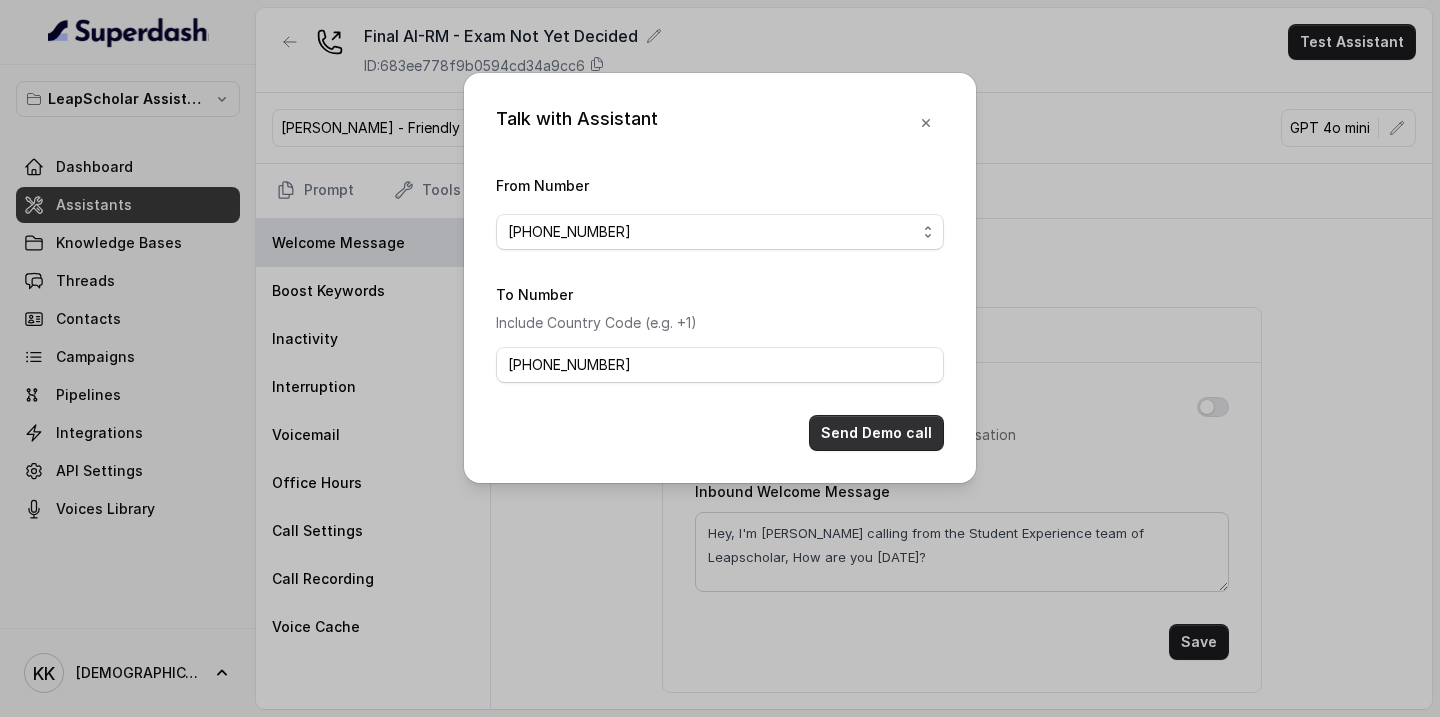click on "Send Demo call" at bounding box center [876, 433] 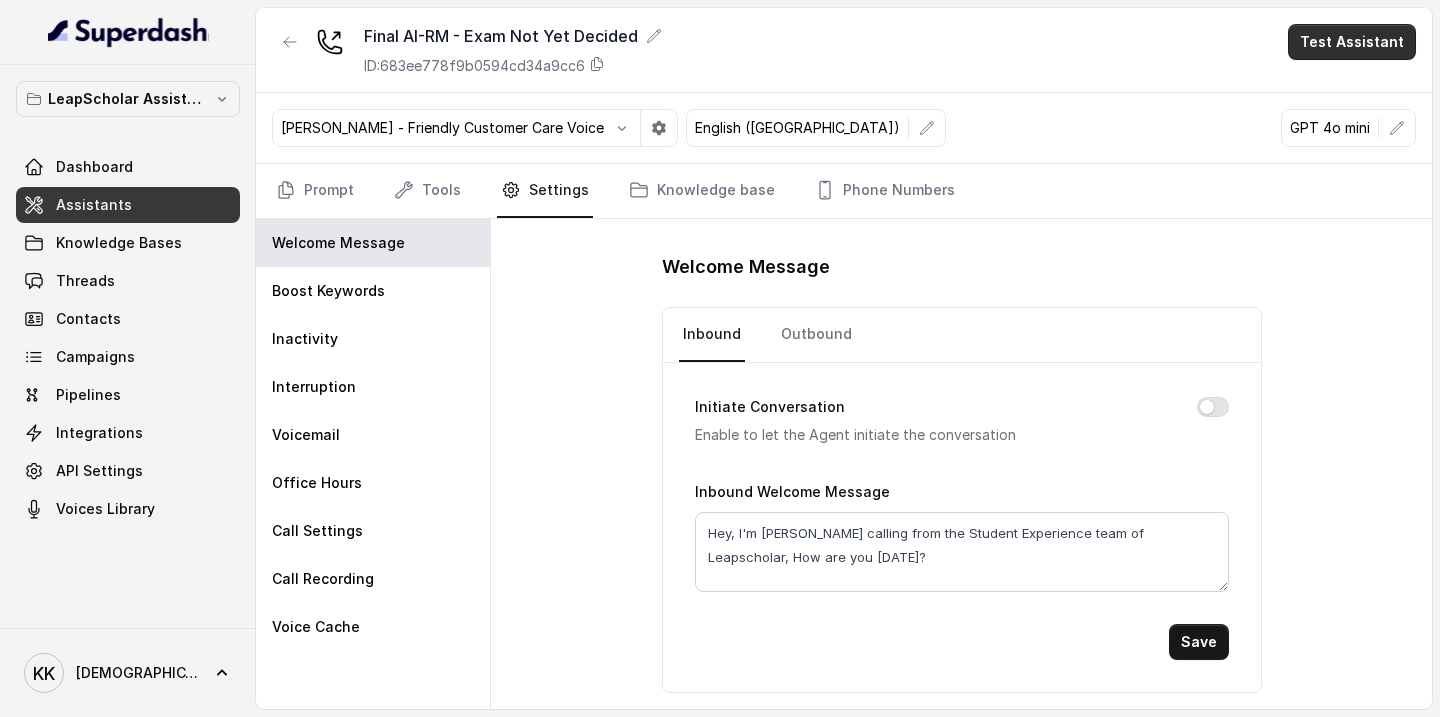 click on "Test Assistant" at bounding box center [1352, 42] 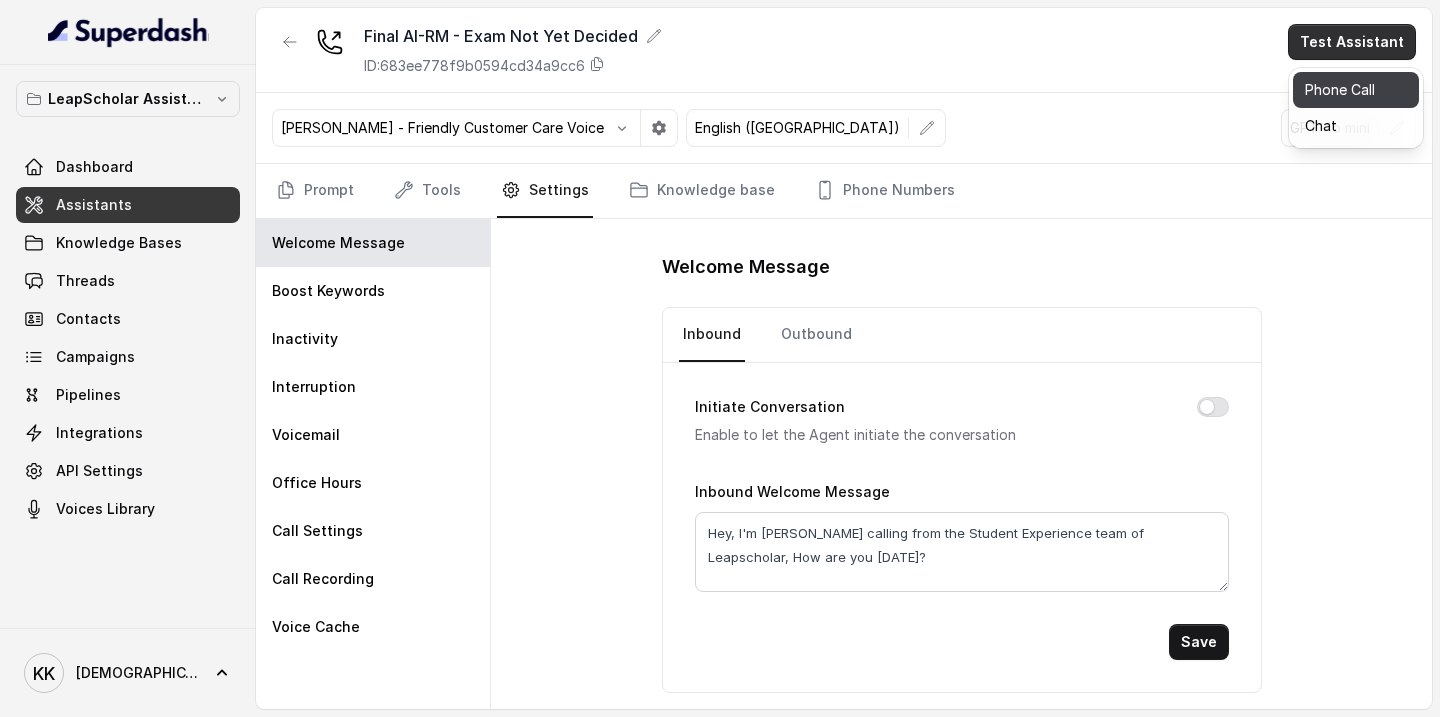 click on "Phone Call" at bounding box center [1356, 90] 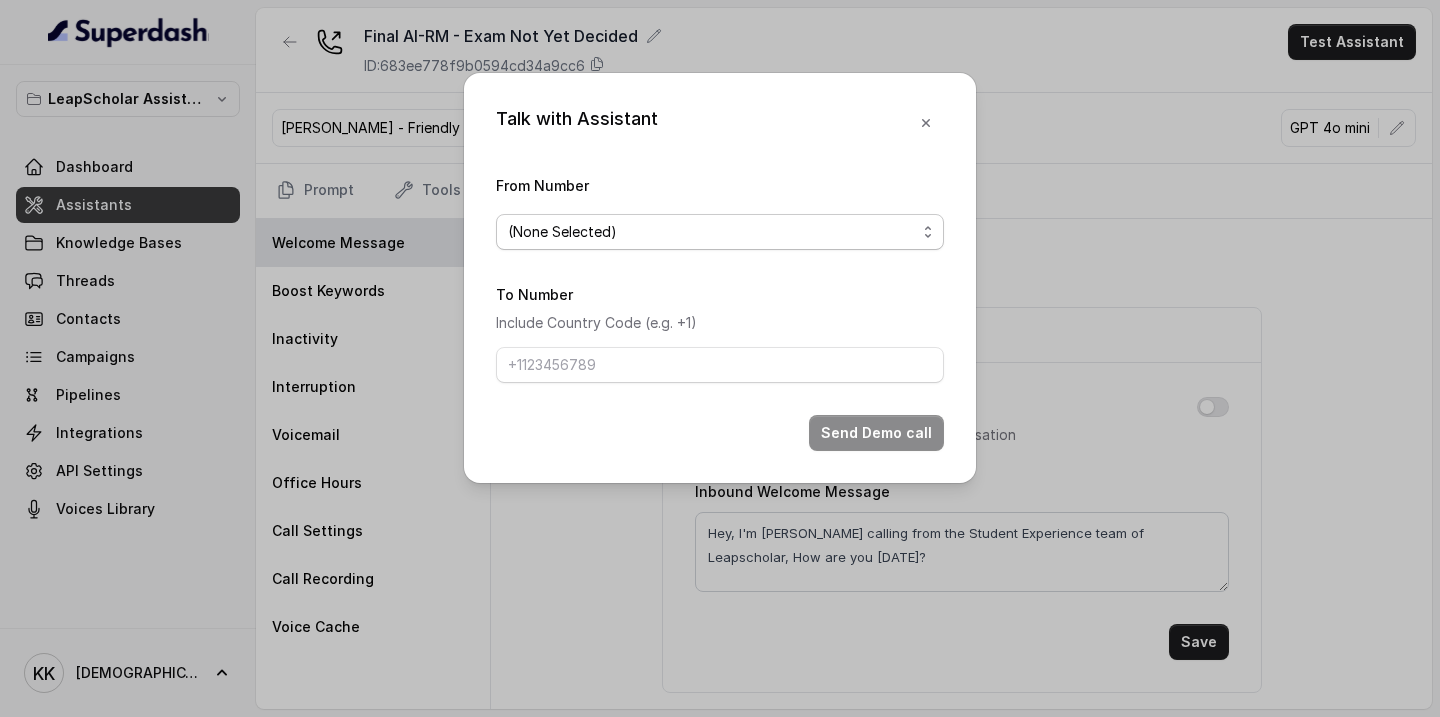 click on "(None Selected)" at bounding box center (712, 232) 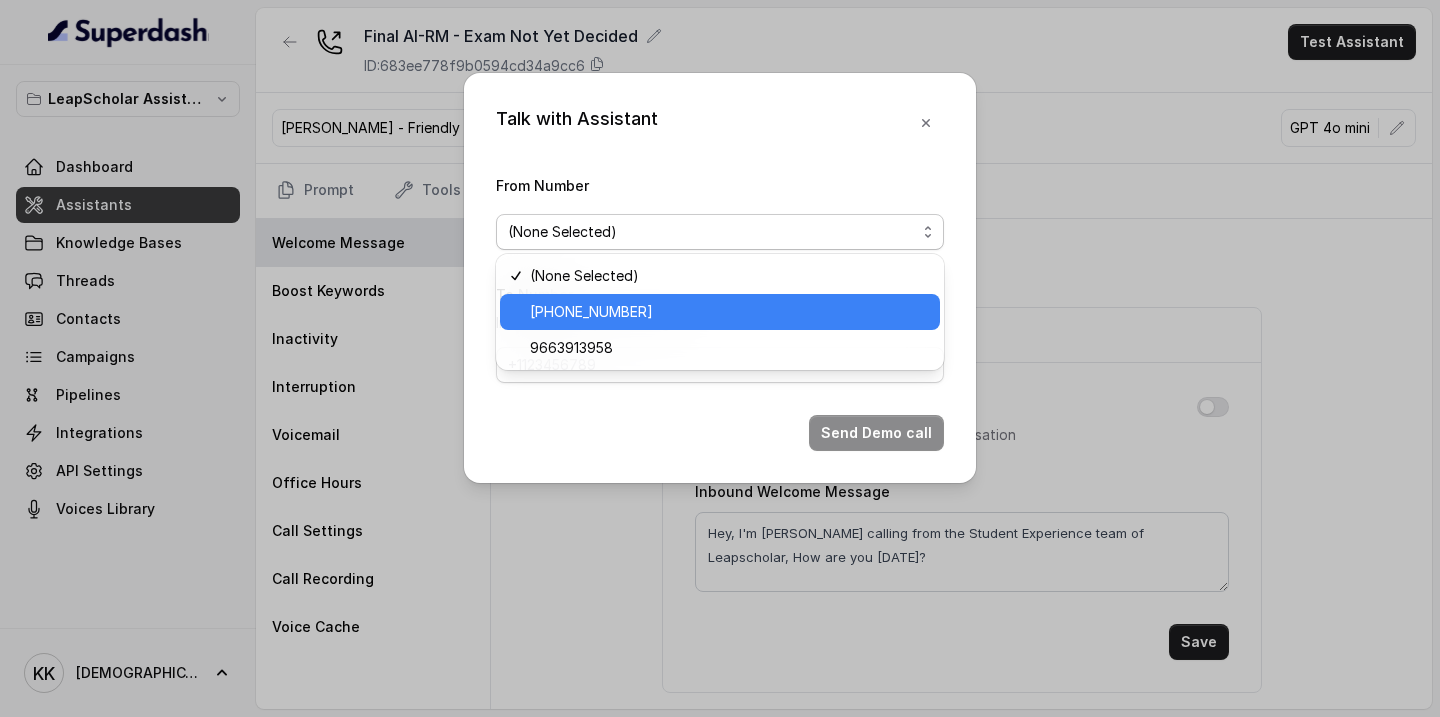 click on "[PHONE_NUMBER]" at bounding box center (729, 312) 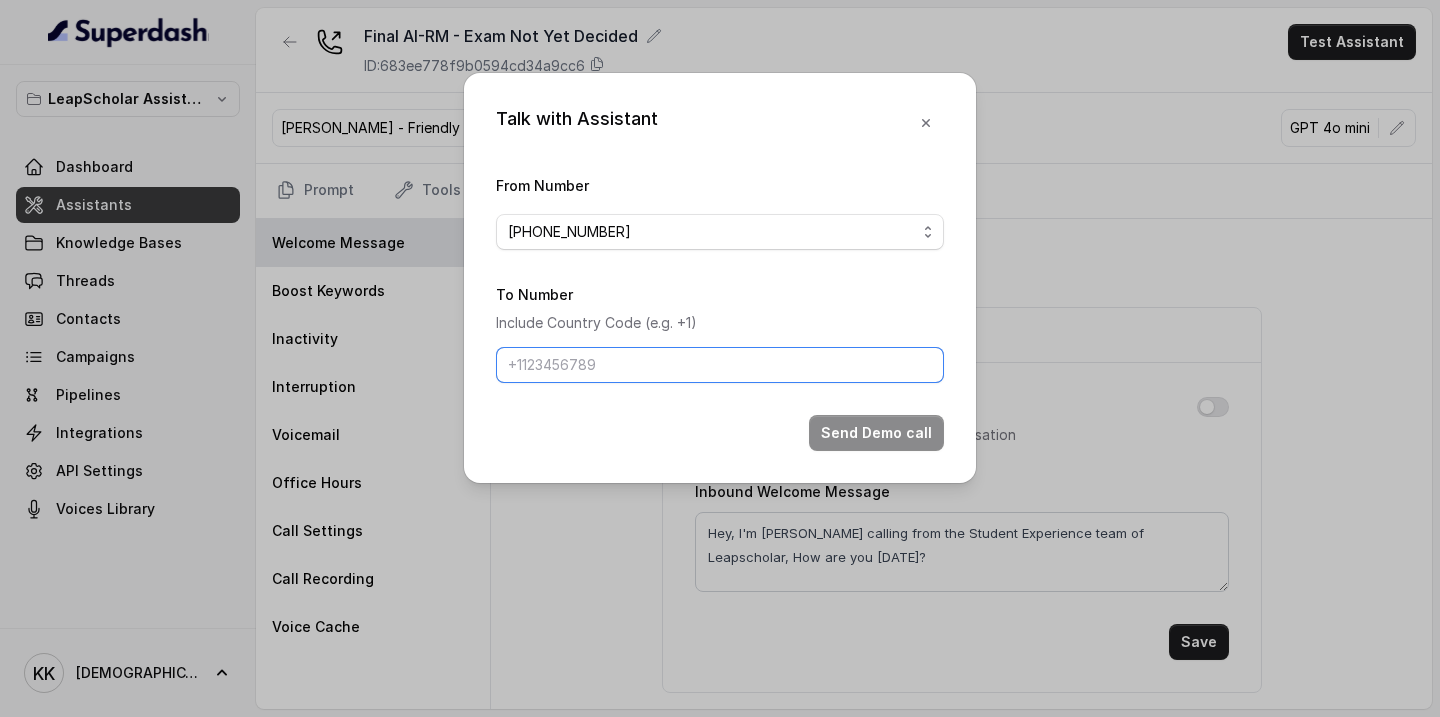 click on "To Number" at bounding box center (720, 365) 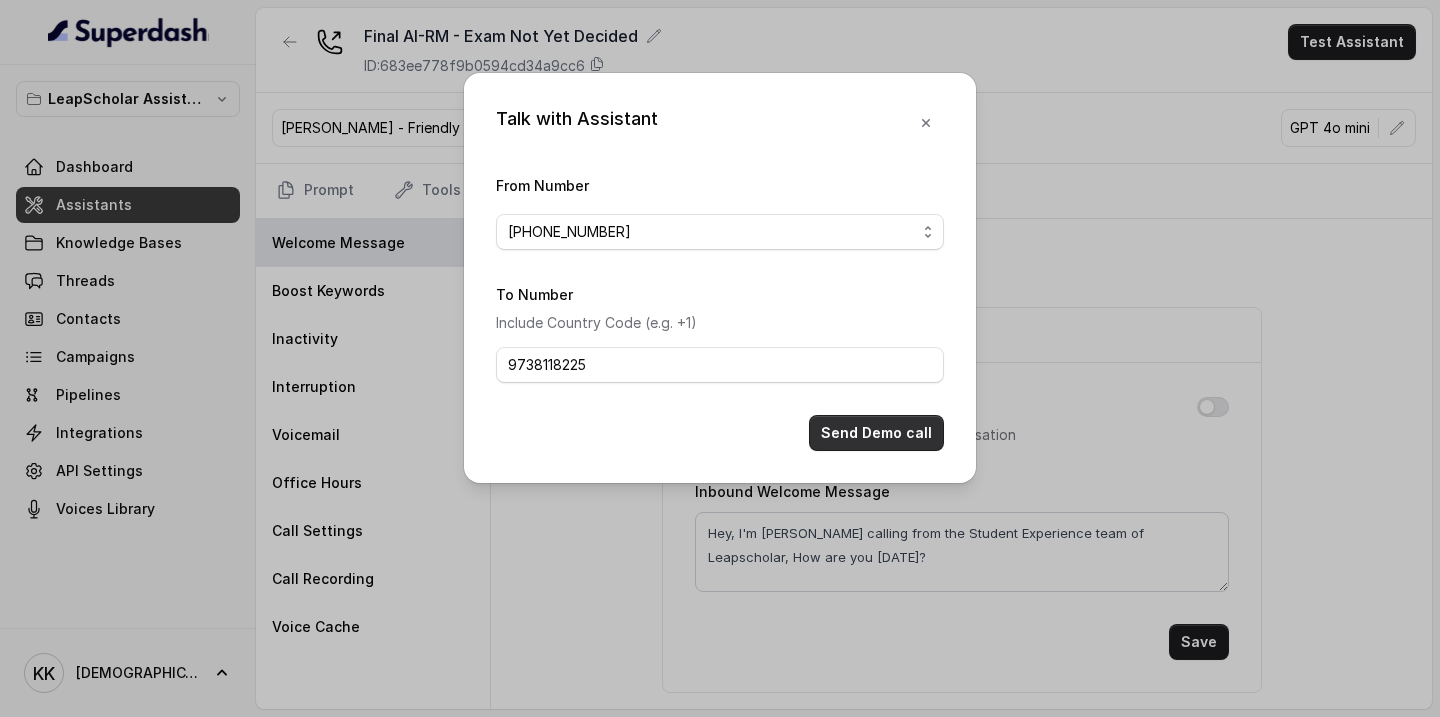 click on "Send Demo call" at bounding box center (876, 433) 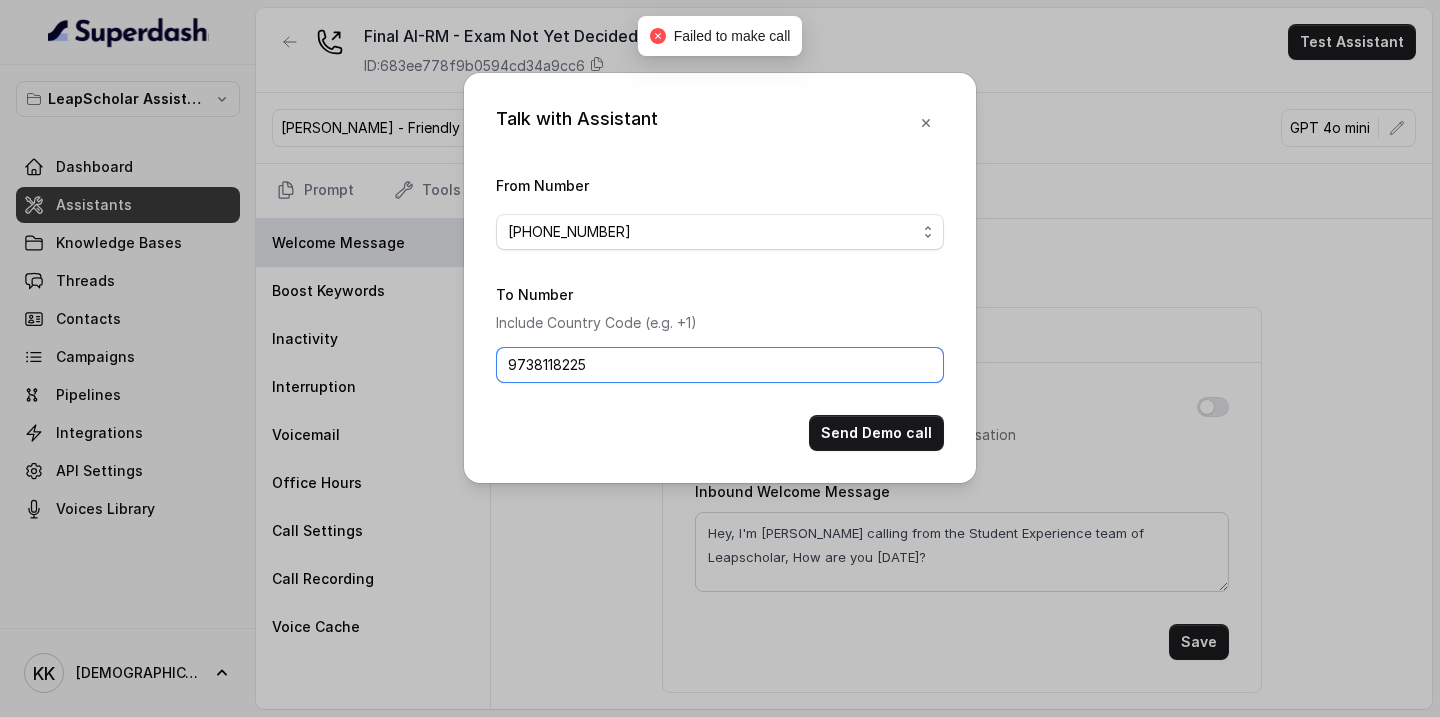 click on "9738118225" at bounding box center [720, 365] 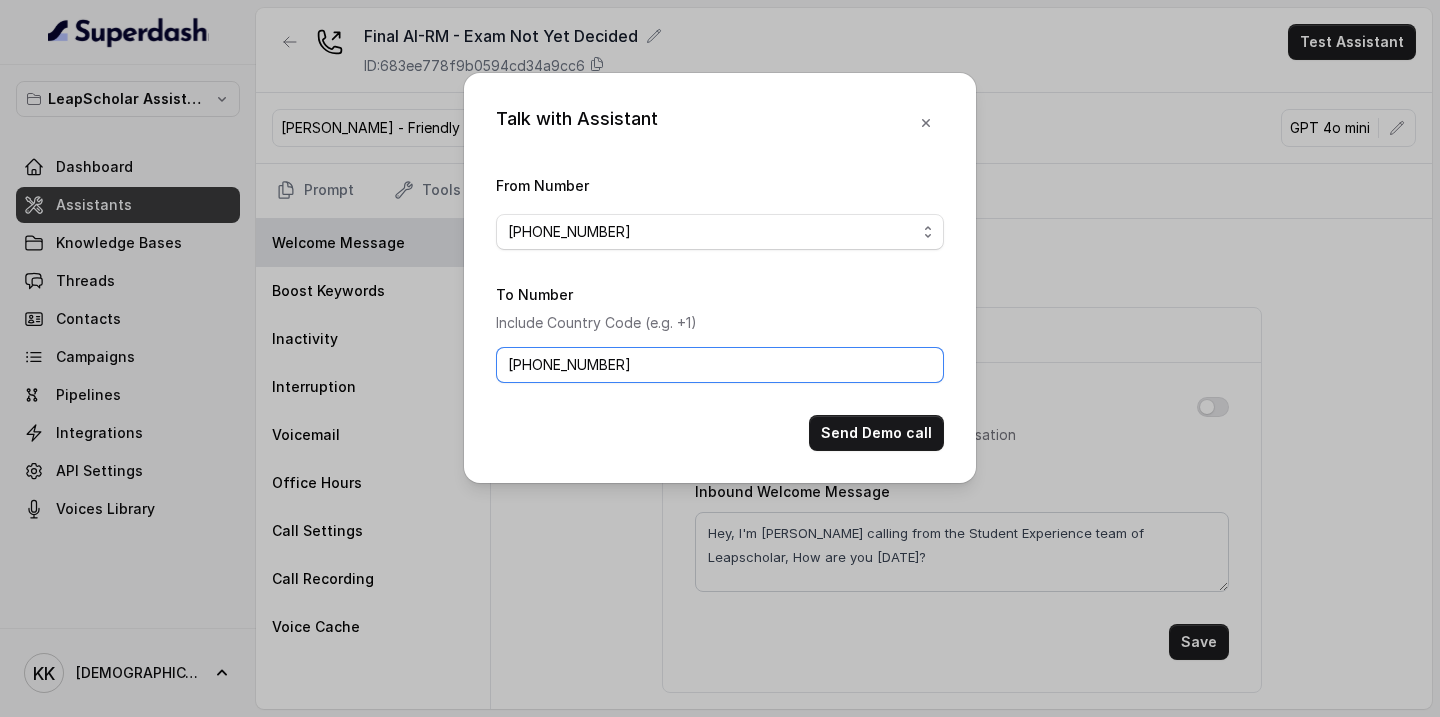 type on "[PHONE_NUMBER]" 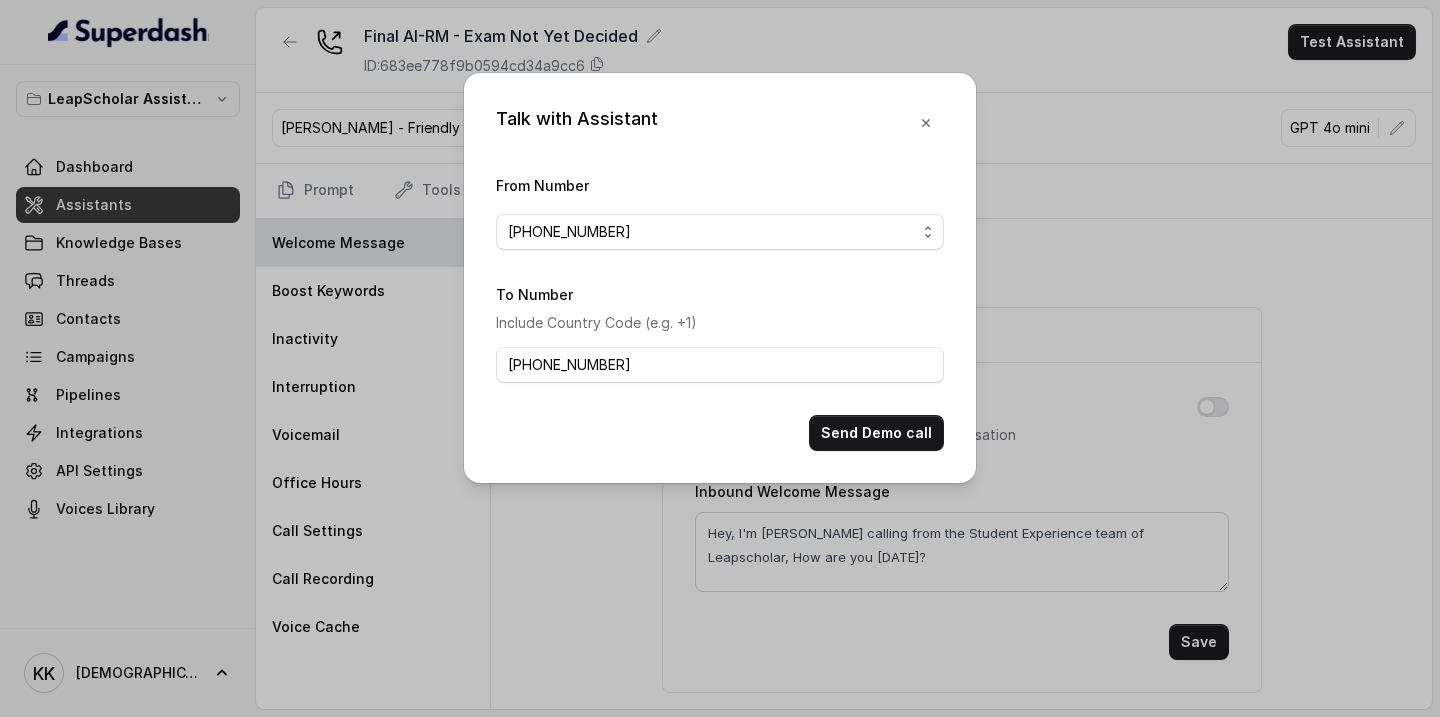 click on "From Number [PHONE_NUMBER] To Number Include Country Code (e.g. +1) [PHONE_NUMBER] Send Demo call" at bounding box center (720, 312) 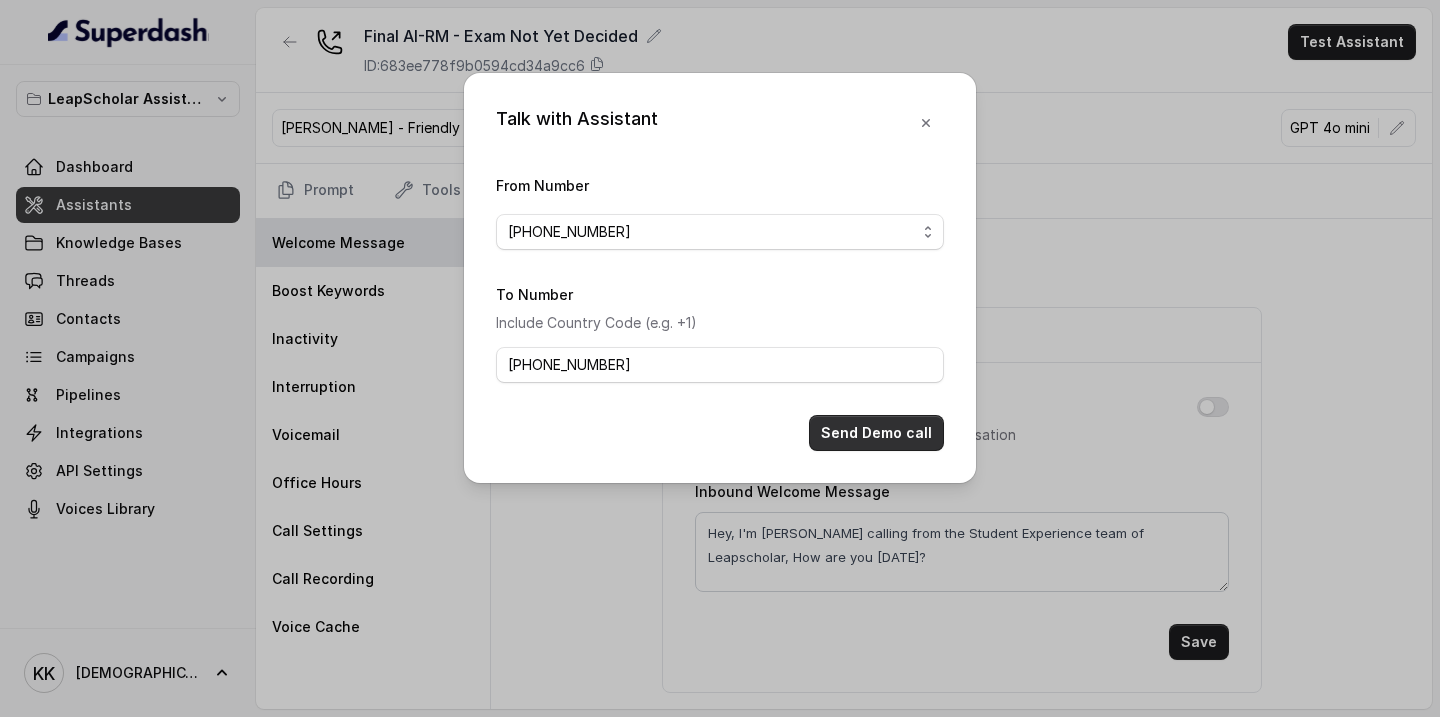 click on "Send Demo call" at bounding box center (876, 433) 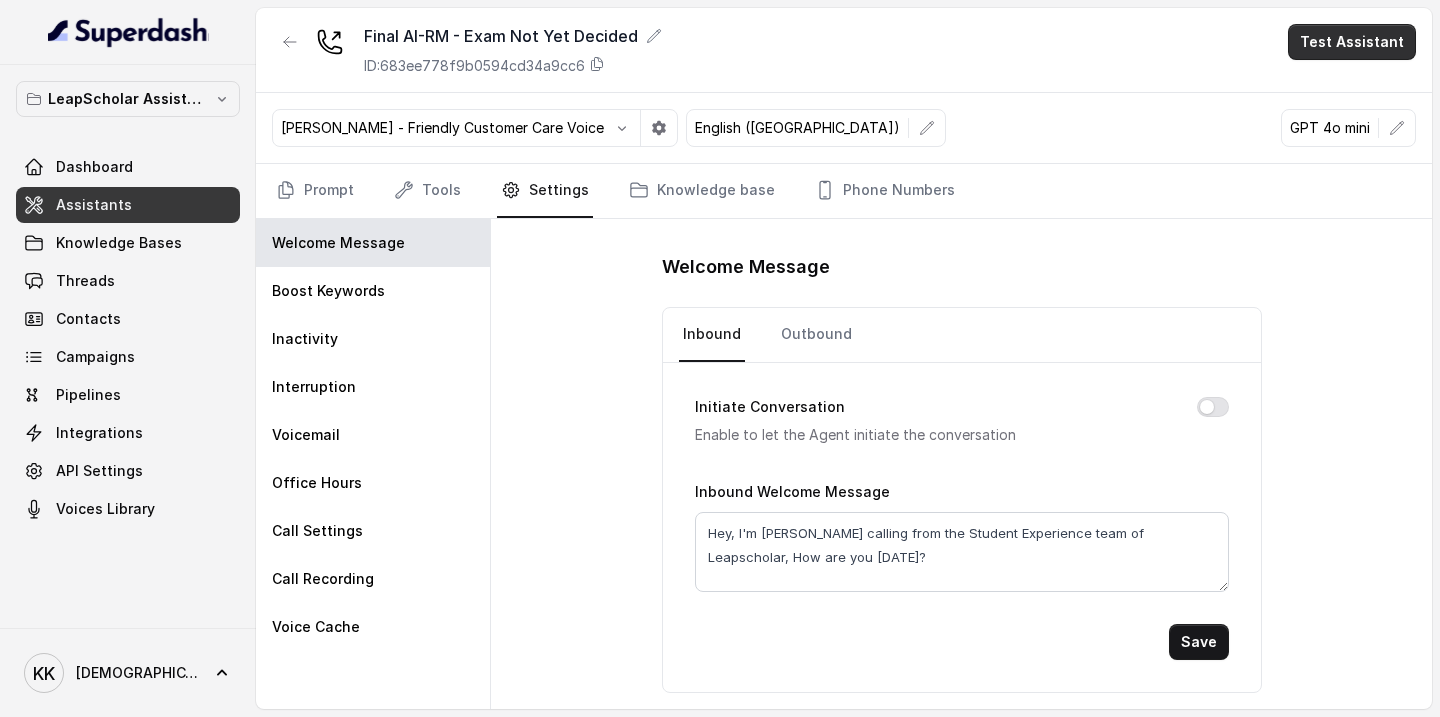 click on "Test Assistant" at bounding box center (1352, 42) 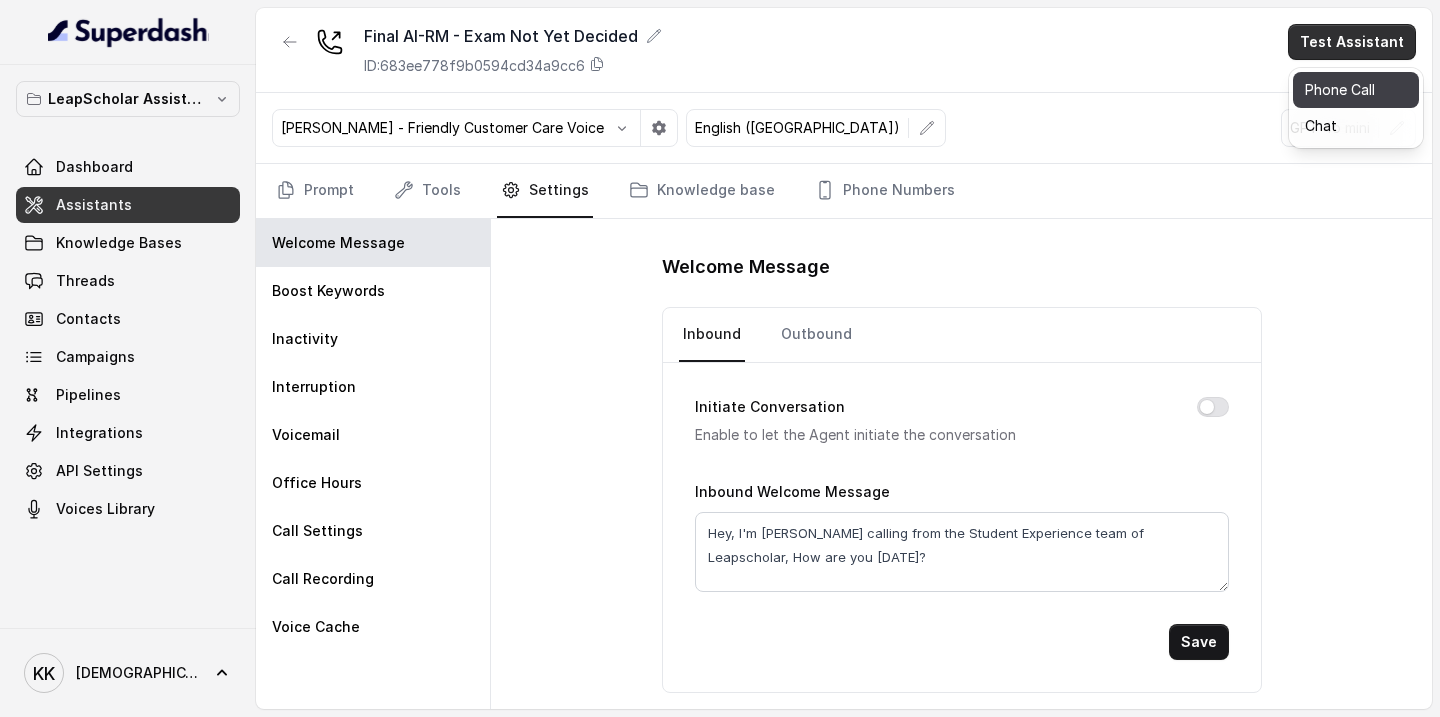 click on "Phone Call" at bounding box center (1356, 90) 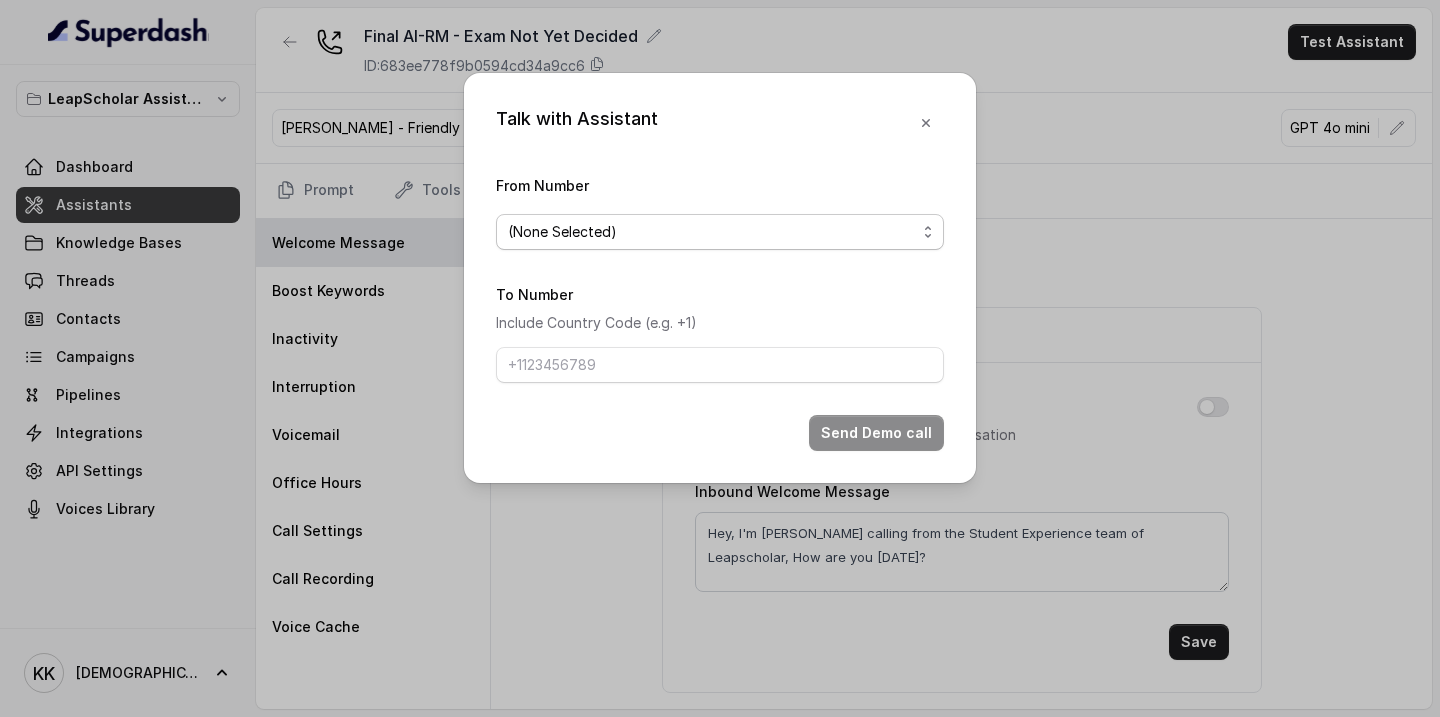 click on "(None Selected)" at bounding box center (720, 232) 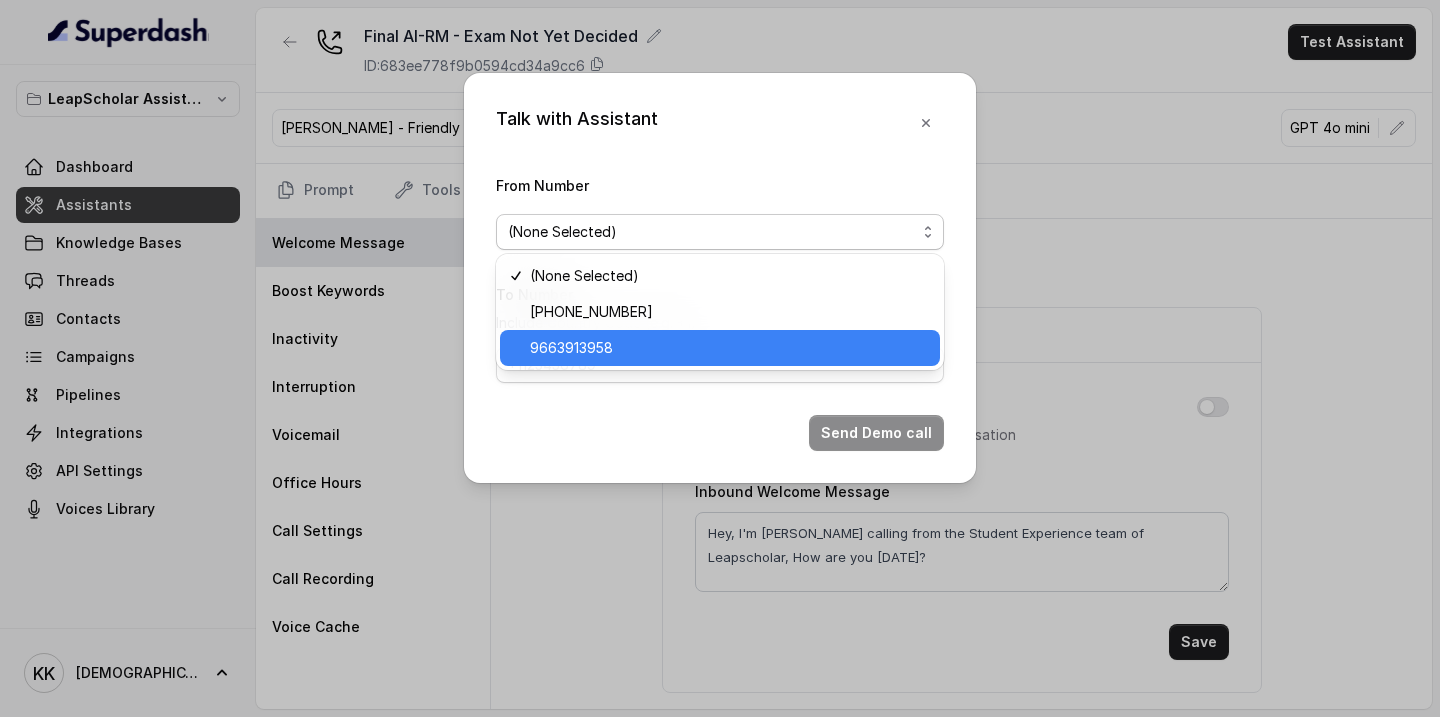 click on "9663913958" at bounding box center (729, 348) 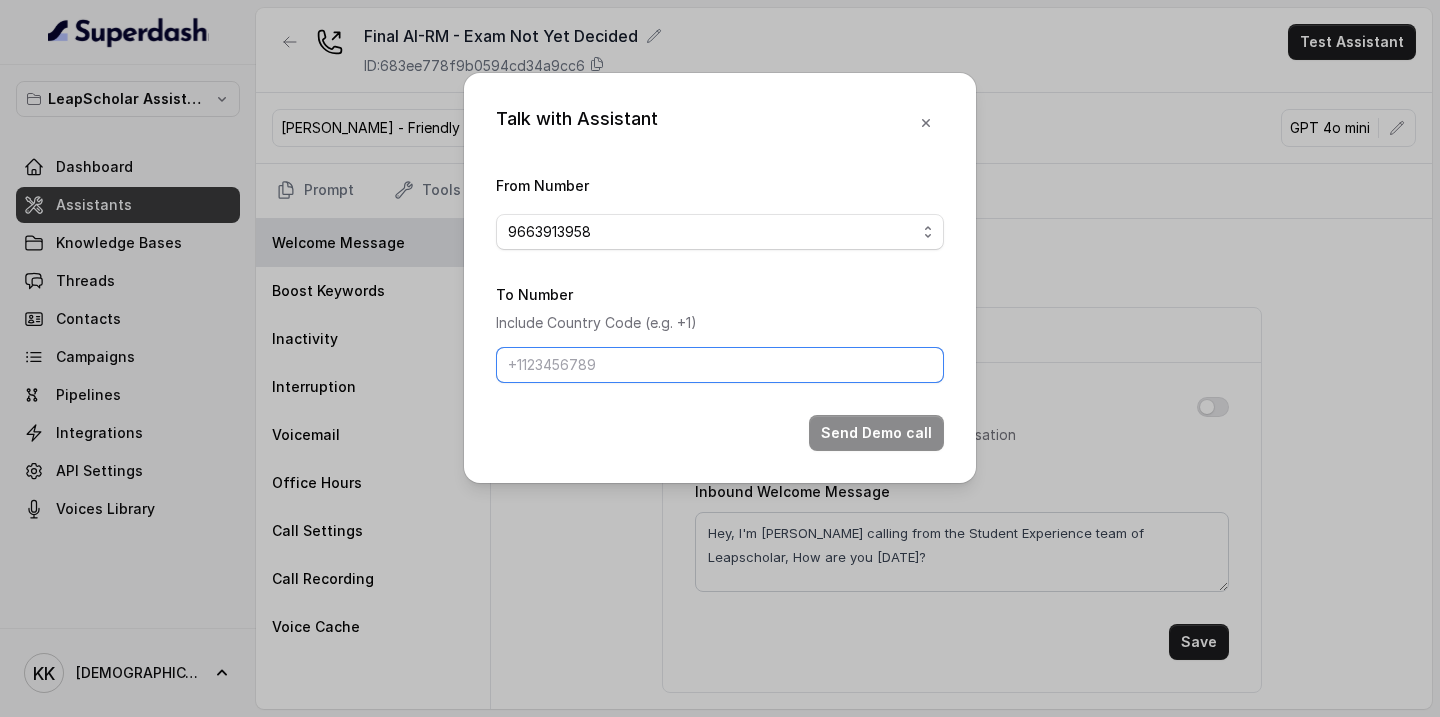 click on "To Number" at bounding box center [720, 365] 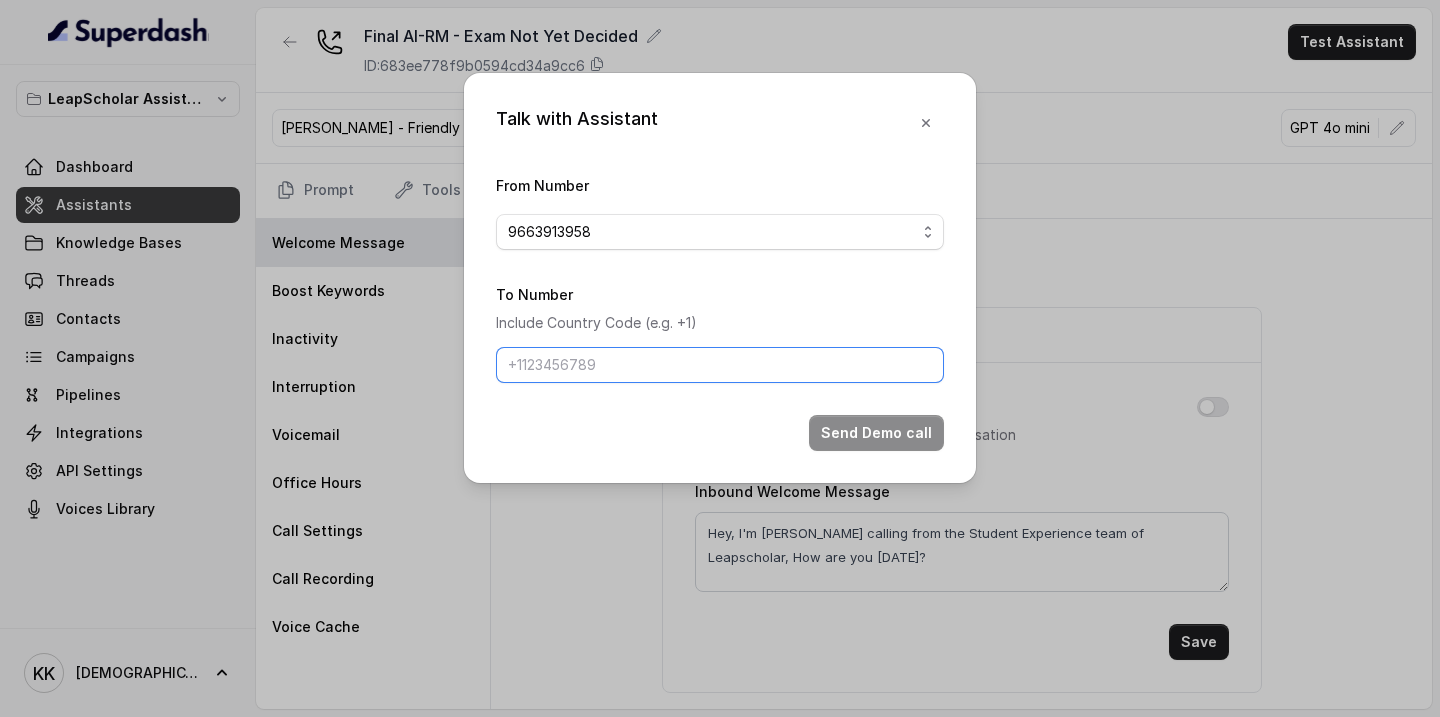 type on "9738118225" 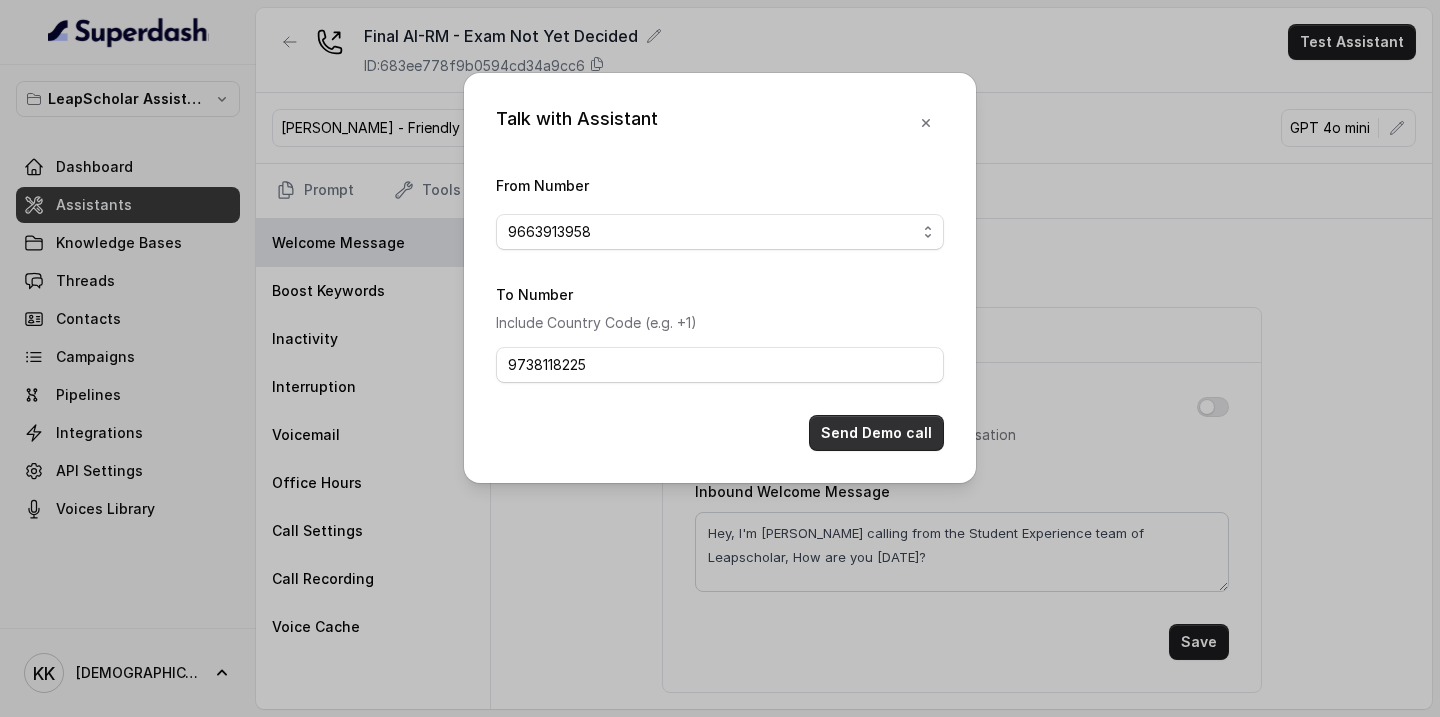 click on "Send Demo call" at bounding box center [876, 433] 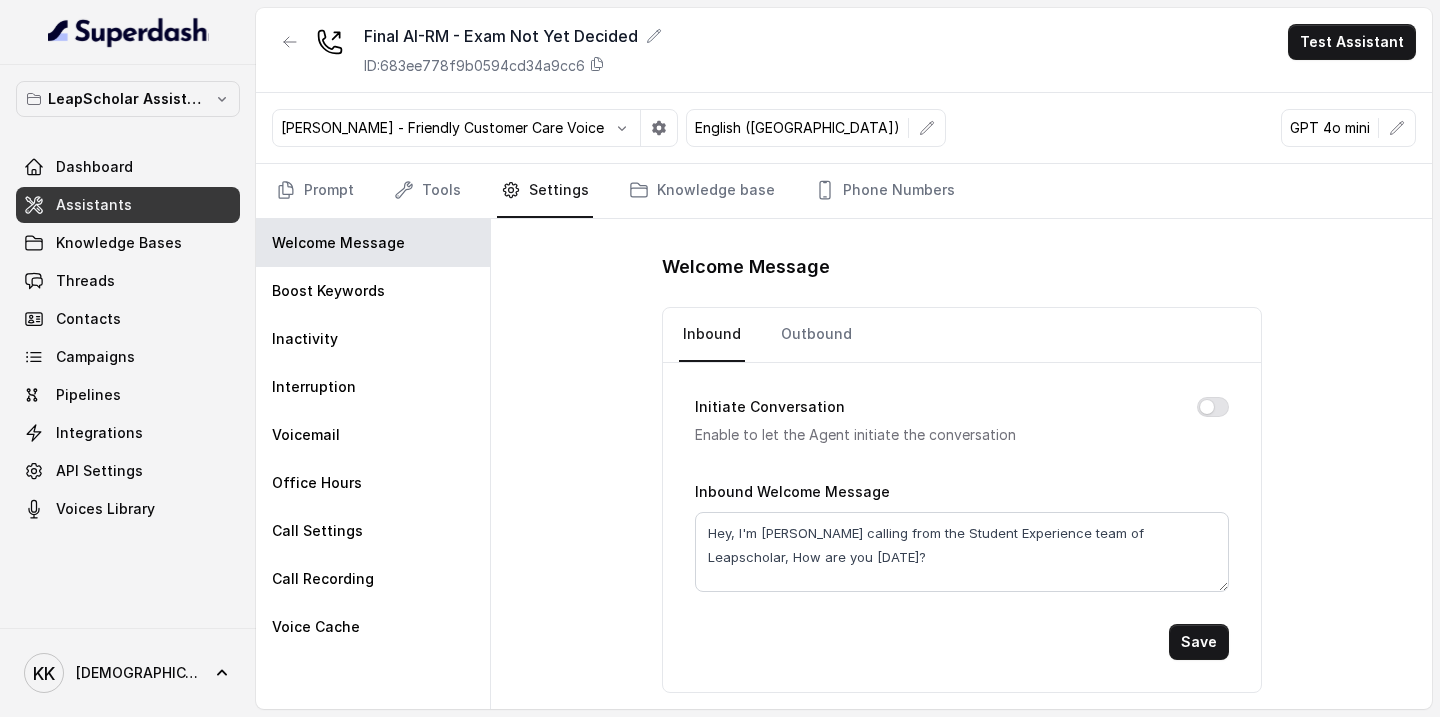 click on "Final AI-RM - Exam Not Yet Decided ID:   683ee778f9b0594cd34a9cc6 Test Assistant" at bounding box center [844, 50] 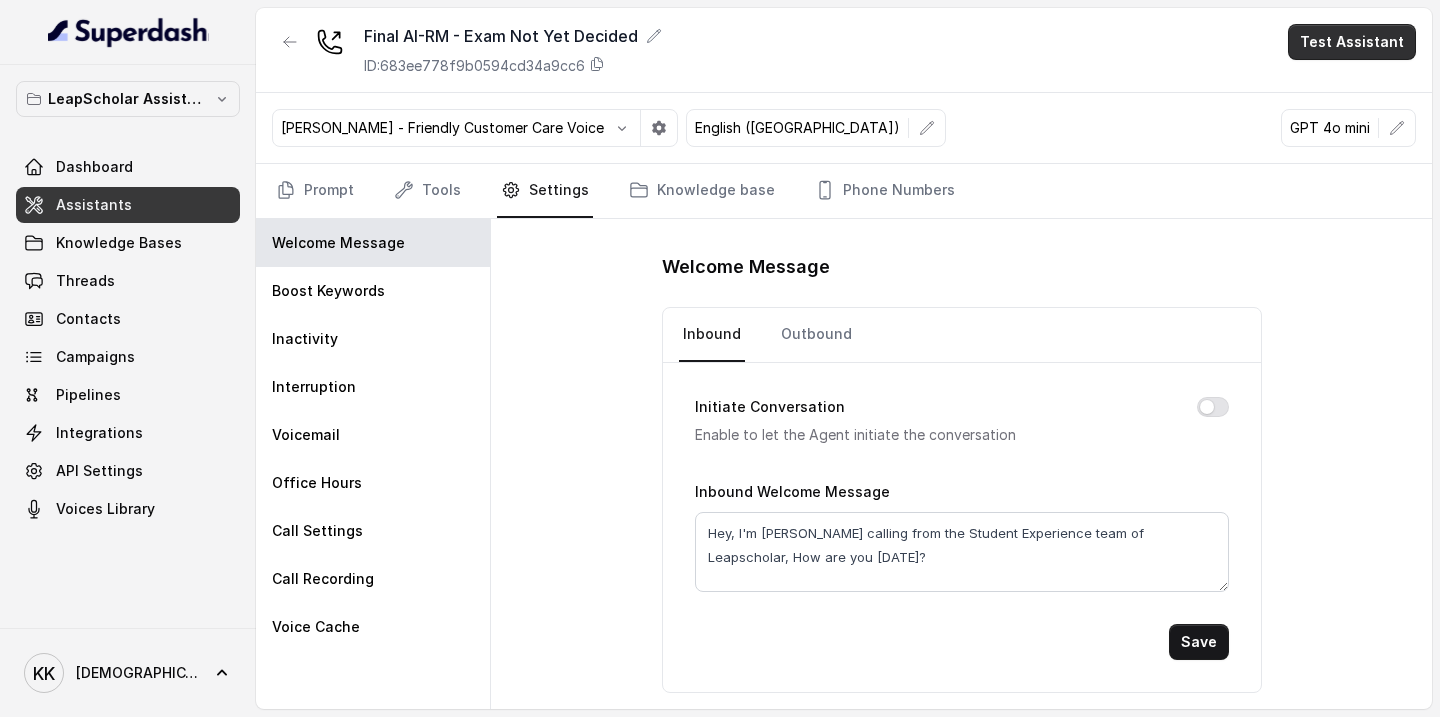 click on "Test Assistant" at bounding box center (1352, 42) 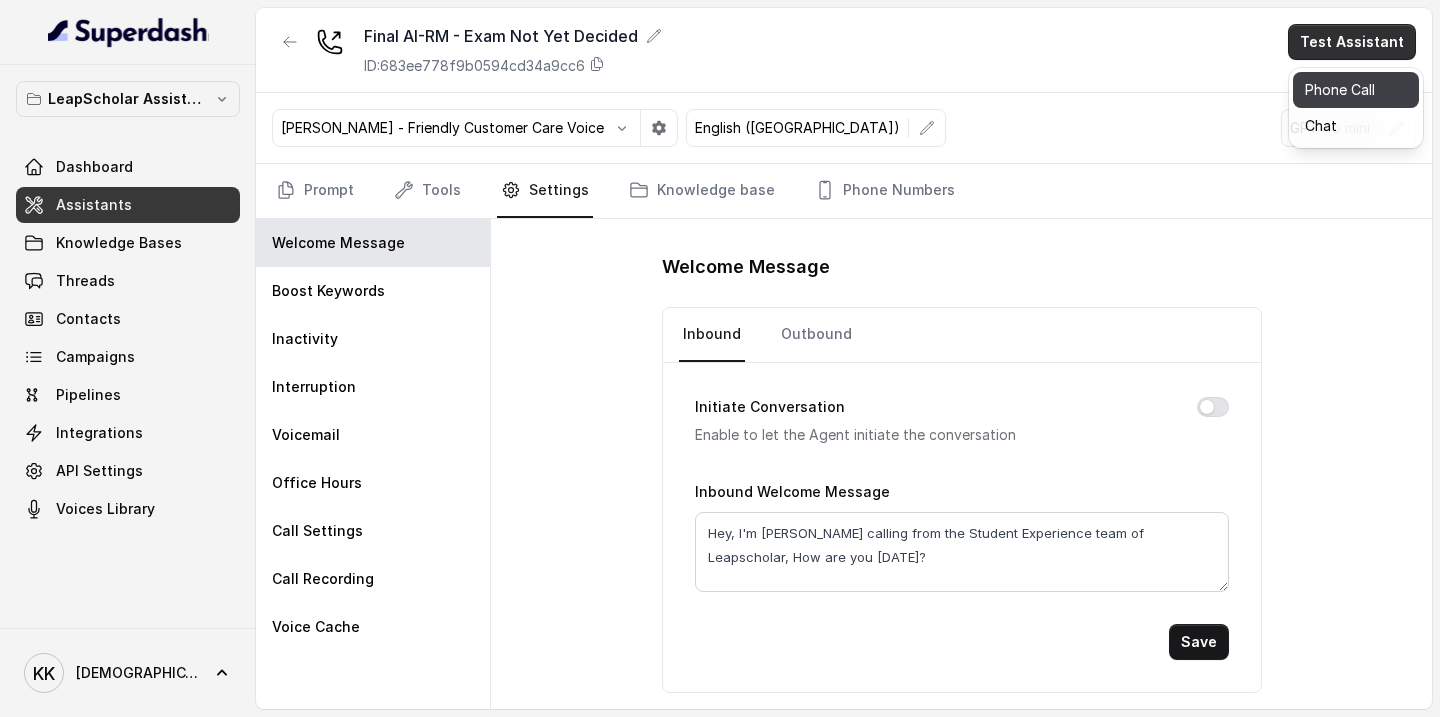click on "Phone Call" at bounding box center (1356, 90) 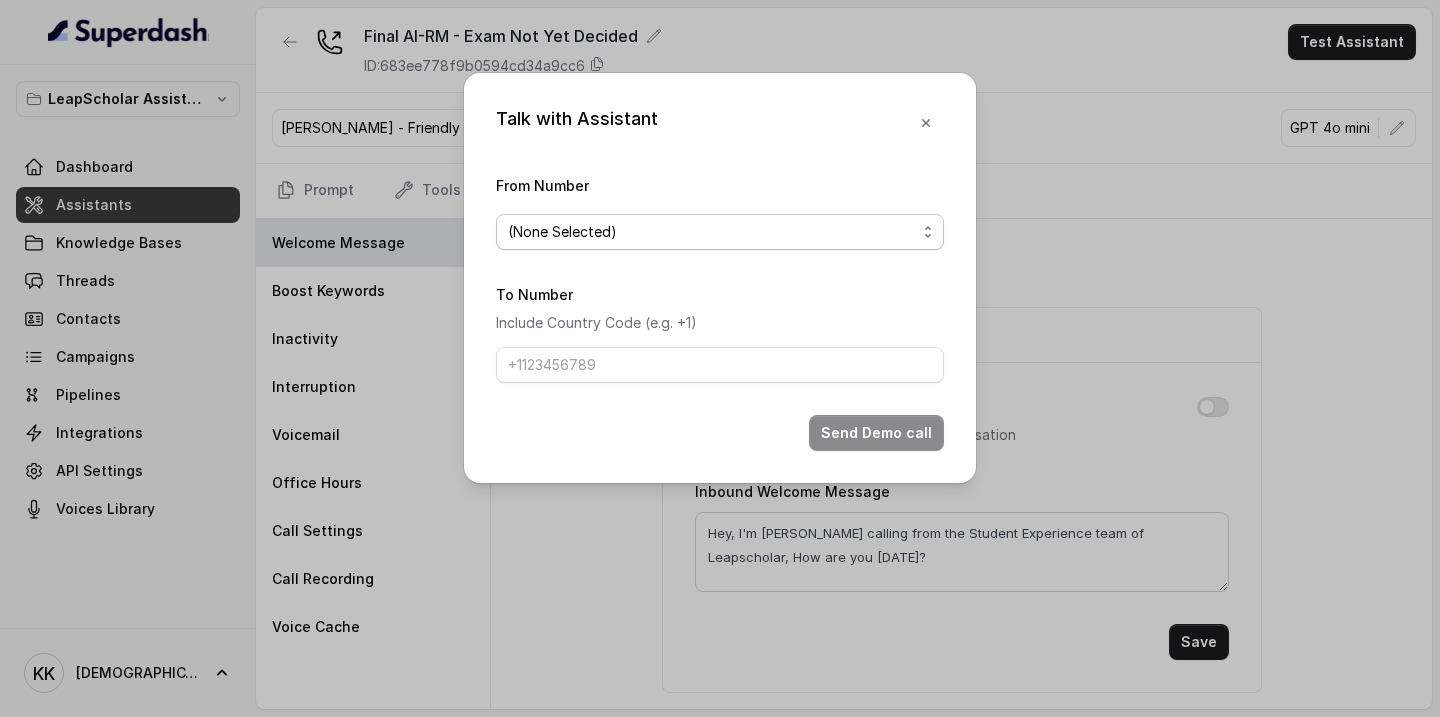click on "(None Selected)" at bounding box center (720, 232) 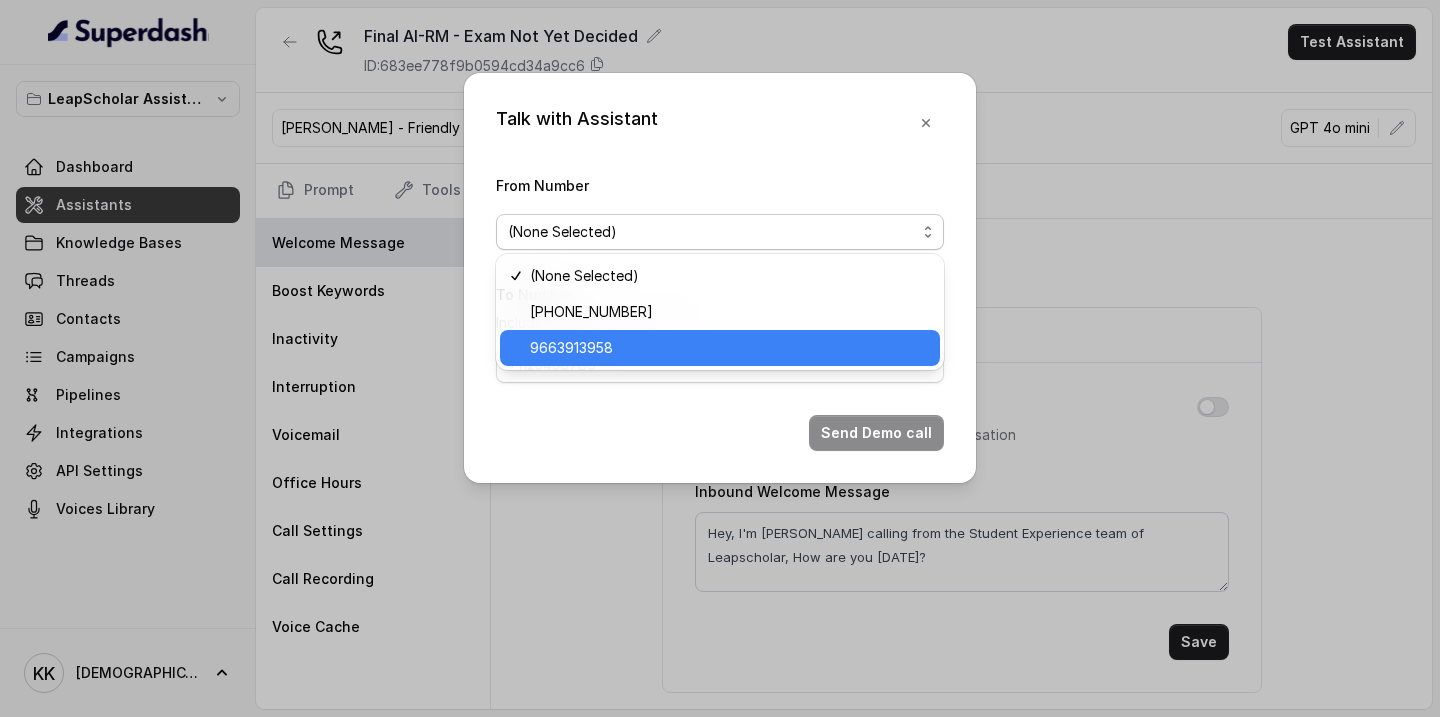 click on "9663913958" at bounding box center (729, 348) 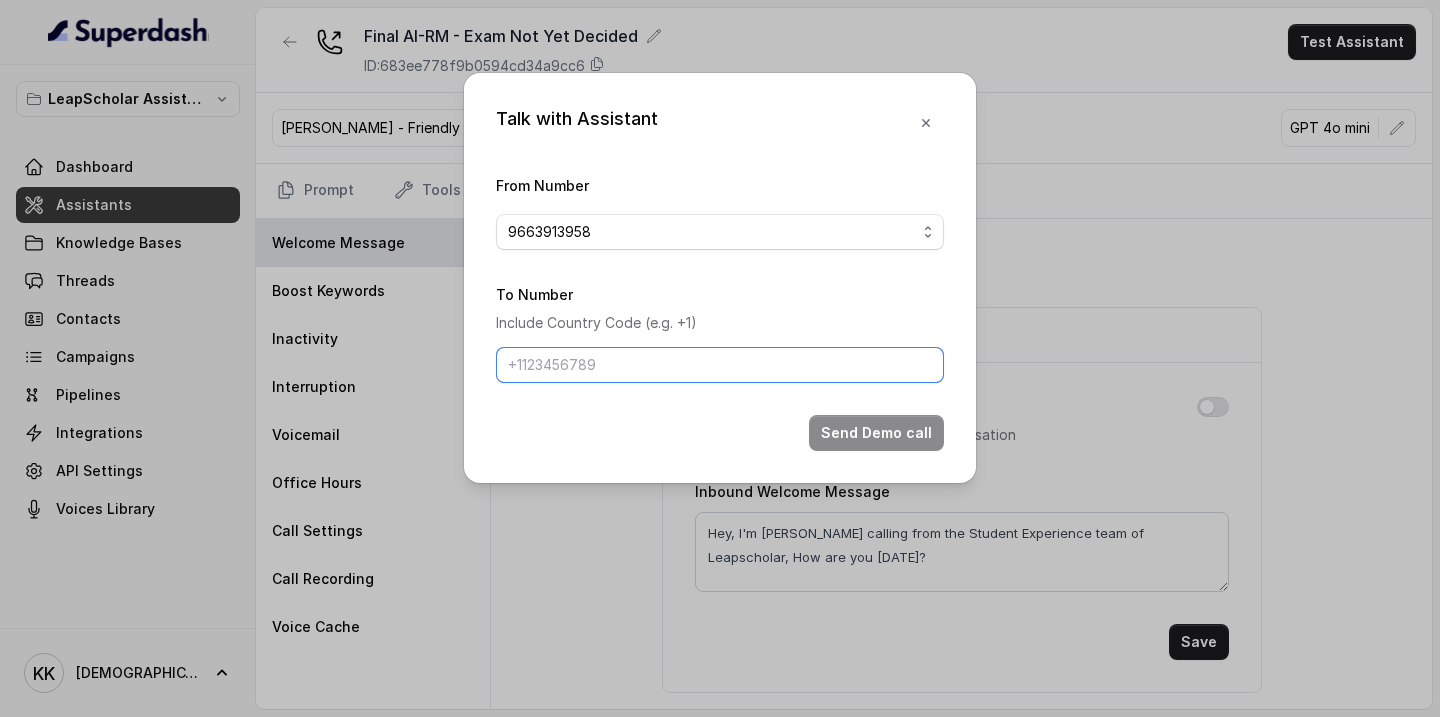 click on "To Number" at bounding box center (720, 365) 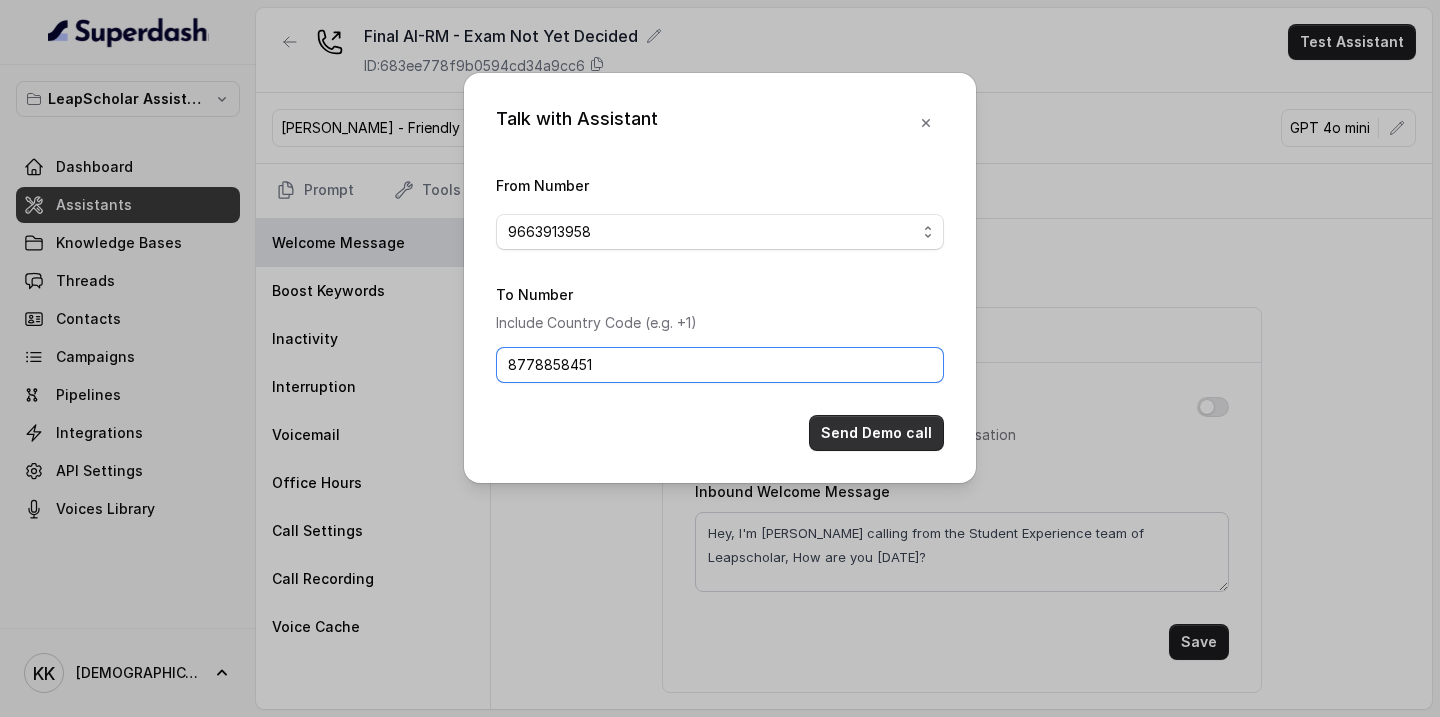 type on "8778858451" 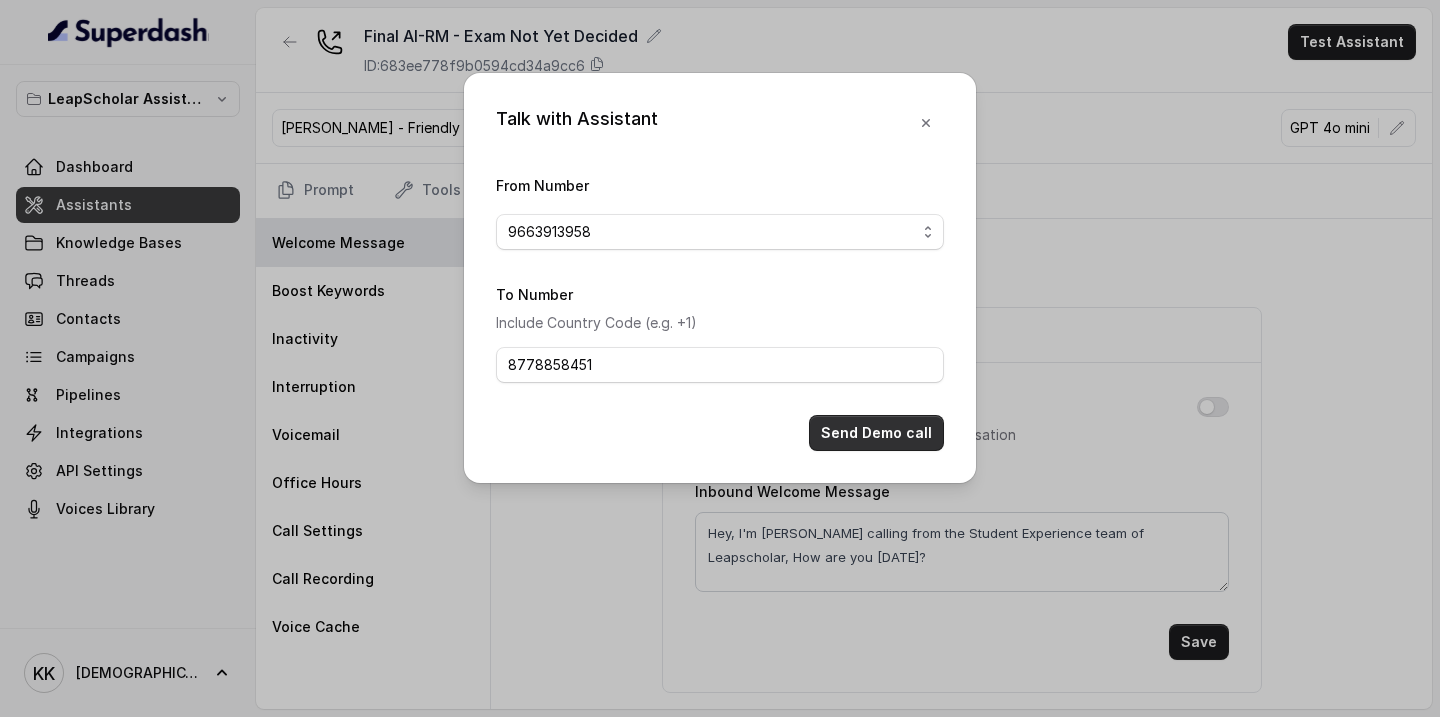 click on "Send Demo call" at bounding box center [876, 433] 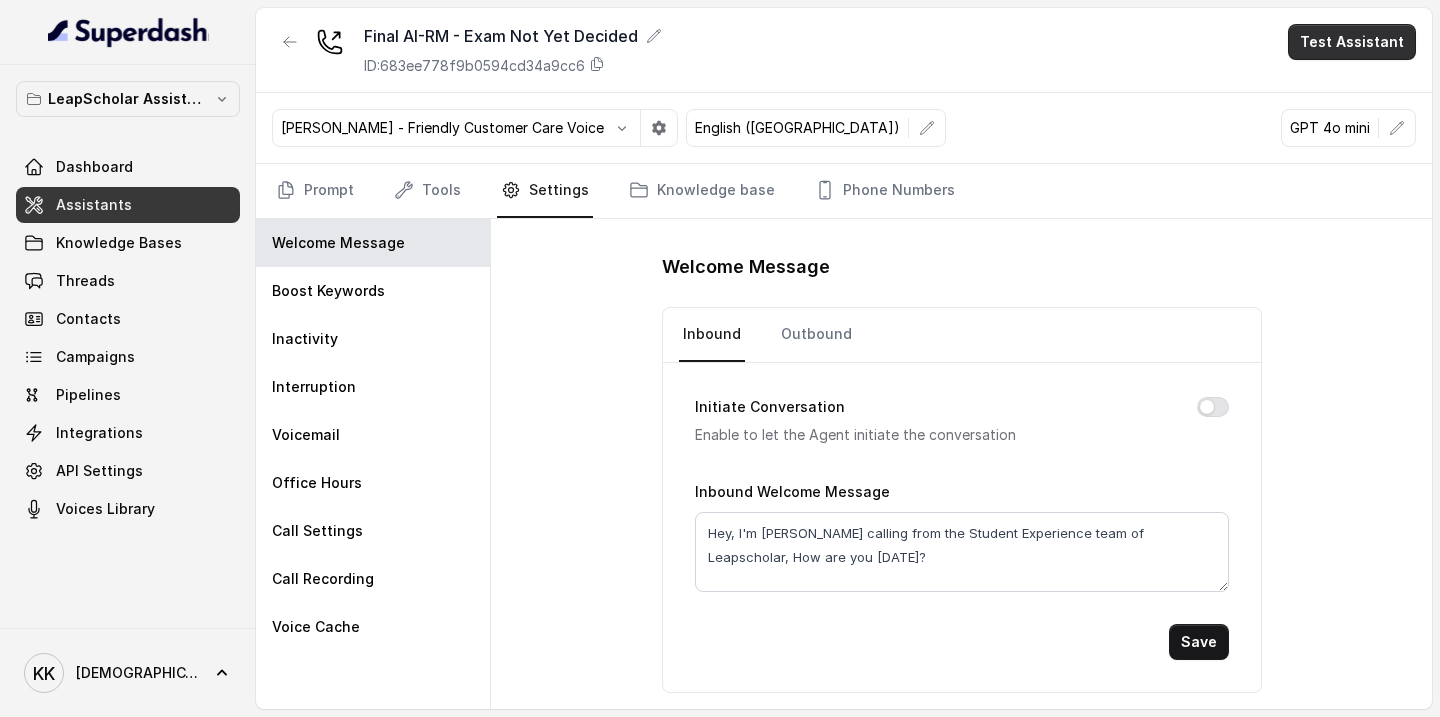 click on "Test Assistant" at bounding box center (1352, 42) 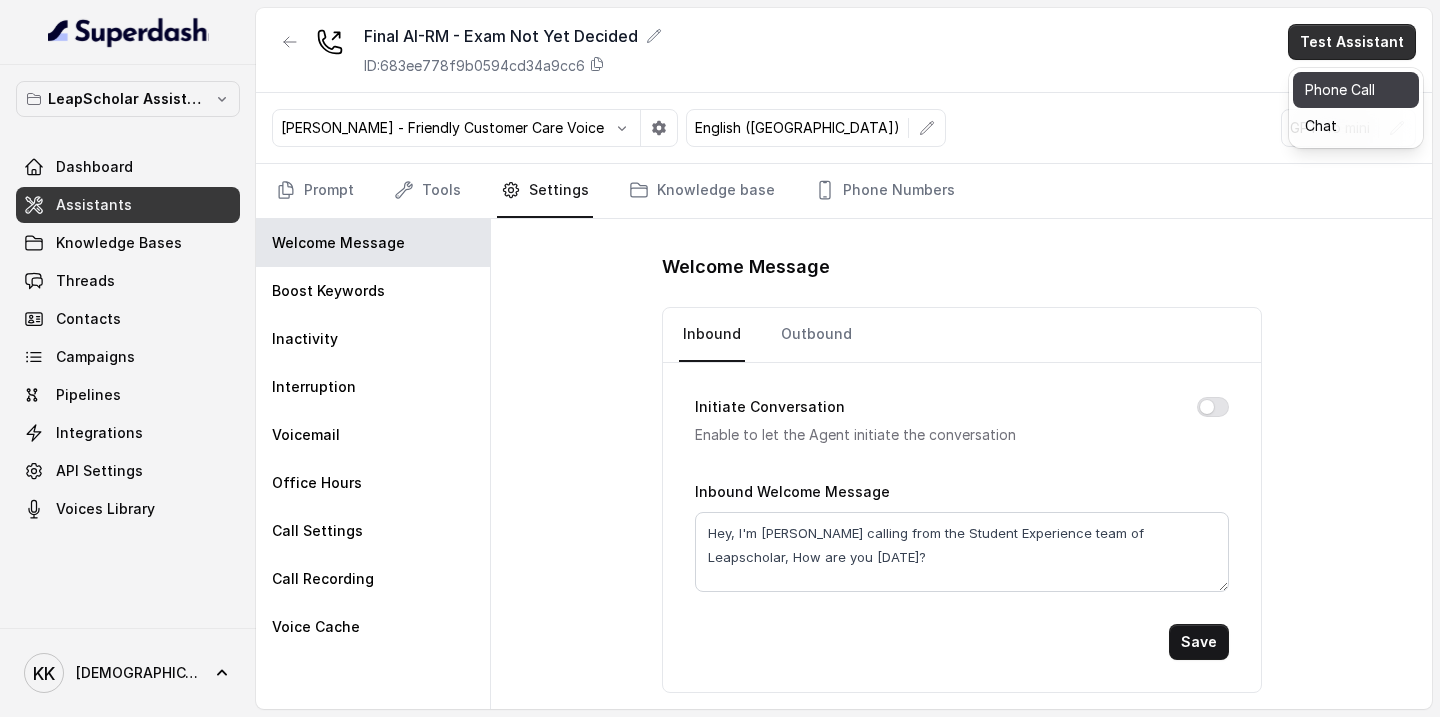 click on "Phone Call" at bounding box center [1356, 90] 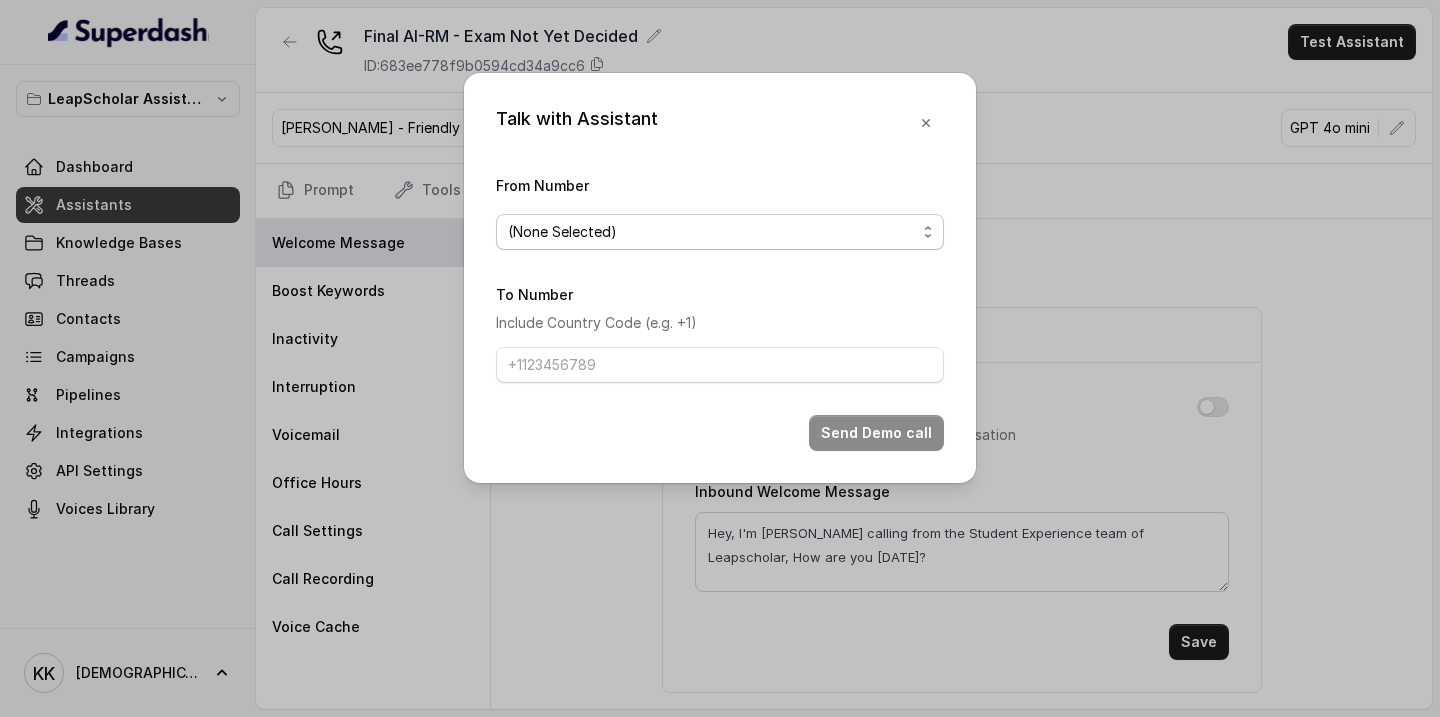 click on "(None Selected)" at bounding box center [712, 232] 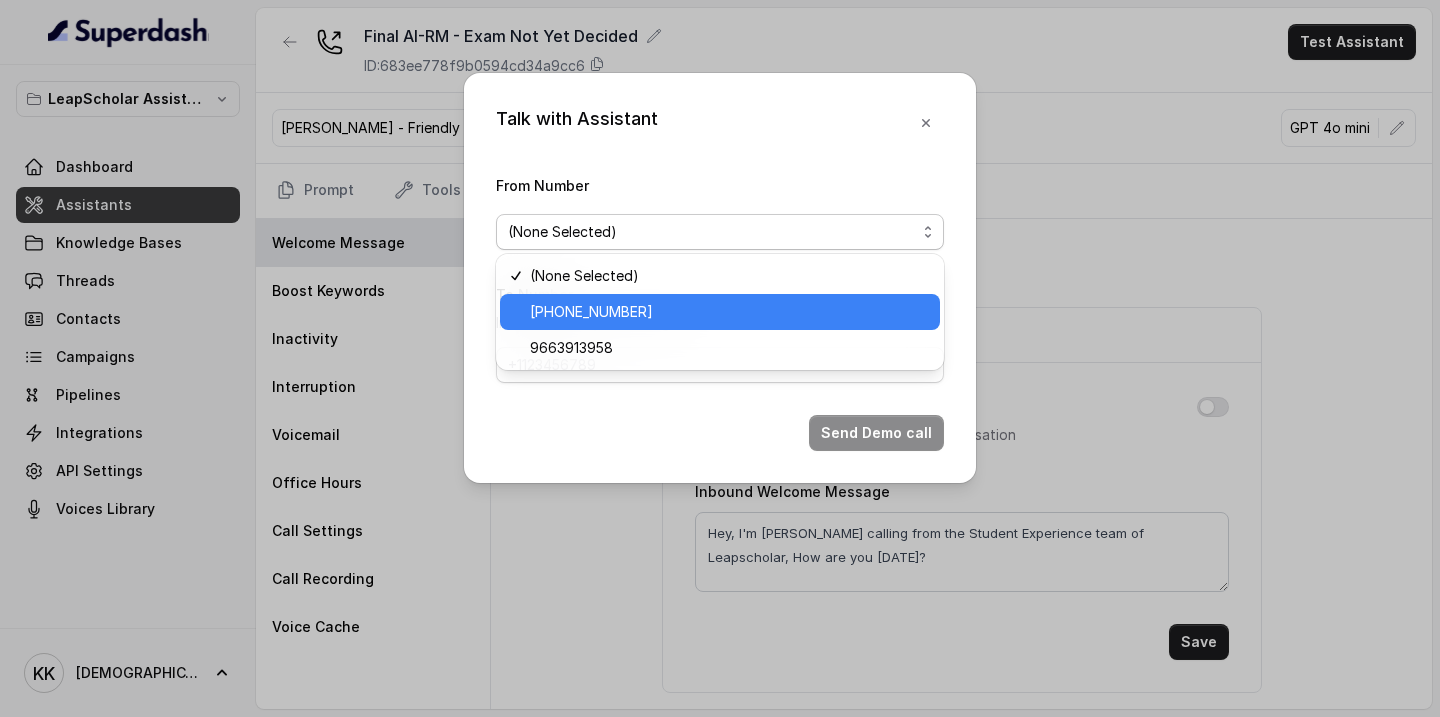 click on "[PHONE_NUMBER]" at bounding box center (720, 312) 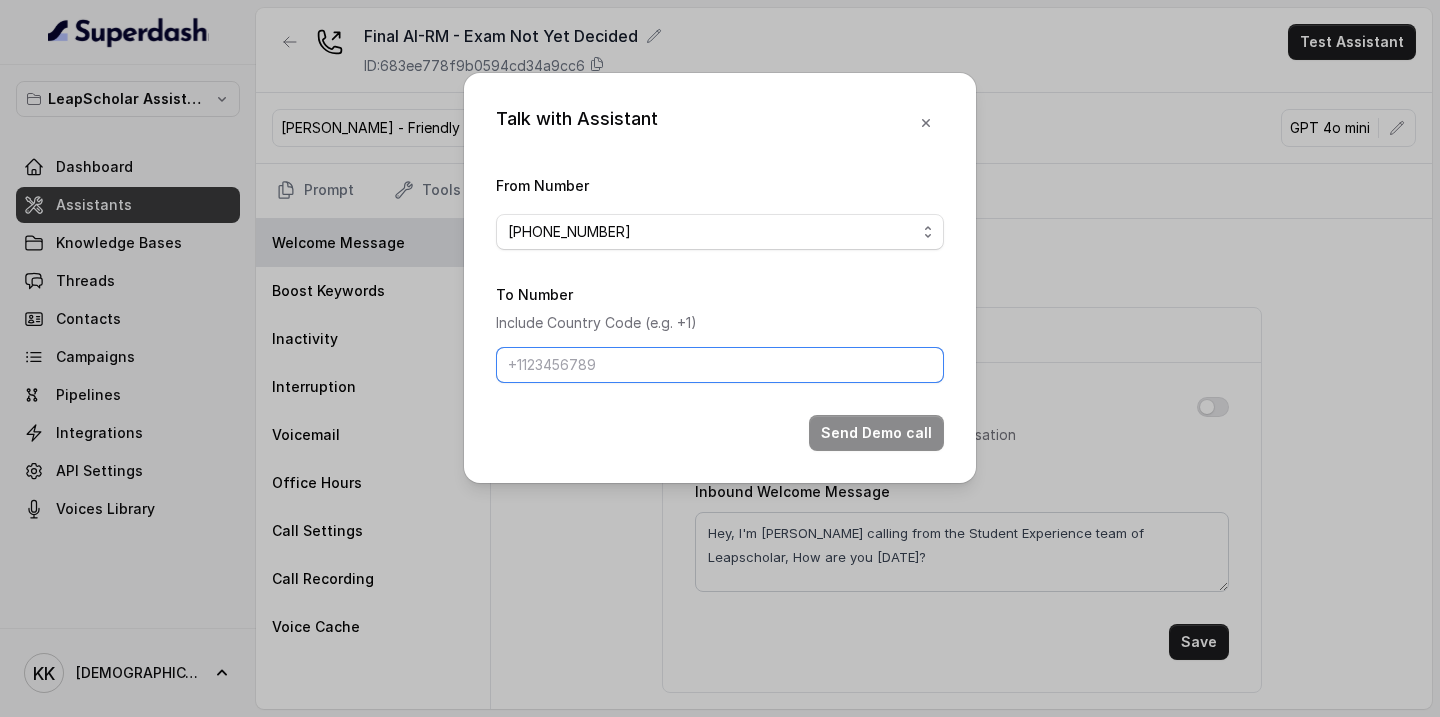 click on "To Number" at bounding box center [720, 365] 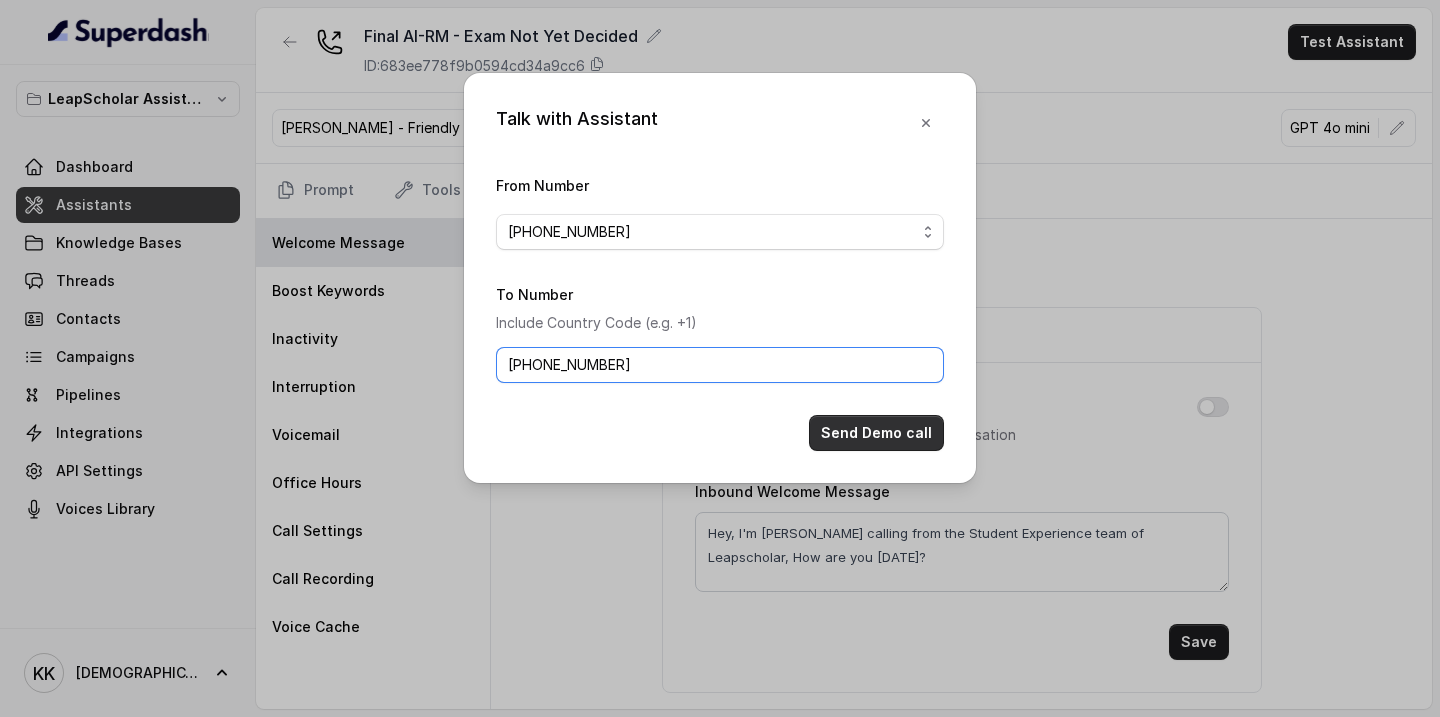 type on "[PHONE_NUMBER]" 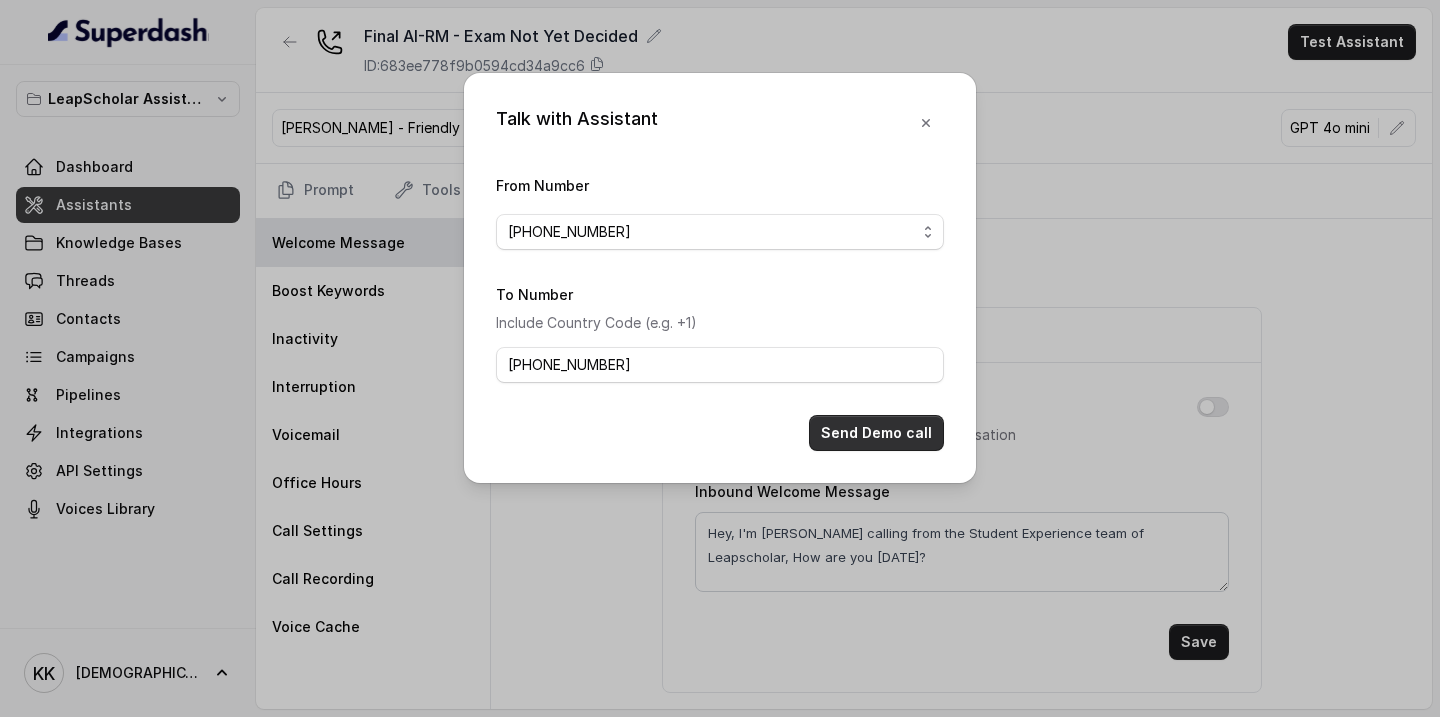 click on "Send Demo call" at bounding box center [876, 433] 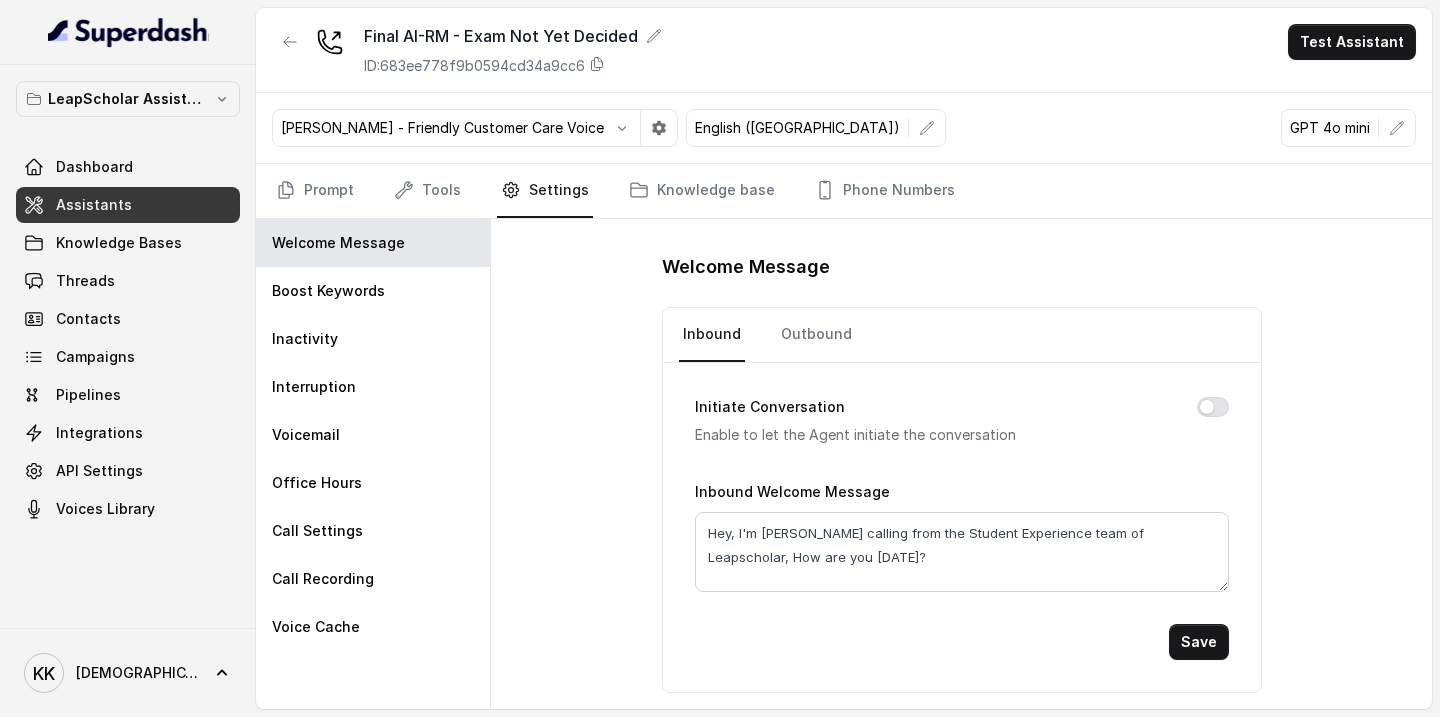 type 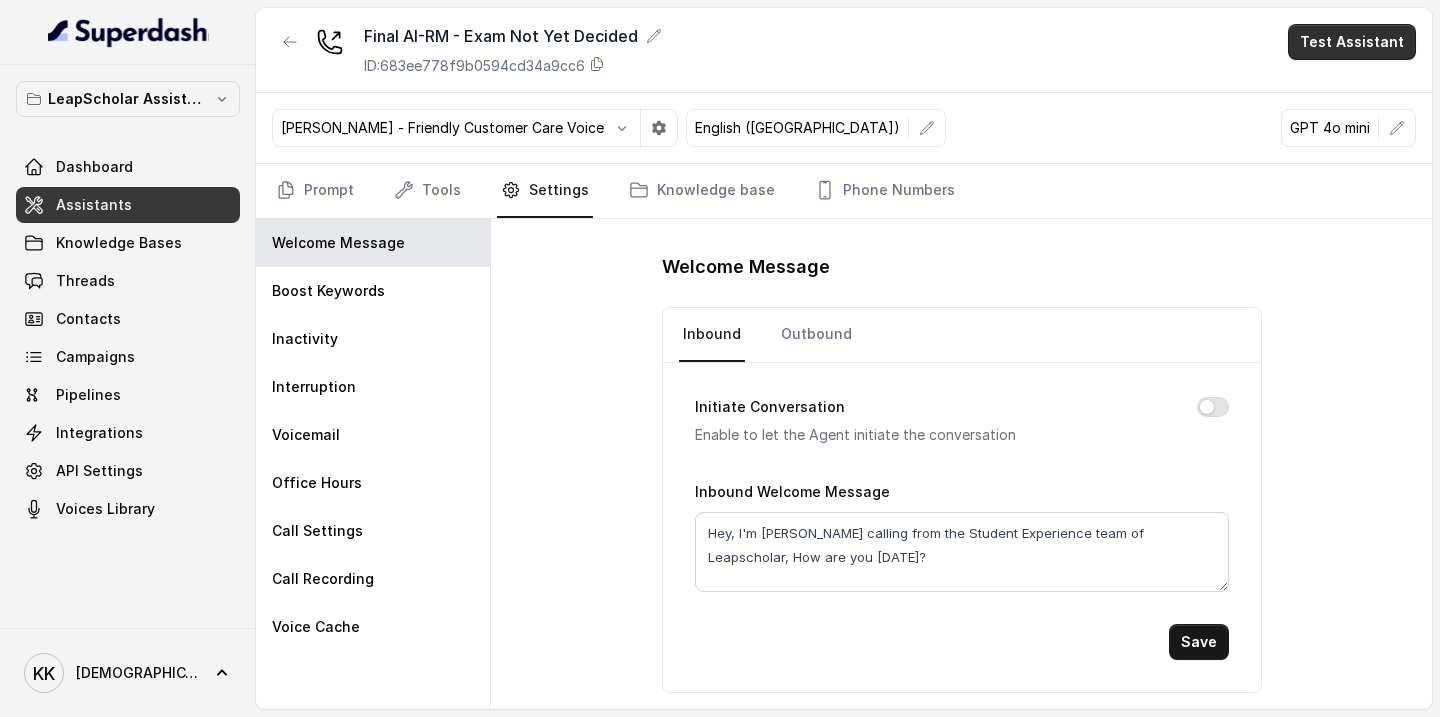 click on "Test Assistant" at bounding box center [1352, 42] 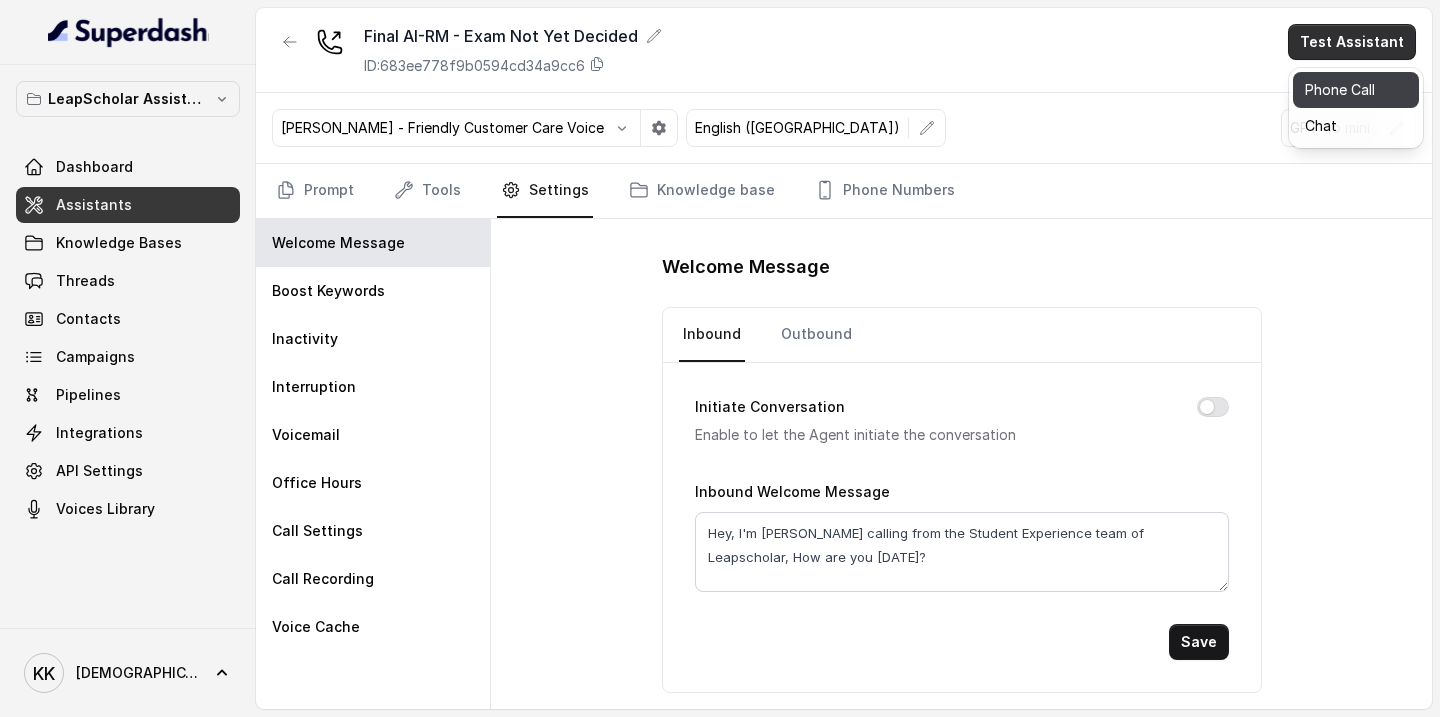click on "Phone Call" at bounding box center [1356, 90] 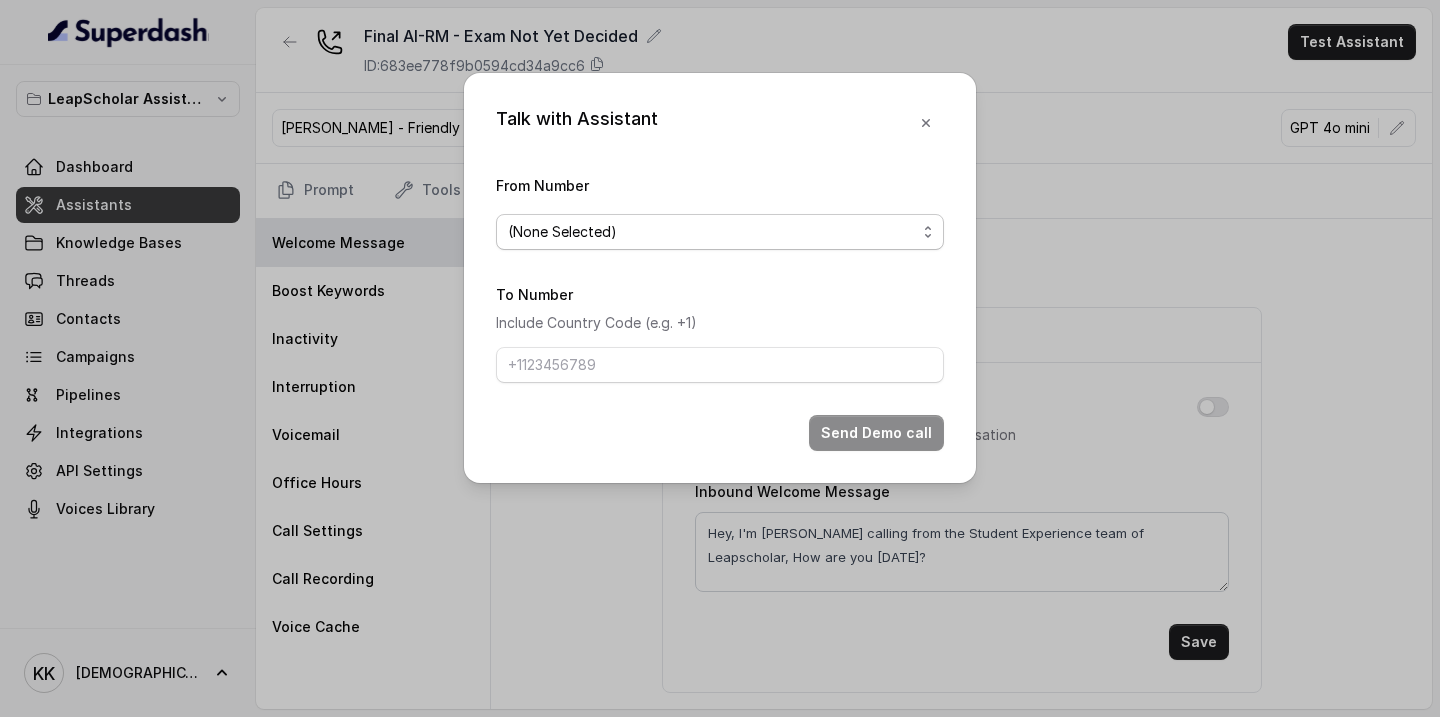 click on "(None Selected)" at bounding box center [712, 232] 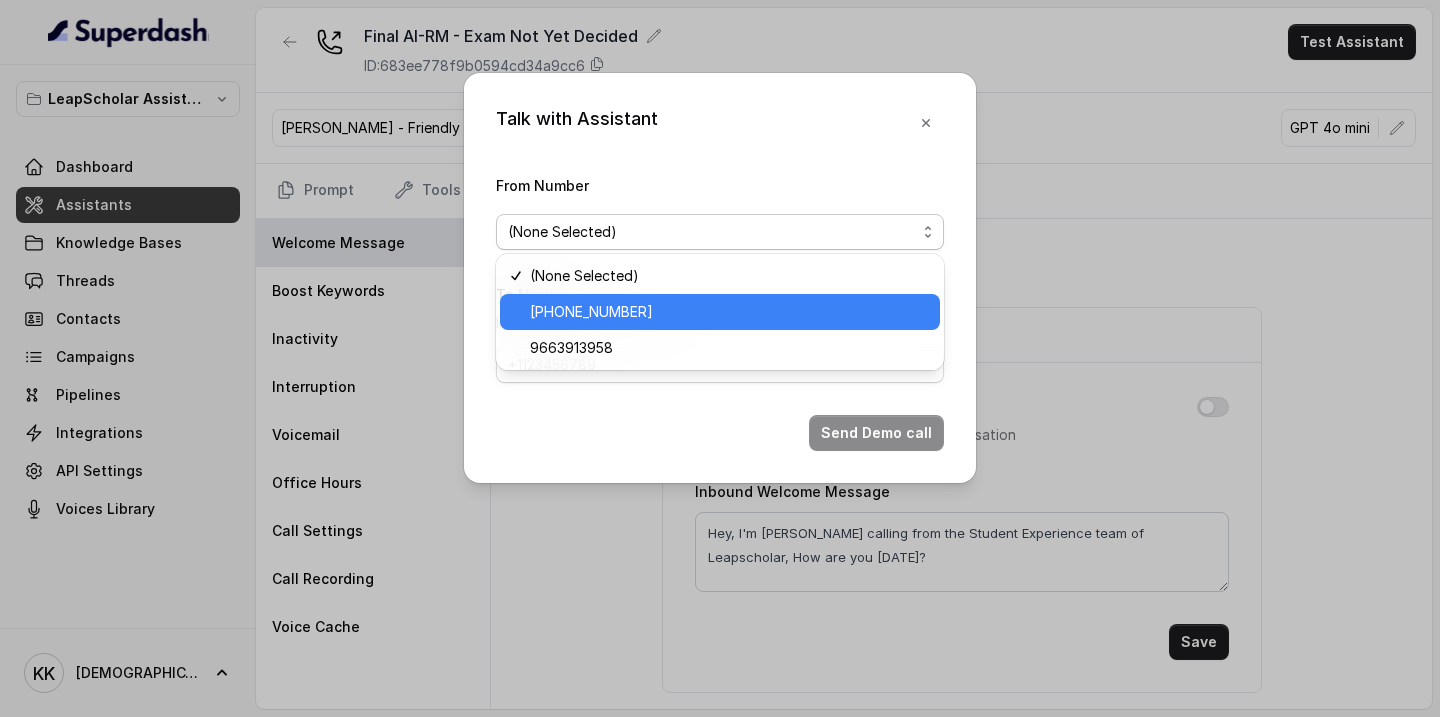 click on "[PHONE_NUMBER]" at bounding box center (729, 312) 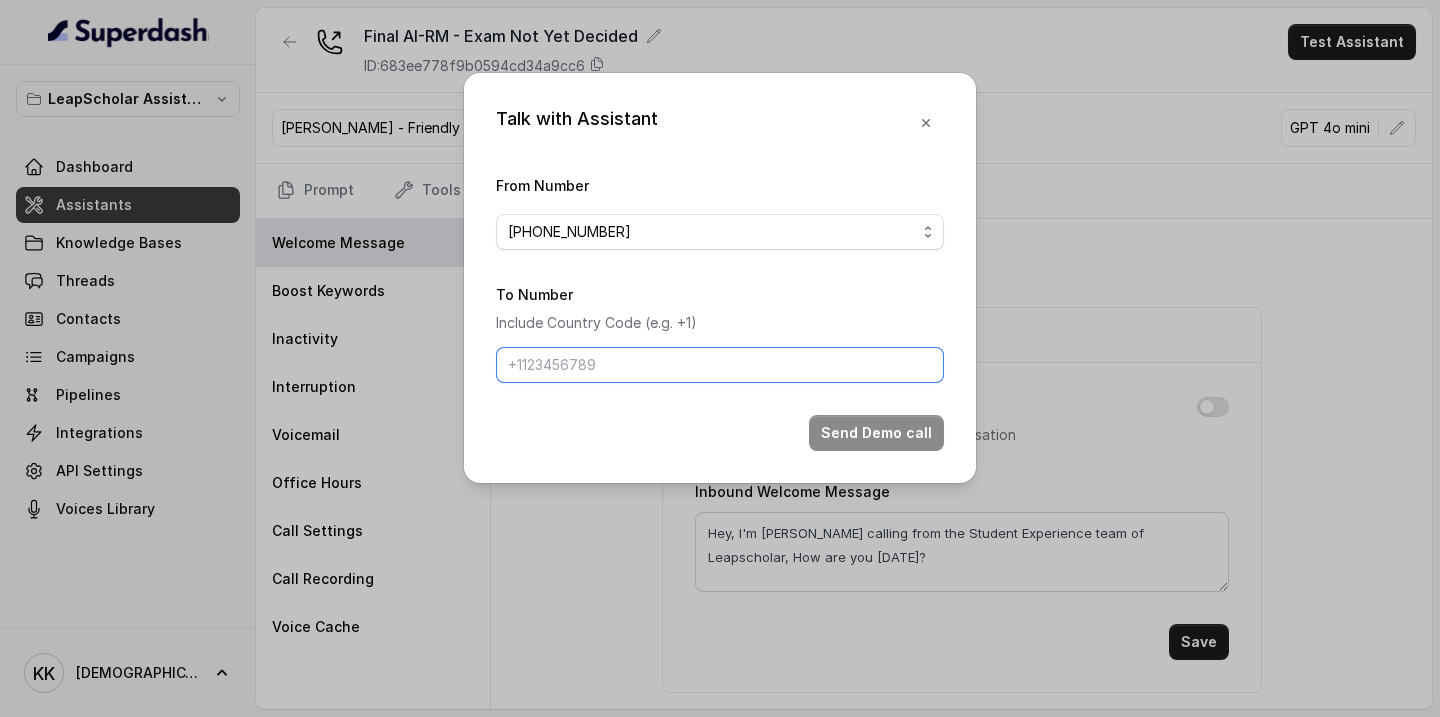 click on "To Number" at bounding box center (720, 365) 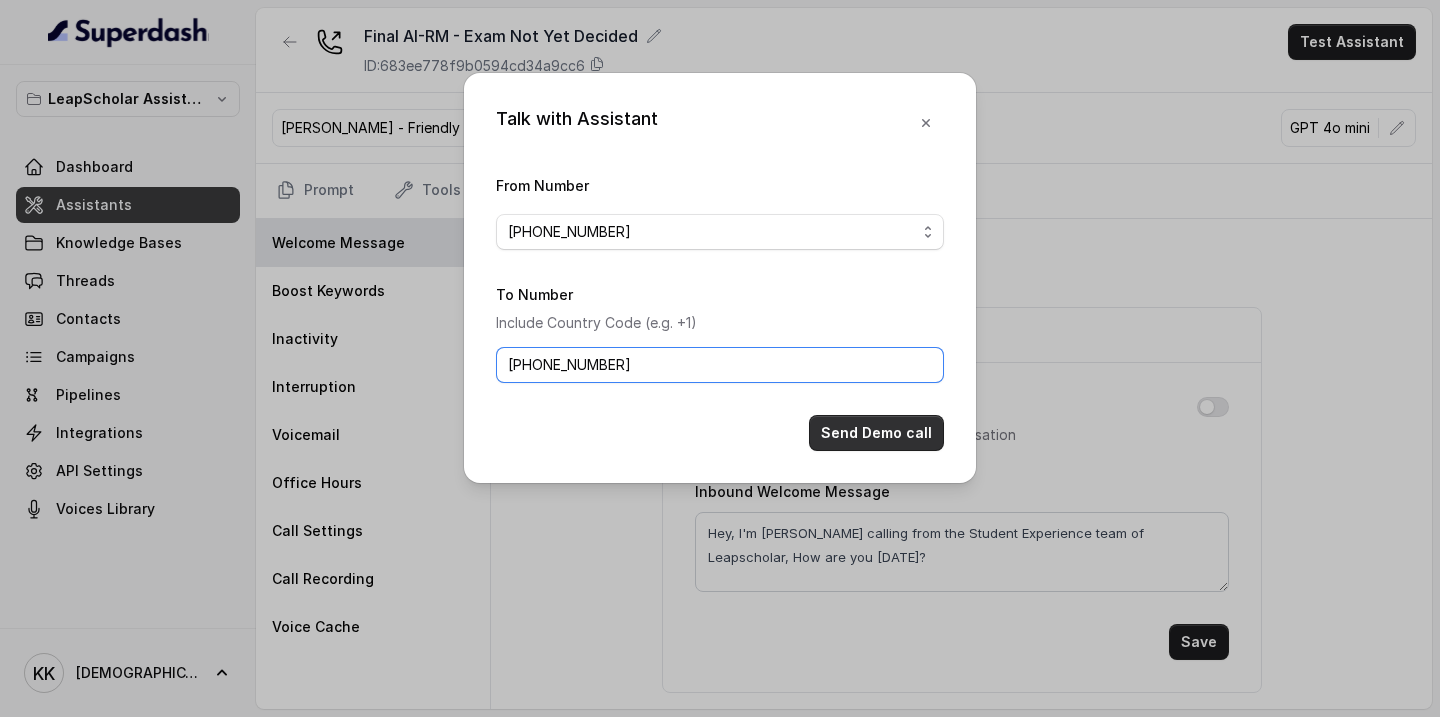 type on "[PHONE_NUMBER]" 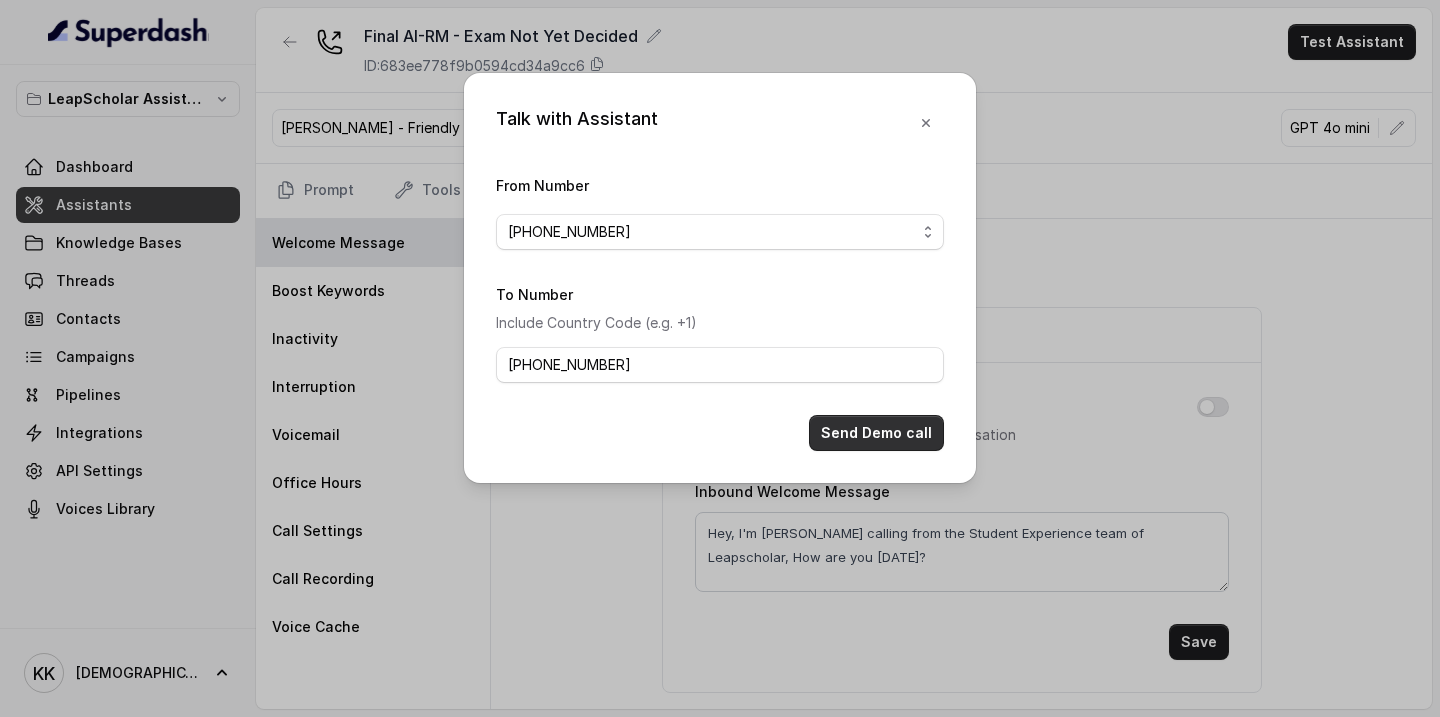 click on "Send Demo call" at bounding box center [876, 433] 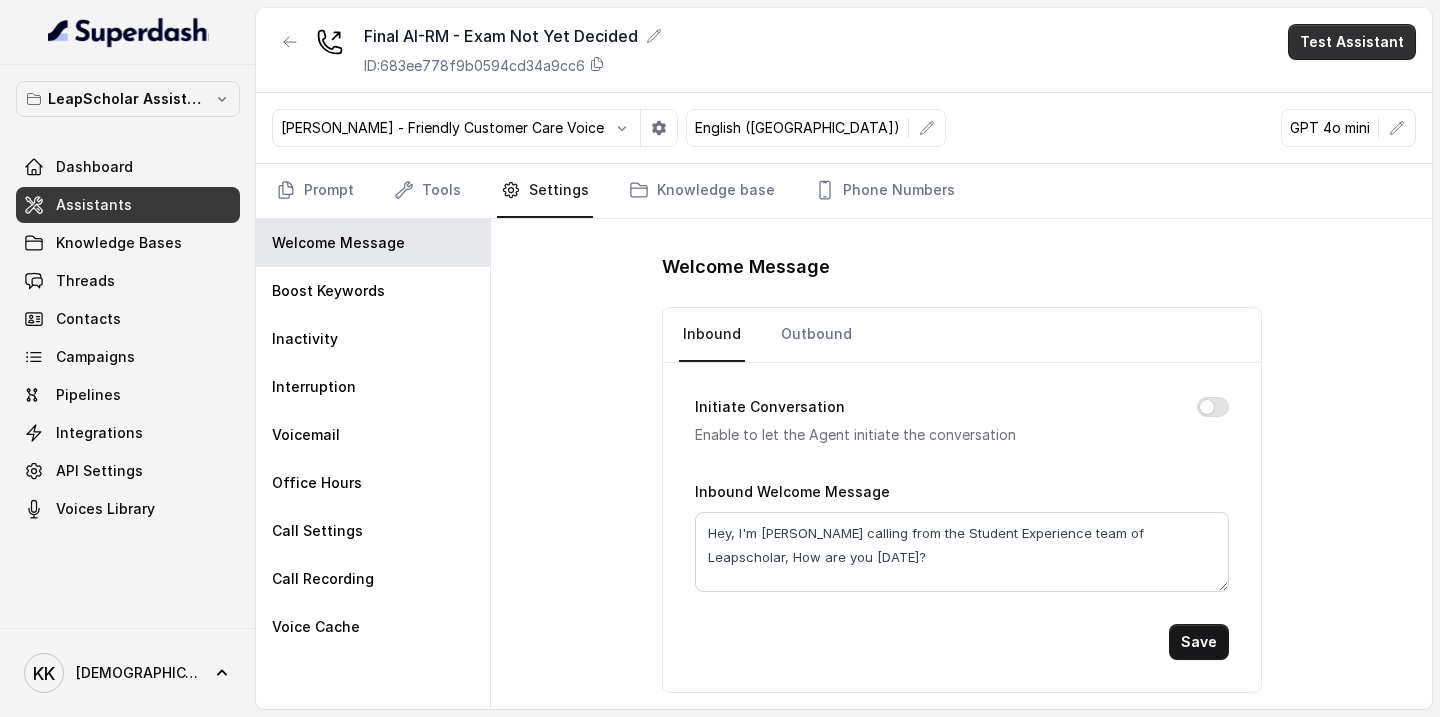 click on "Test Assistant" at bounding box center (1352, 42) 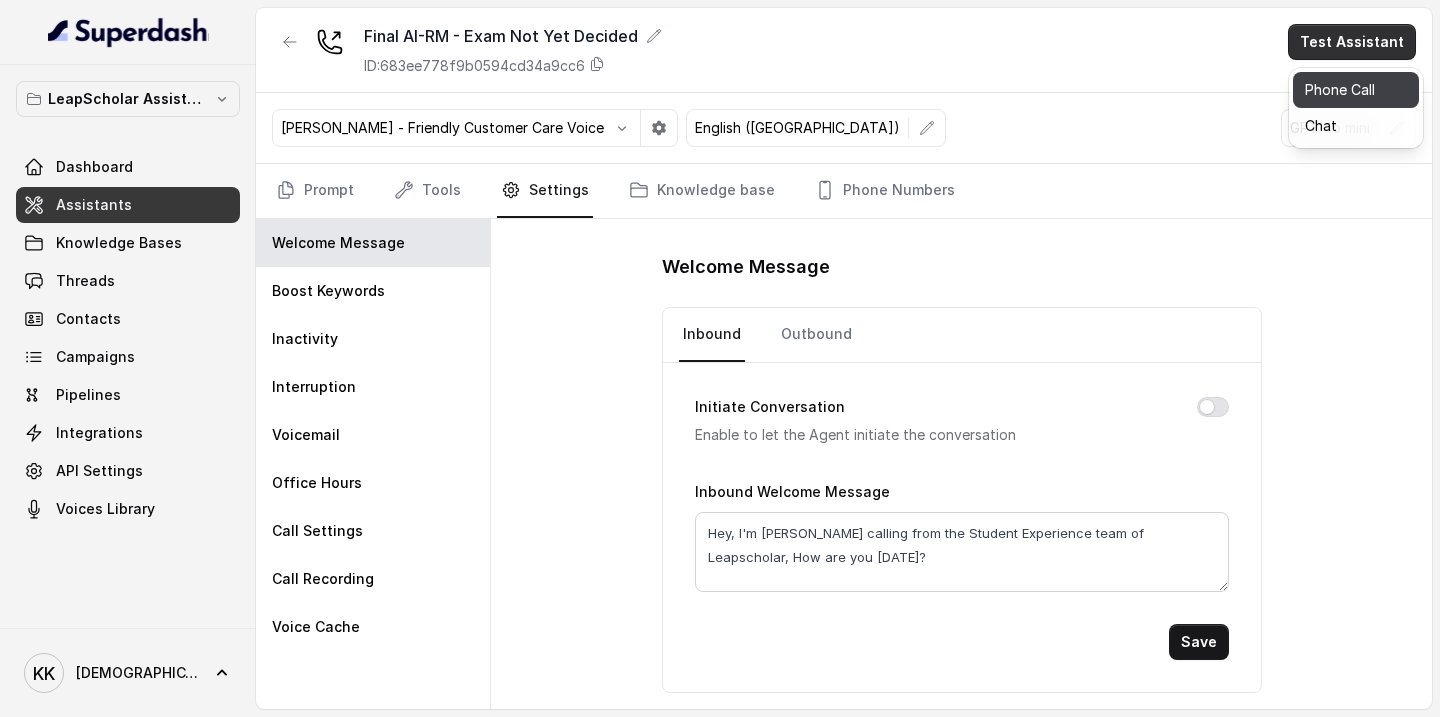 click on "Phone Call" at bounding box center (1356, 90) 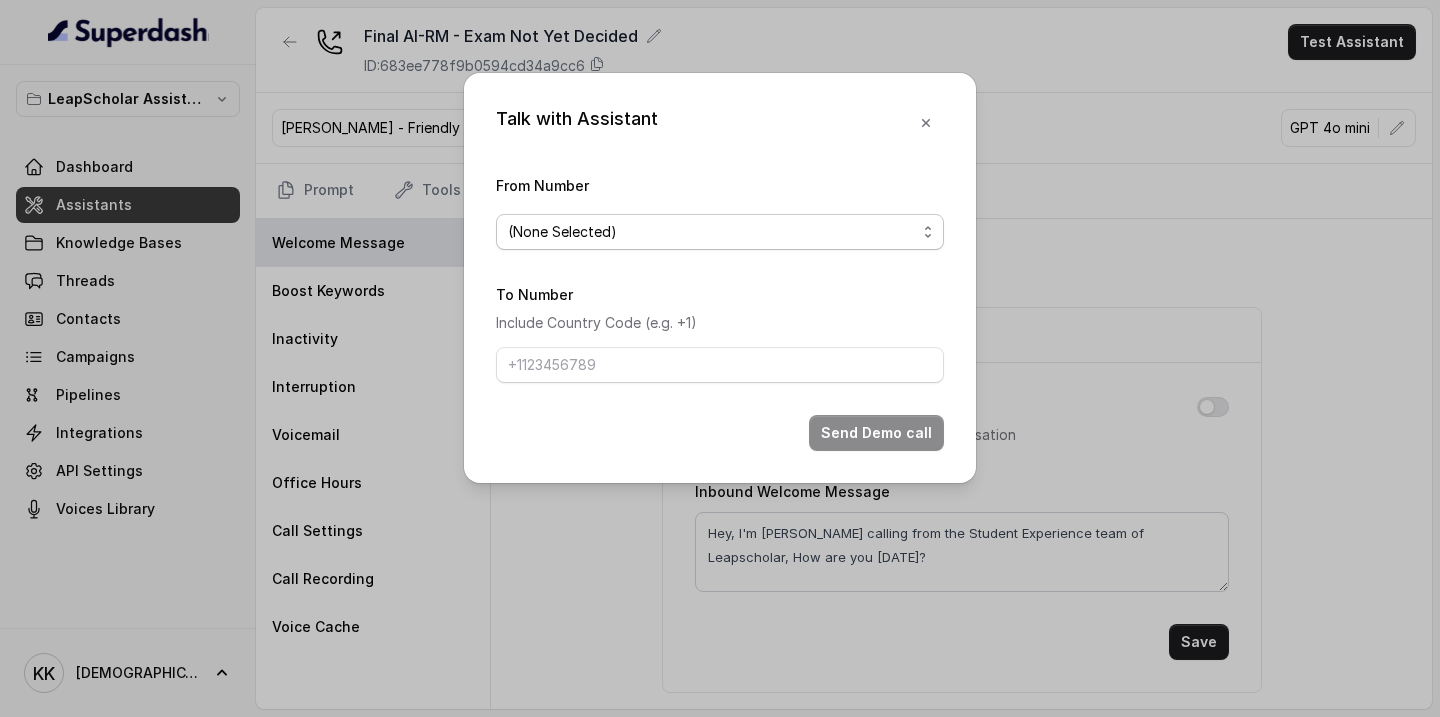 click on "(None Selected)" at bounding box center (720, 232) 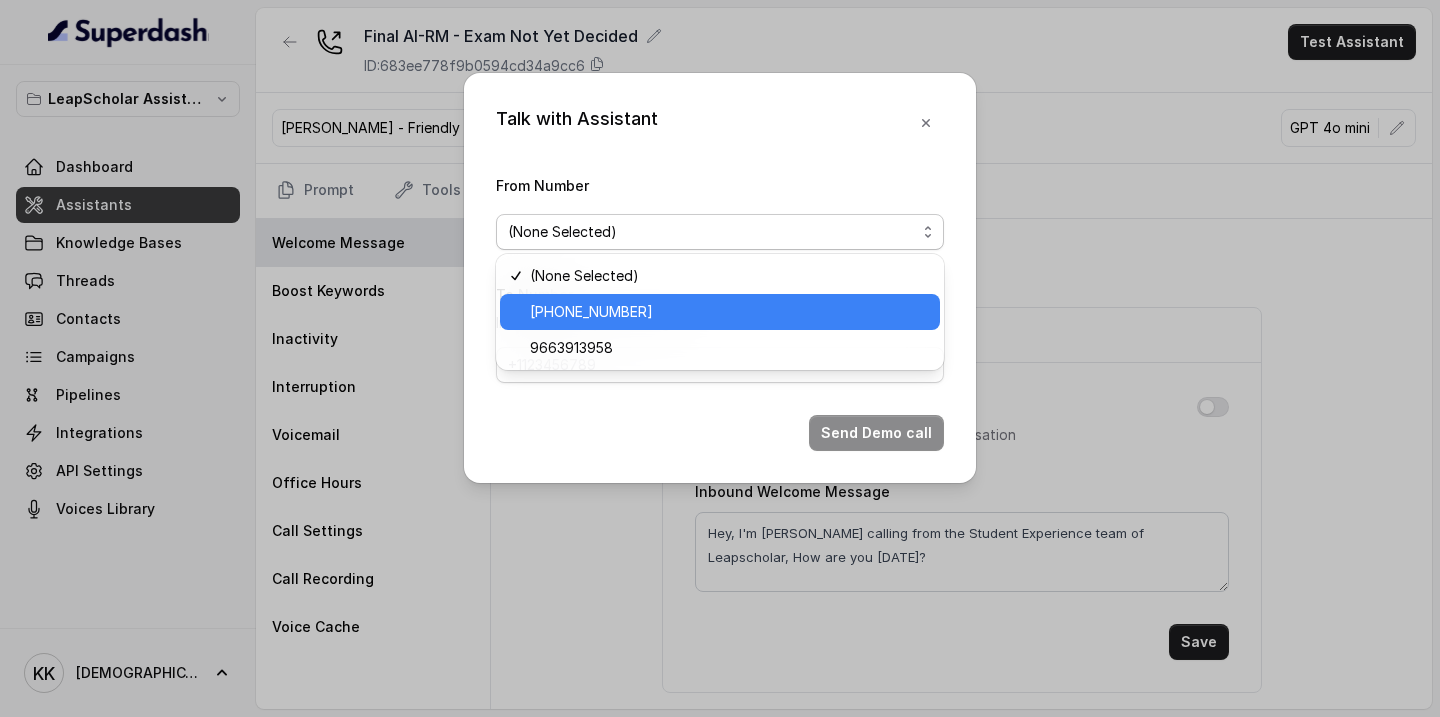 click on "[PHONE_NUMBER]" at bounding box center [729, 312] 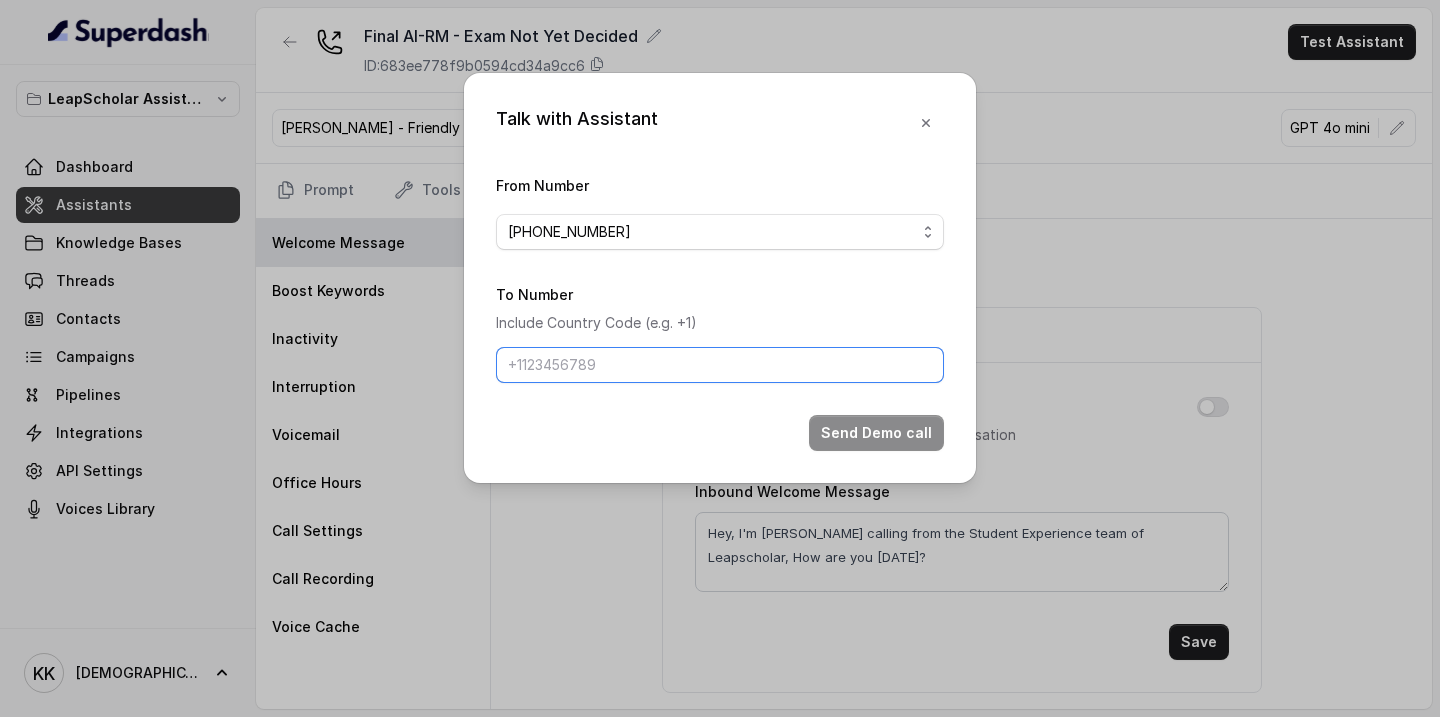 click on "To Number" at bounding box center [720, 365] 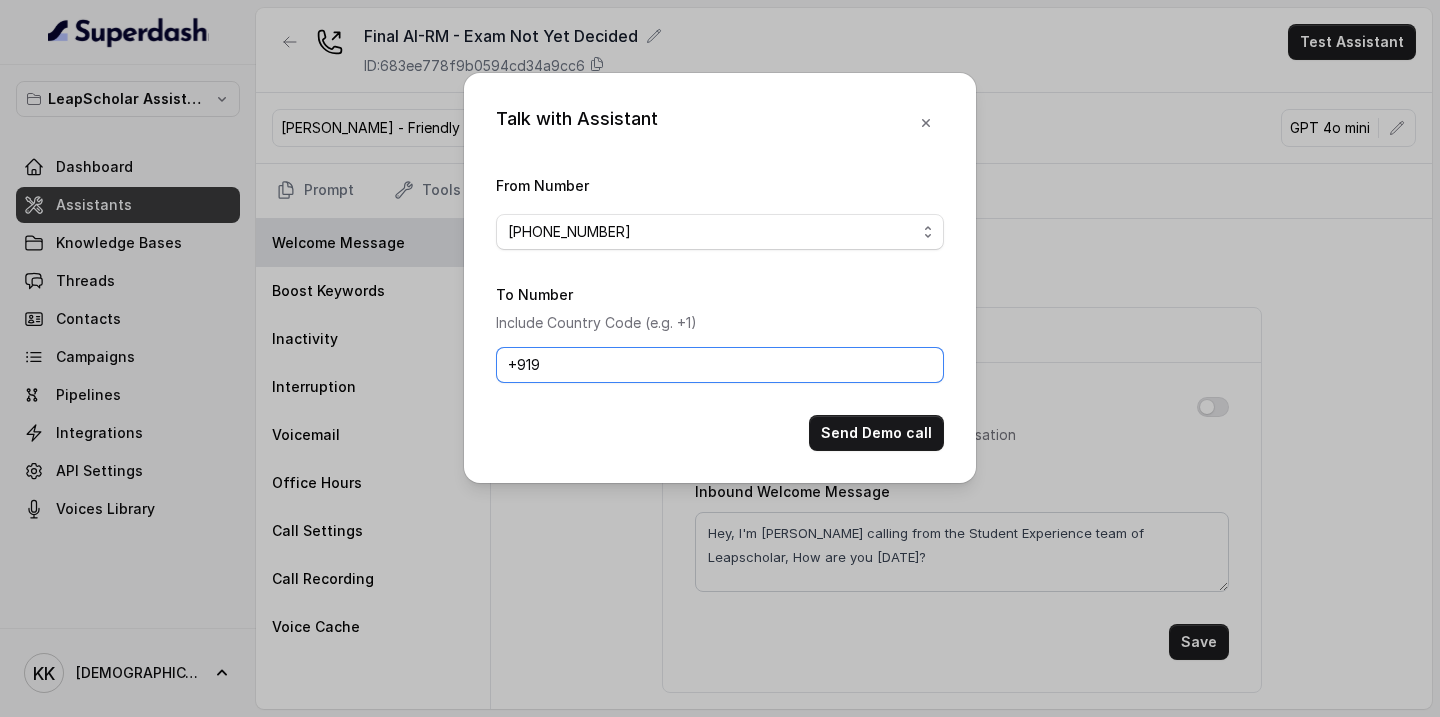 type on "[PHONE_NUMBER]" 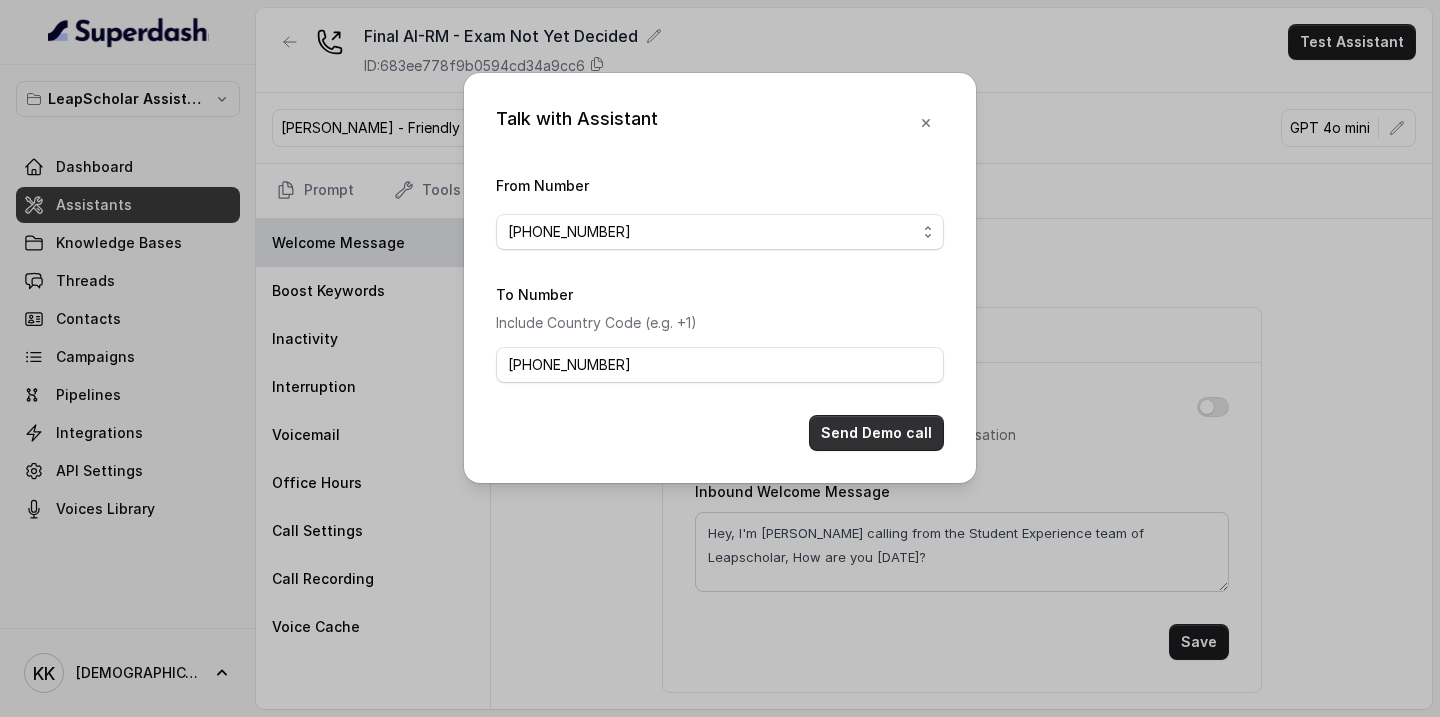 click on "Send Demo call" at bounding box center [876, 433] 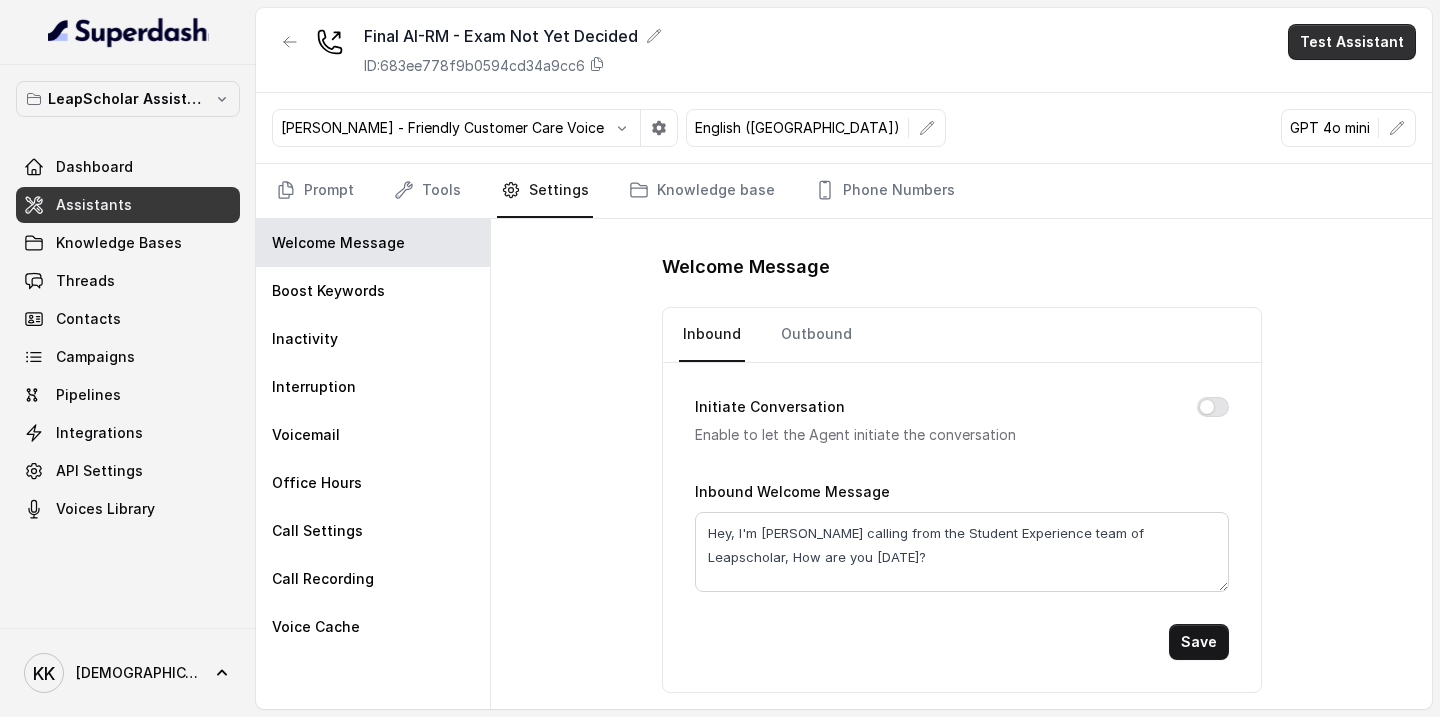 click on "Test Assistant" at bounding box center (1352, 42) 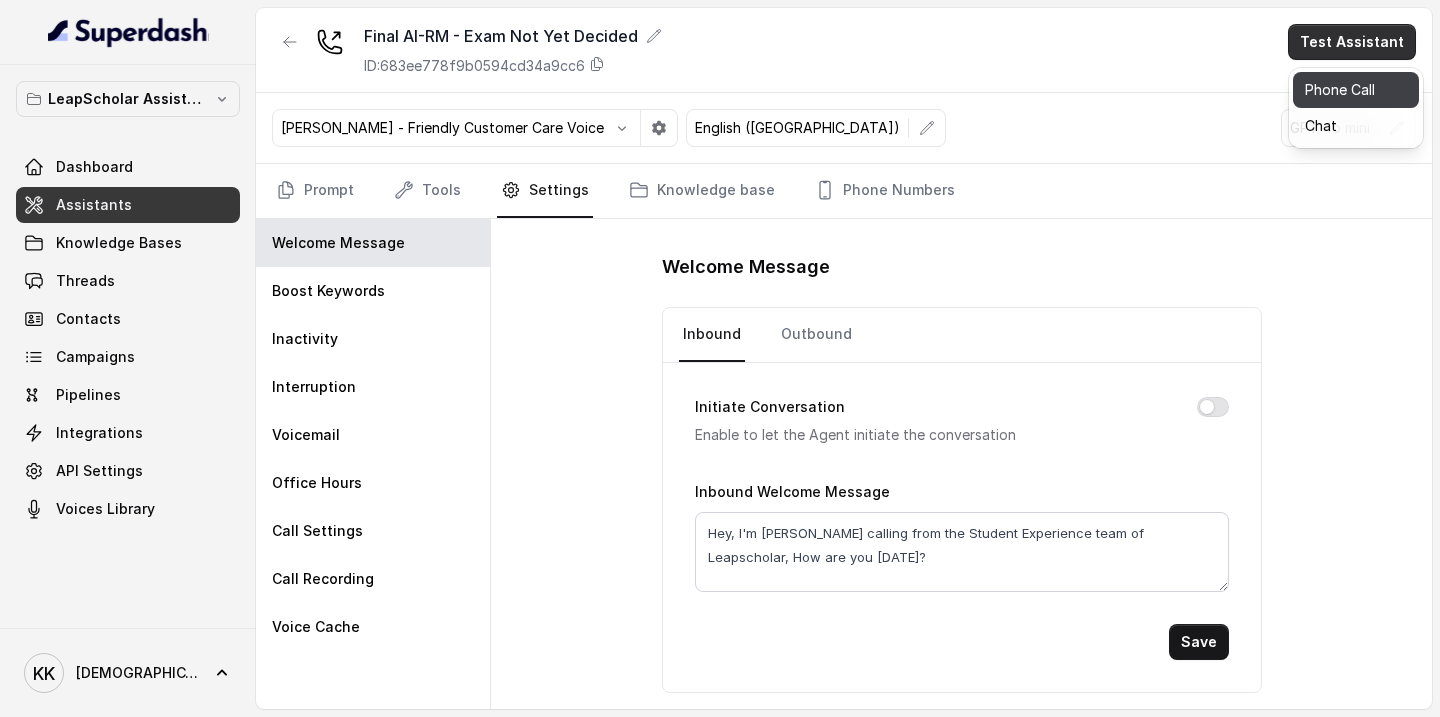 click on "Phone Call" at bounding box center (1356, 90) 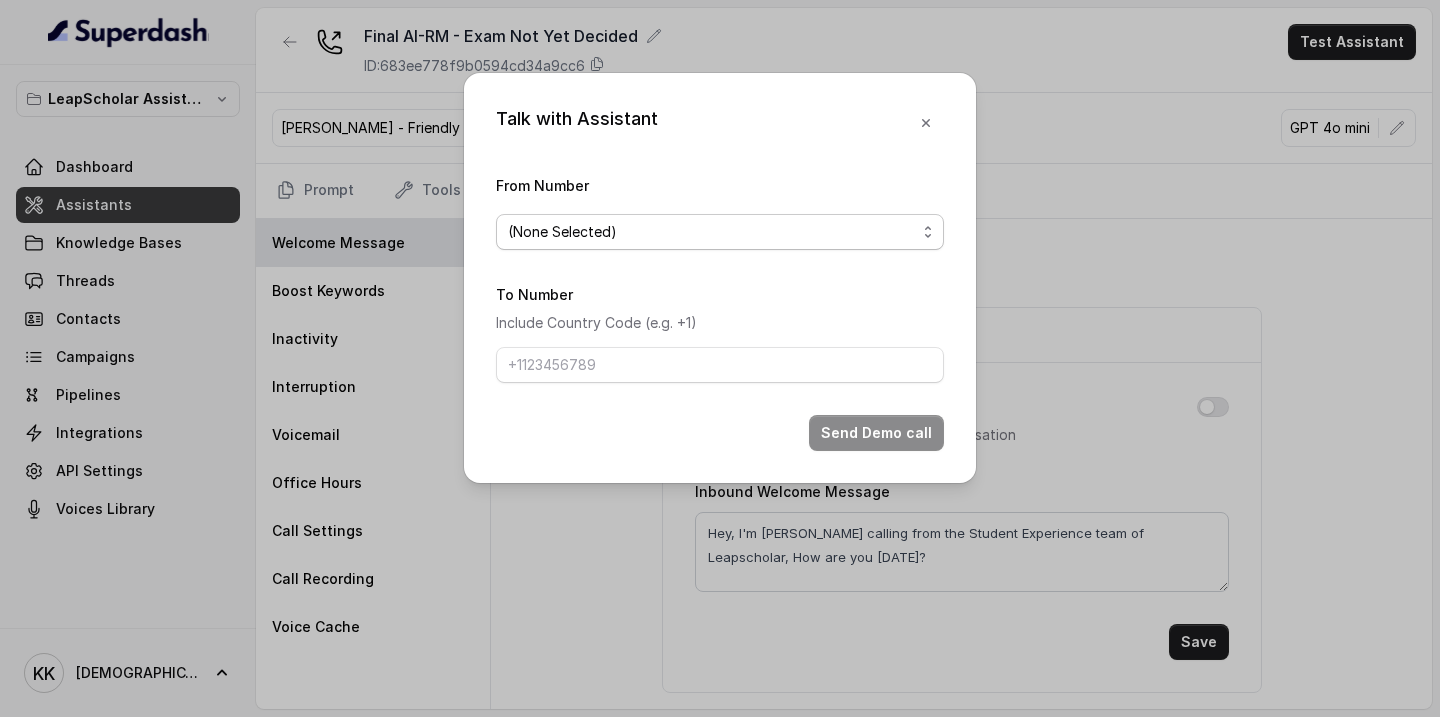 click on "(None Selected)" at bounding box center (720, 232) 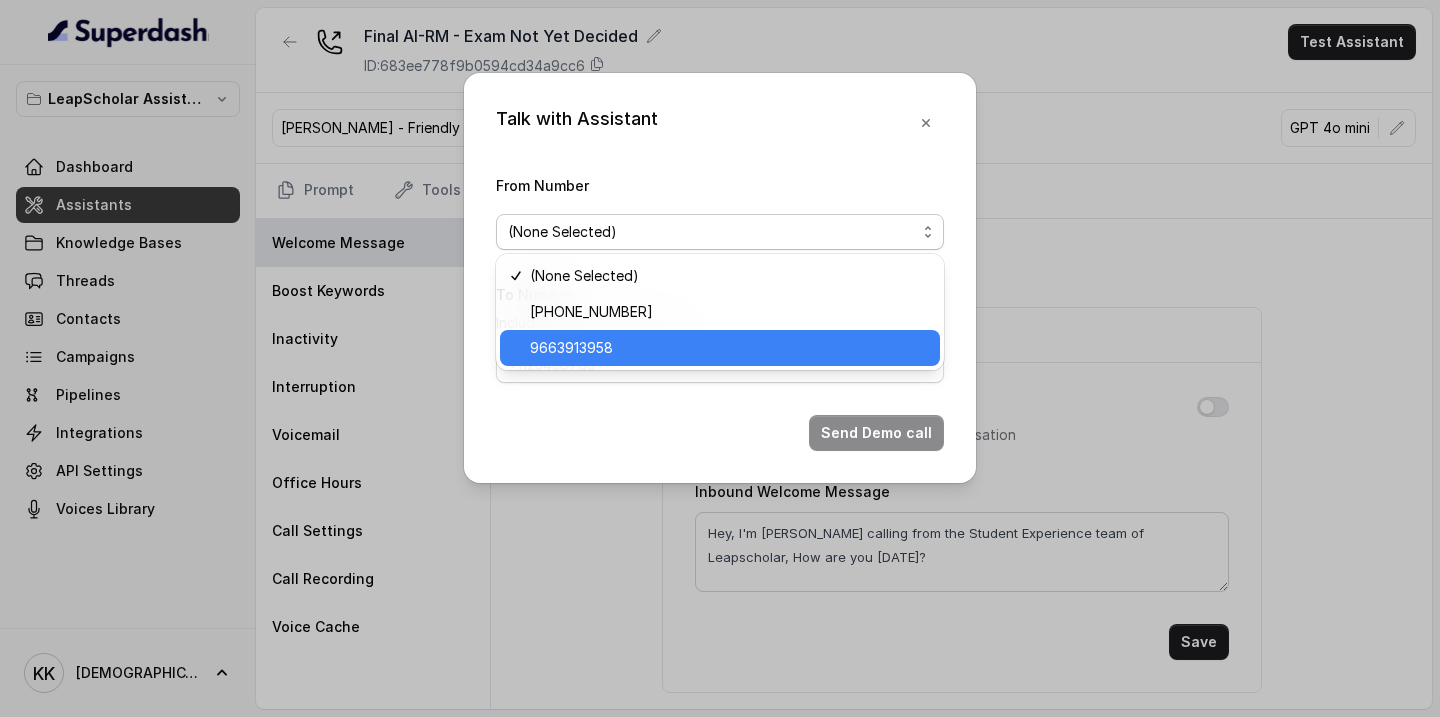 click on "9663913958" at bounding box center (729, 348) 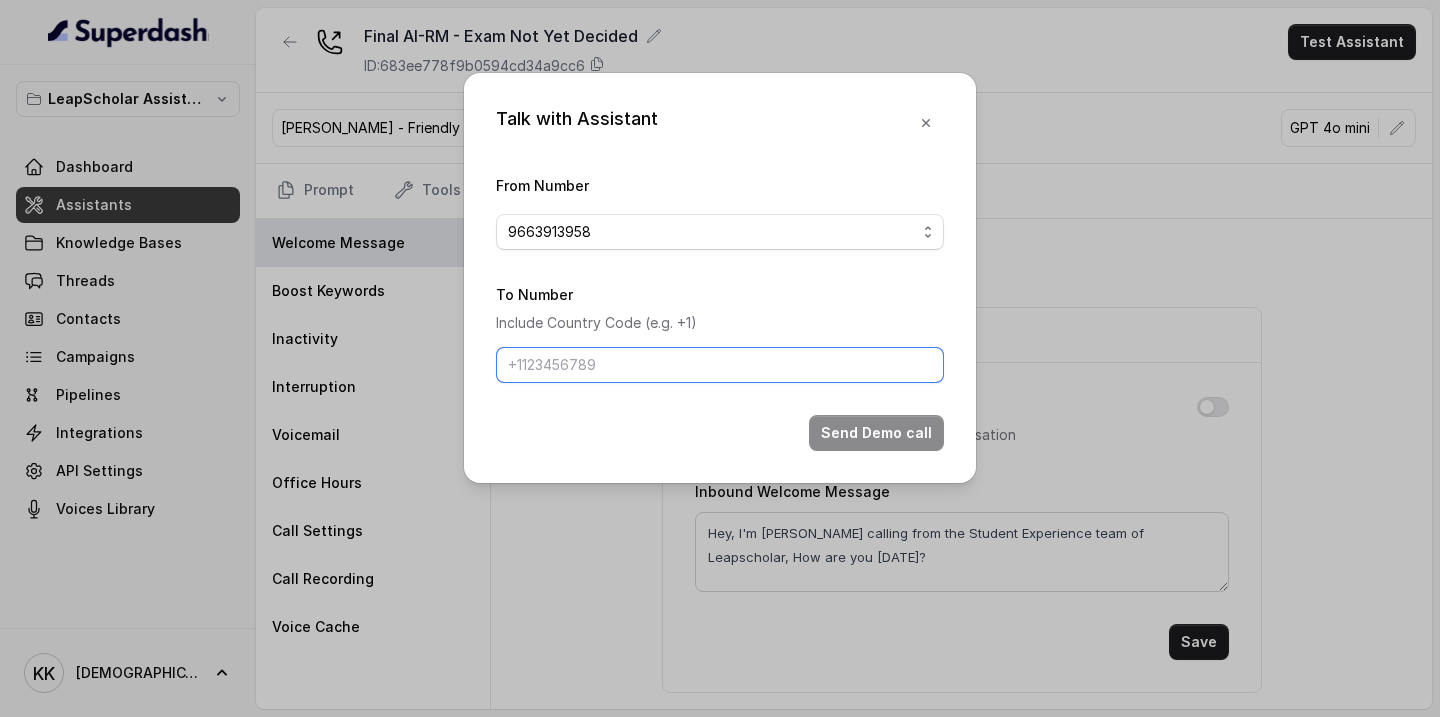 click on "To Number" at bounding box center [720, 365] 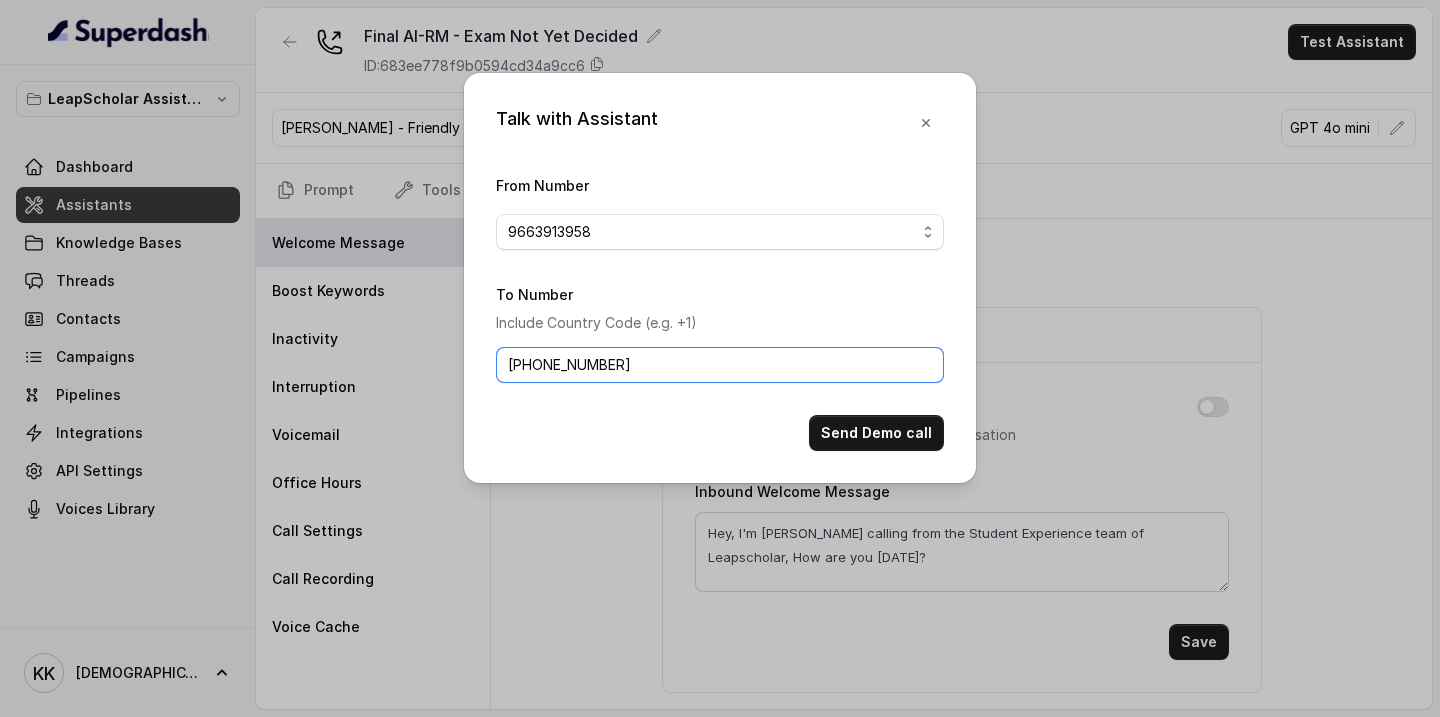 click on "[PHONE_NUMBER]" at bounding box center (720, 365) 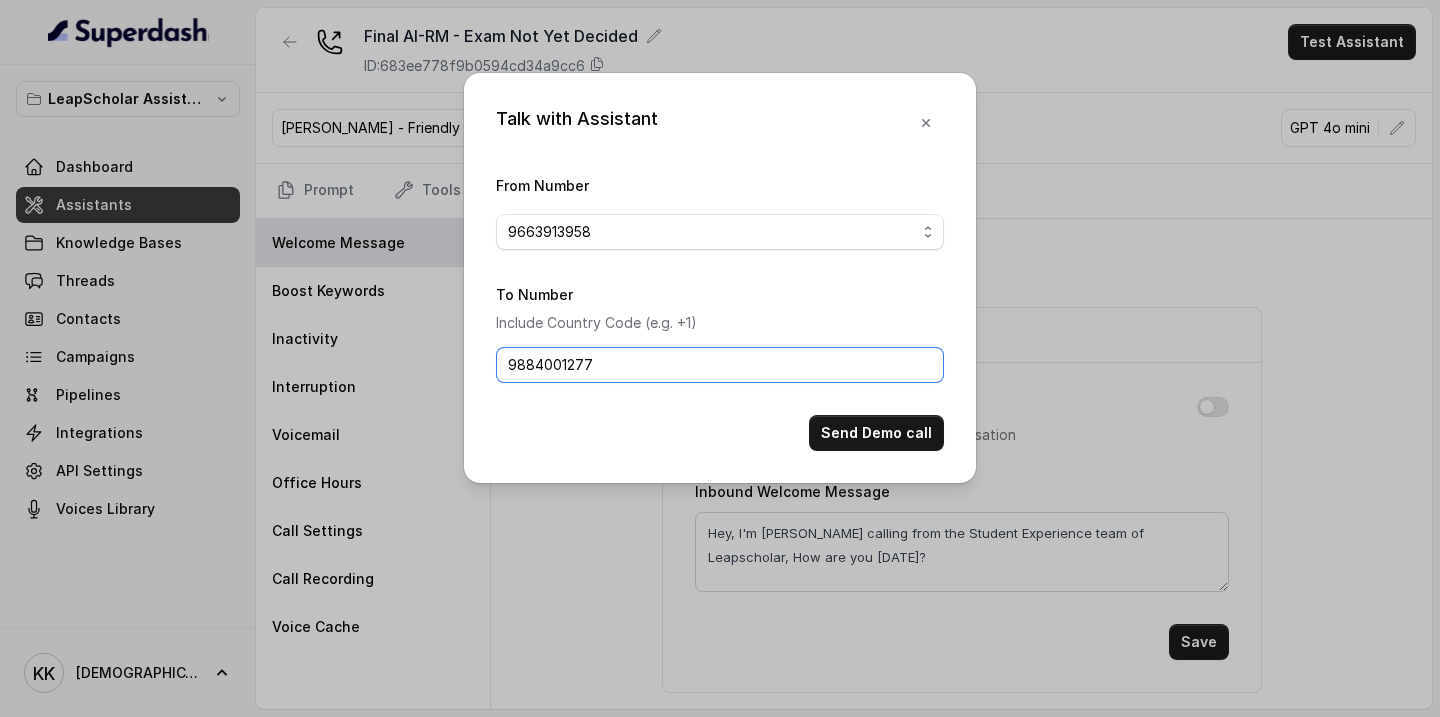 type on "9884001277" 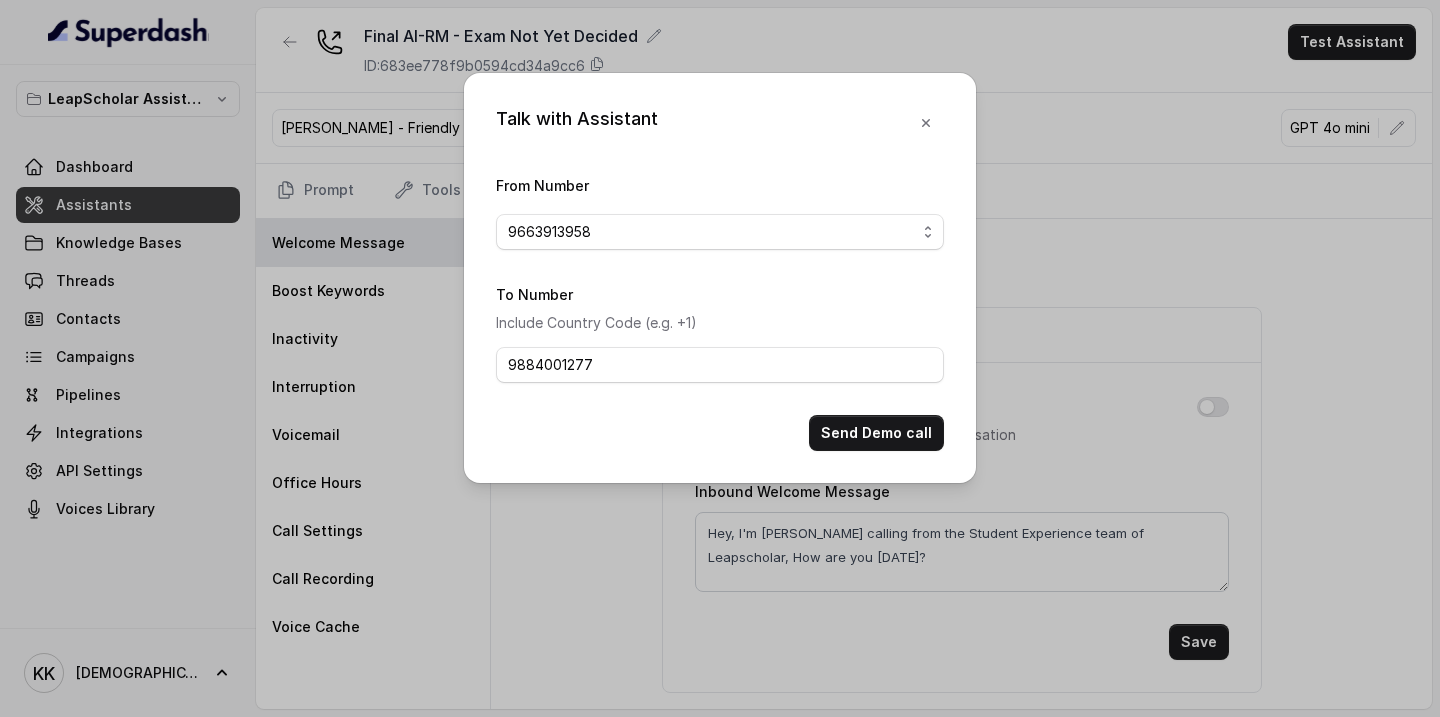 click on "Talk with Assistant From Number 9663913958 To Number Include Country Code (e.g. +1) [PHONE_NUMBER] Send Demo call" at bounding box center (720, 278) 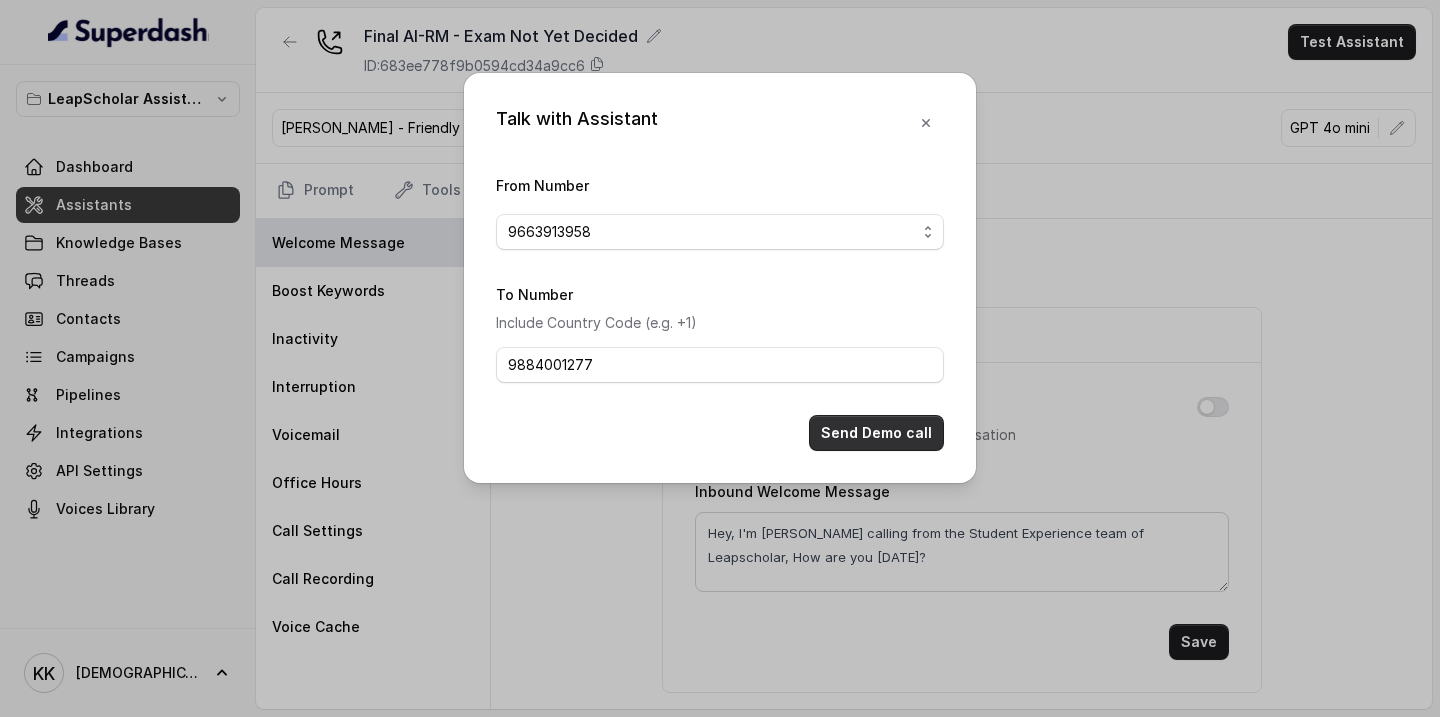 click on "Send Demo call" at bounding box center [876, 433] 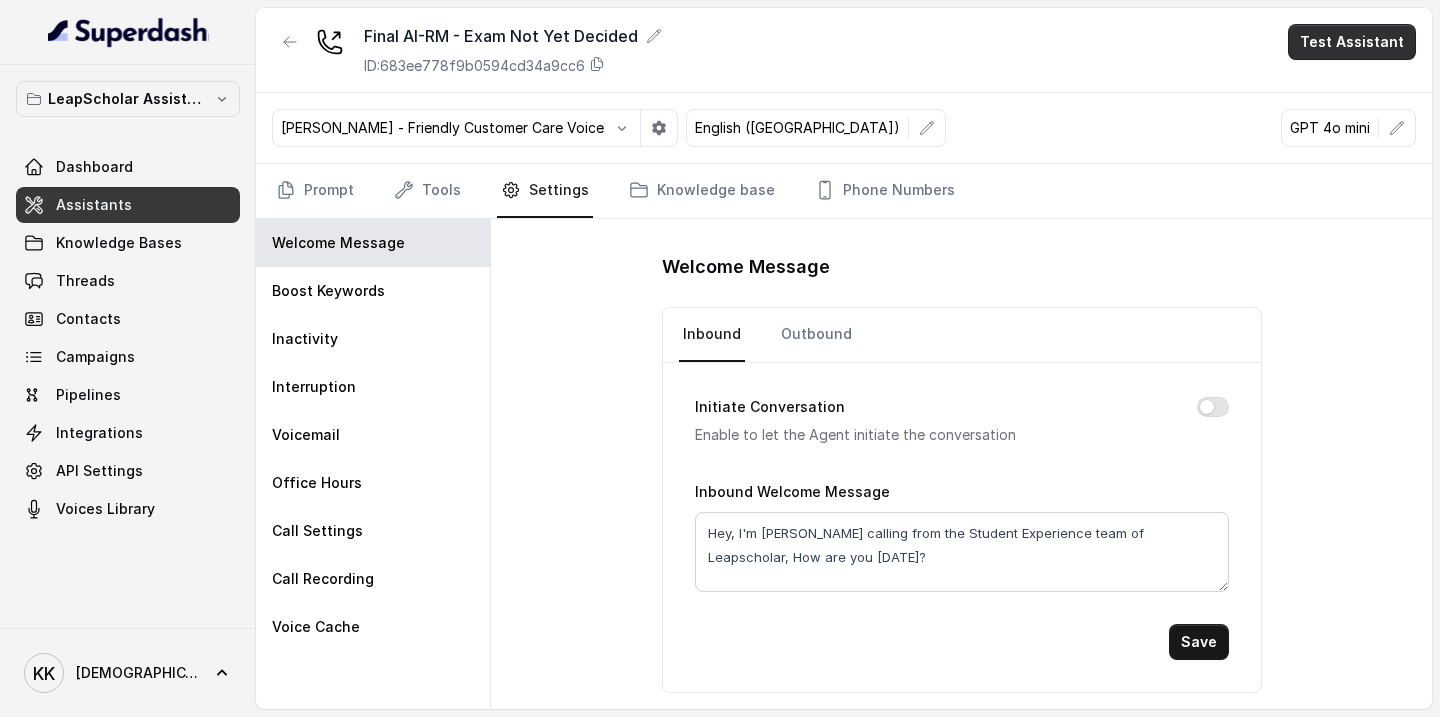 click on "Test Assistant" at bounding box center (1352, 42) 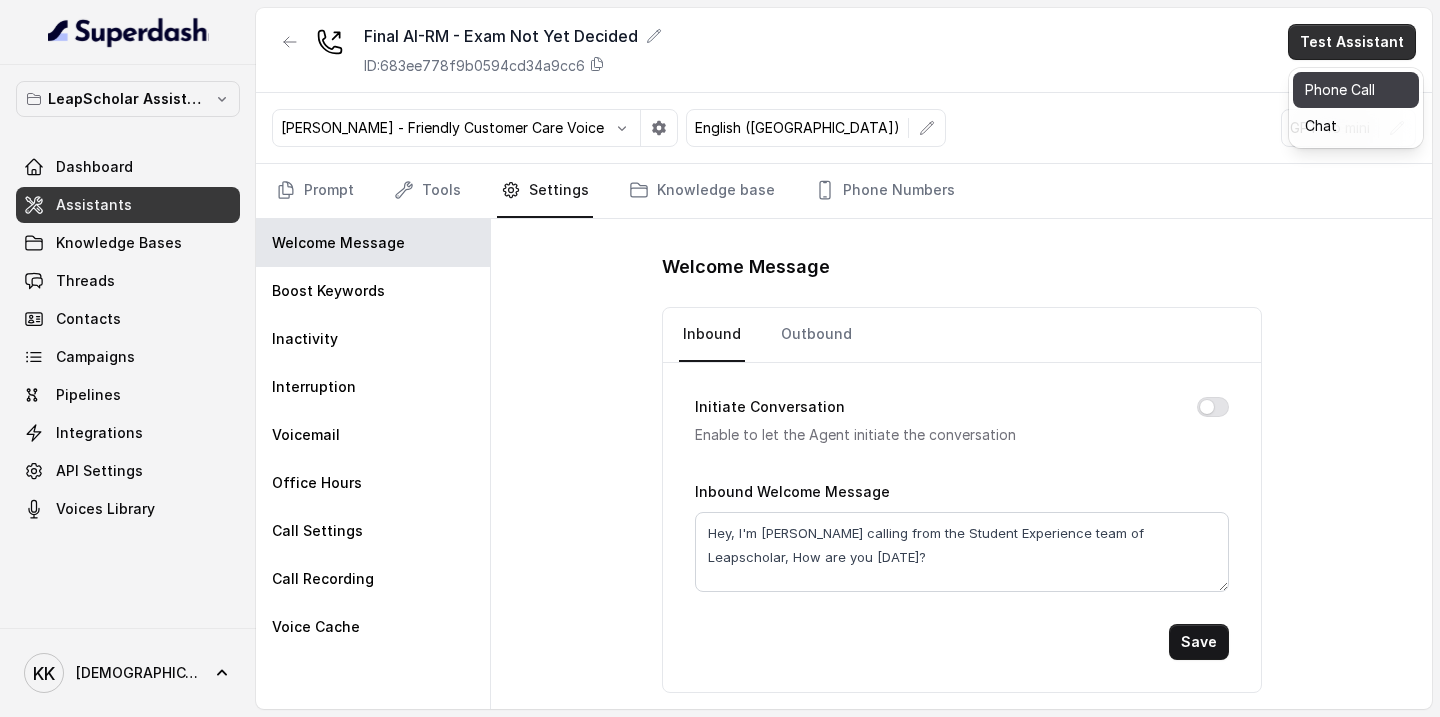 click on "Phone Call" at bounding box center [1356, 90] 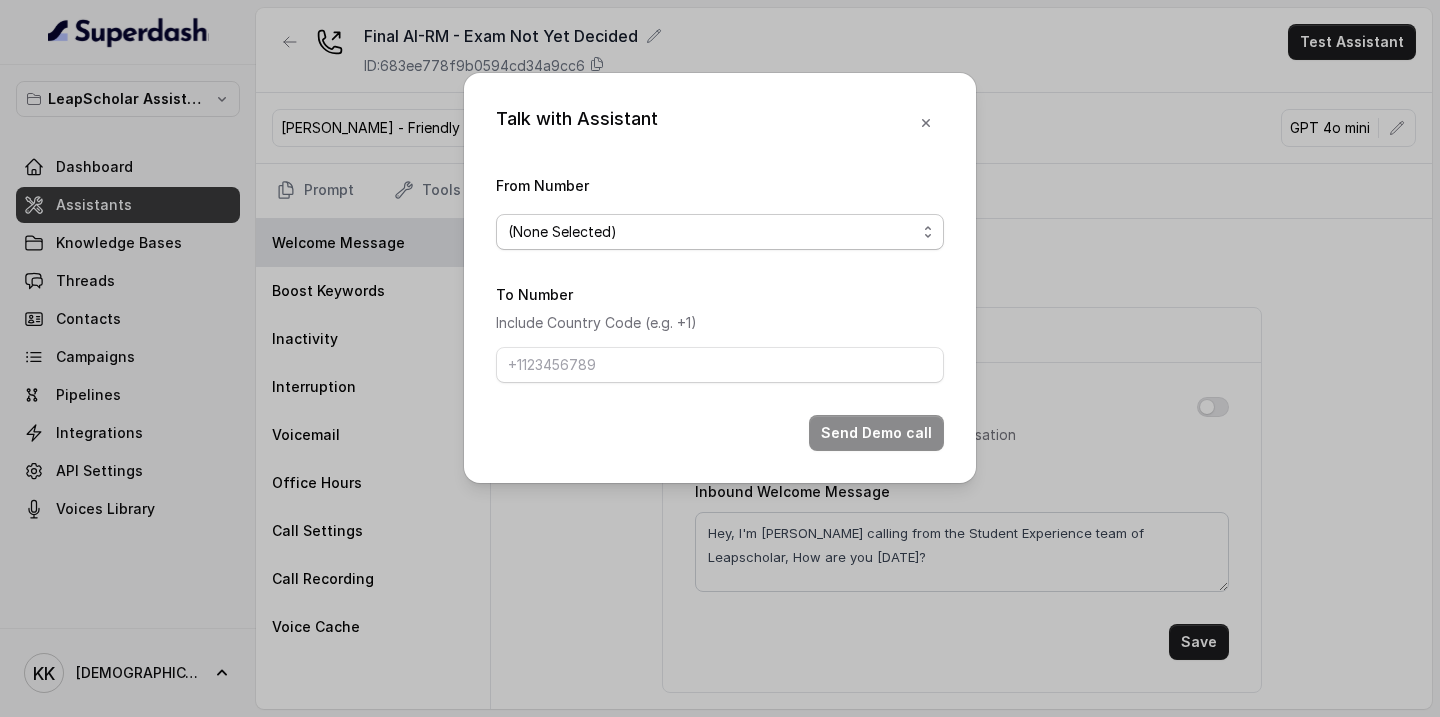 click on "(None Selected)" at bounding box center (712, 232) 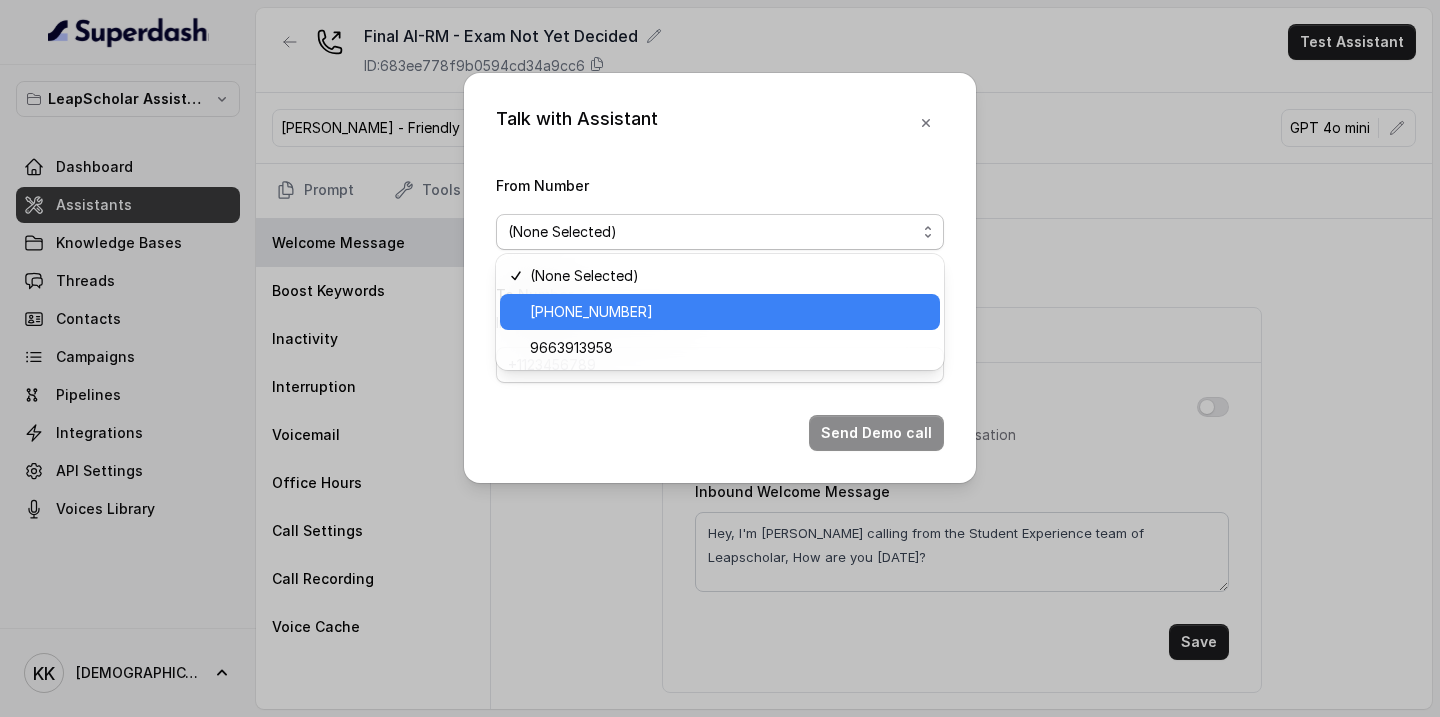 click on "[PHONE_NUMBER]" at bounding box center (729, 312) 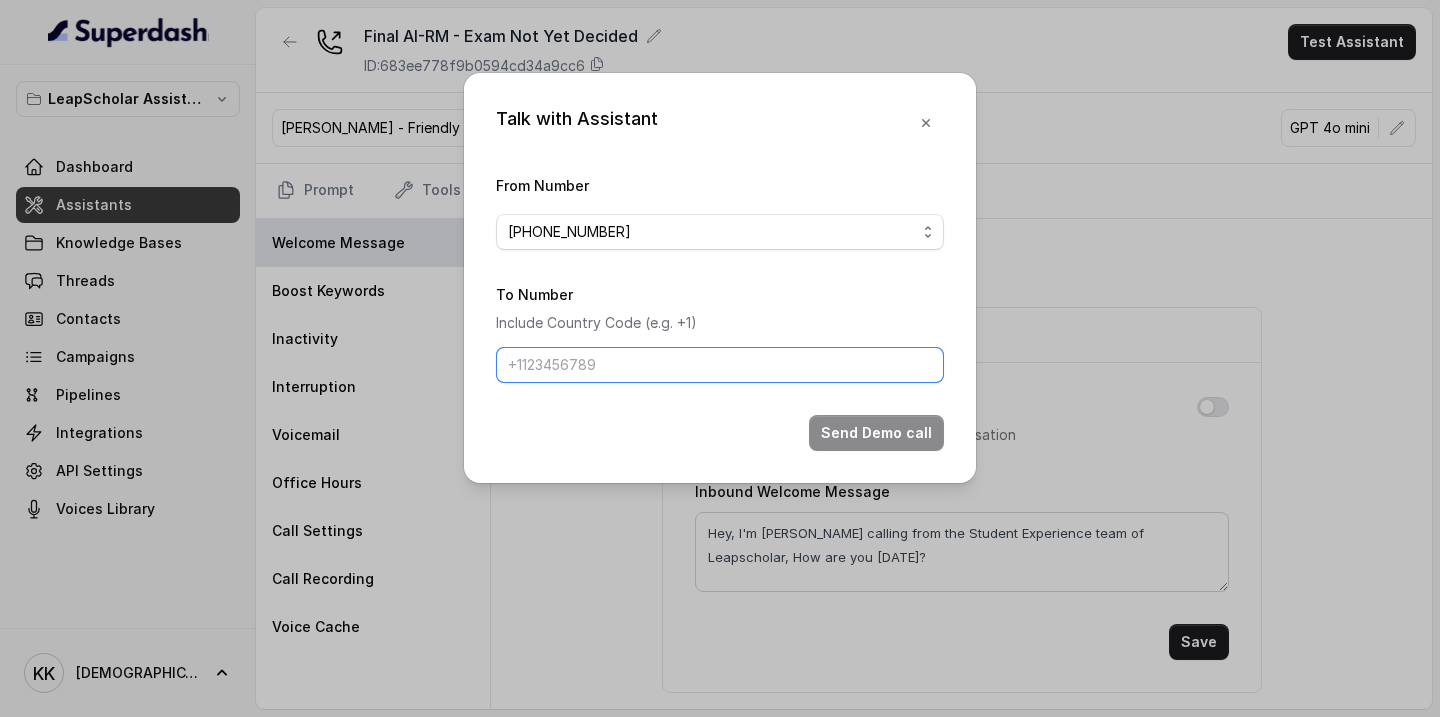 click on "To Number" at bounding box center [720, 365] 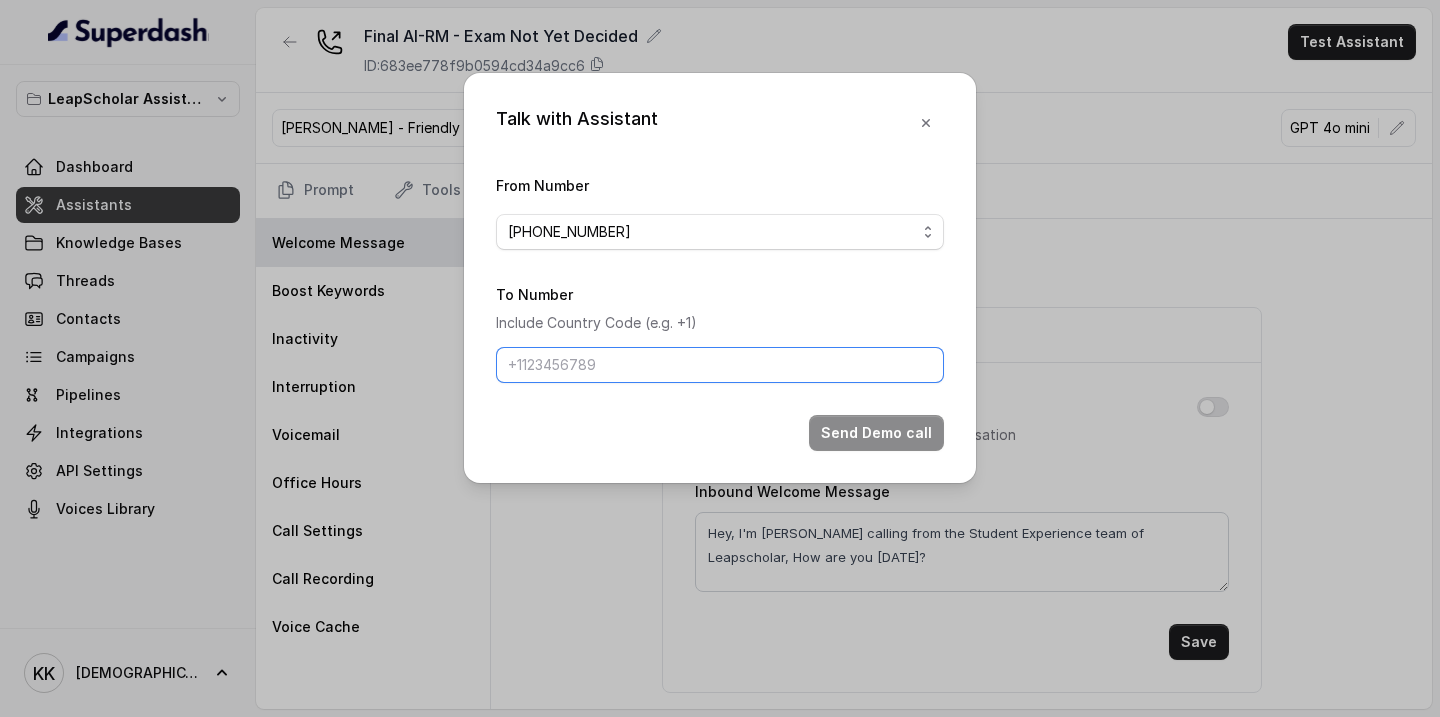 type on "[PHONE_NUMBER]" 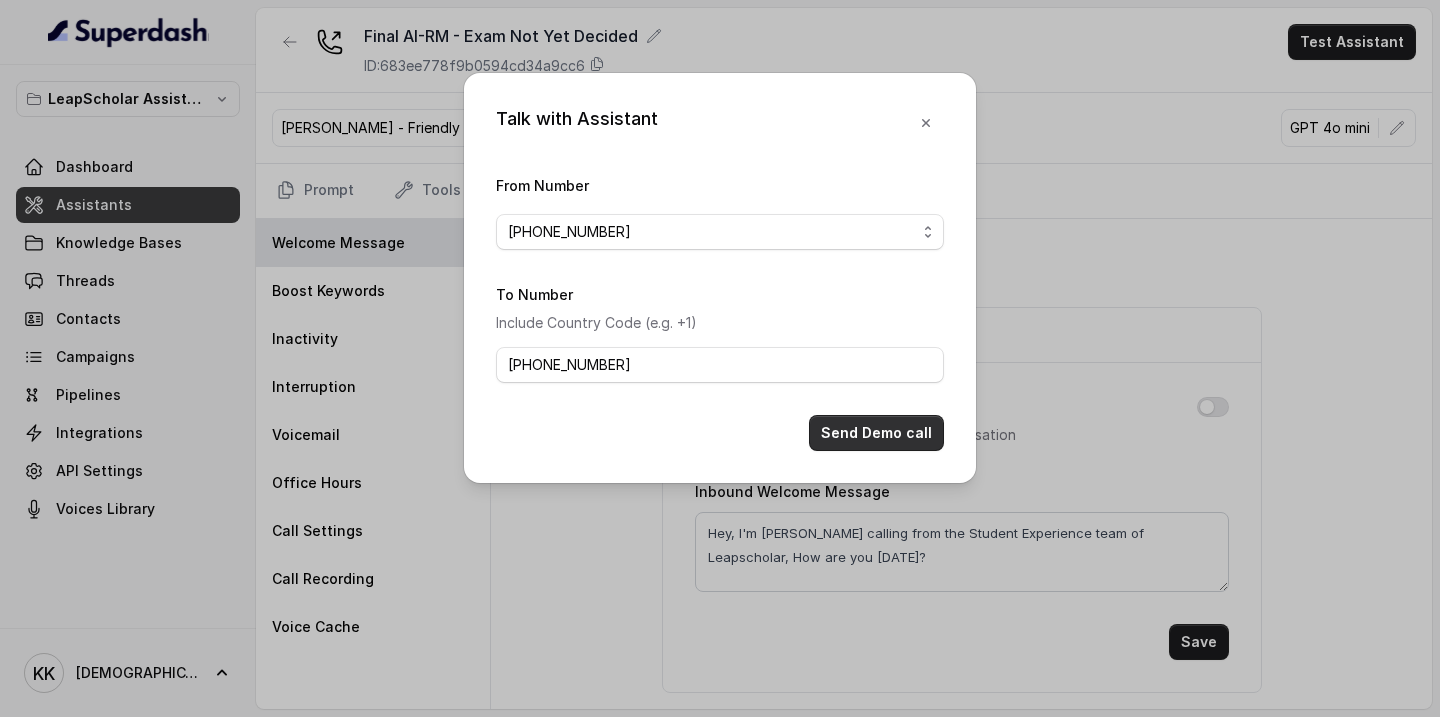 click on "Send Demo call" at bounding box center [876, 433] 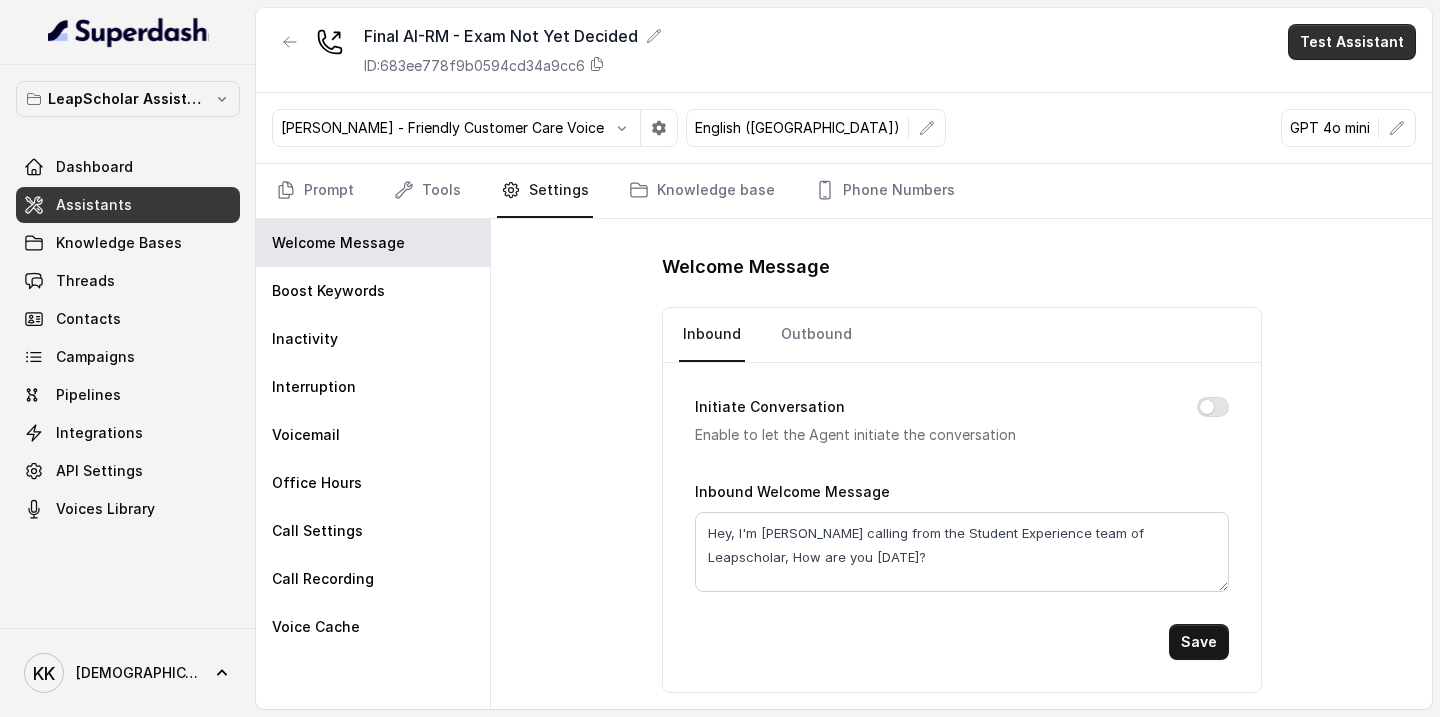 click on "Test Assistant" at bounding box center (1352, 42) 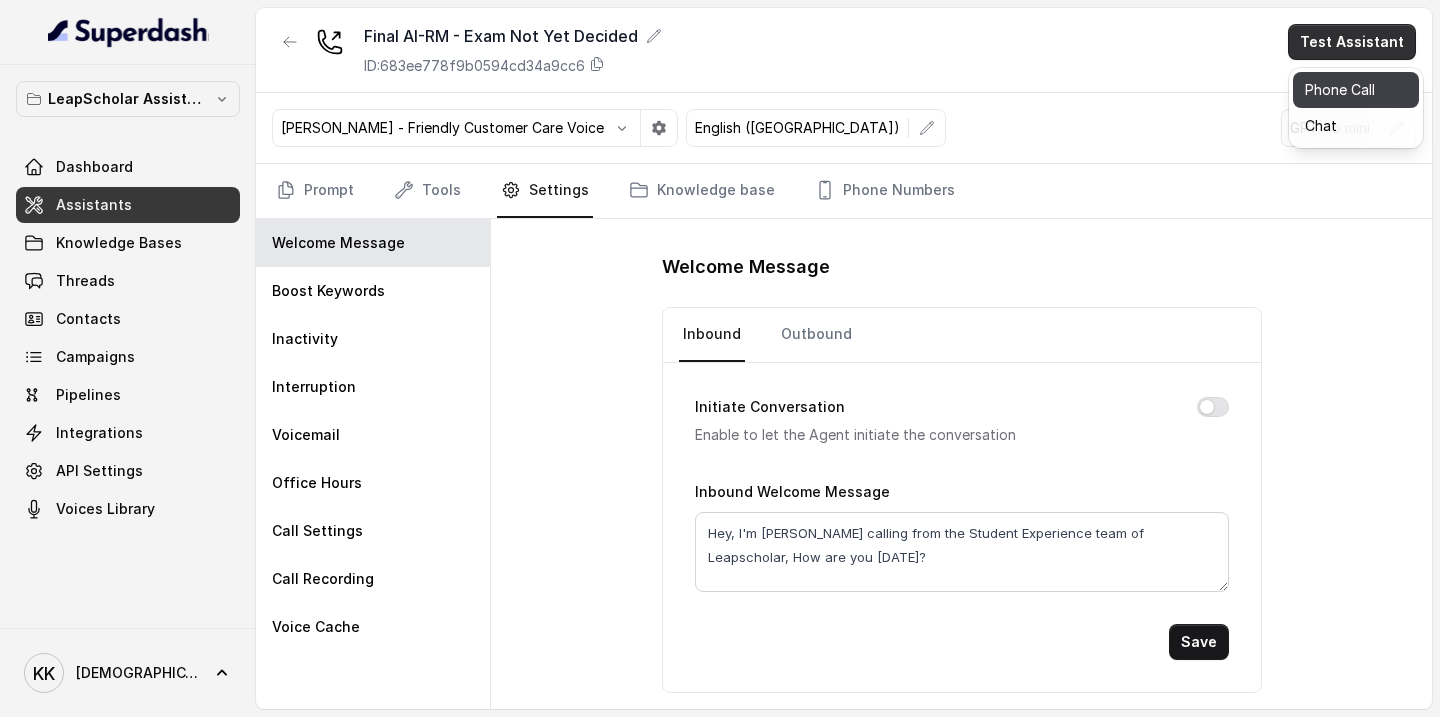 click on "Phone Call" at bounding box center (1356, 90) 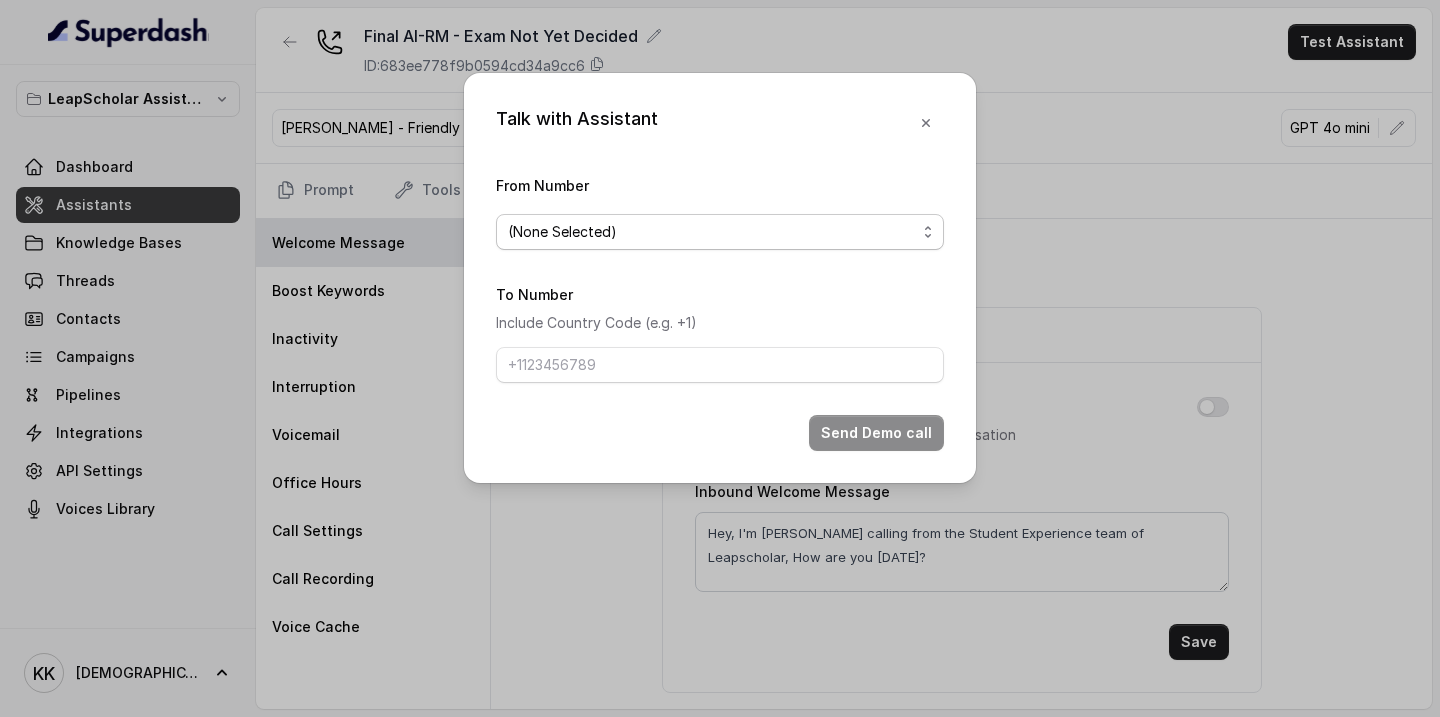 click on "(None Selected)" at bounding box center [720, 232] 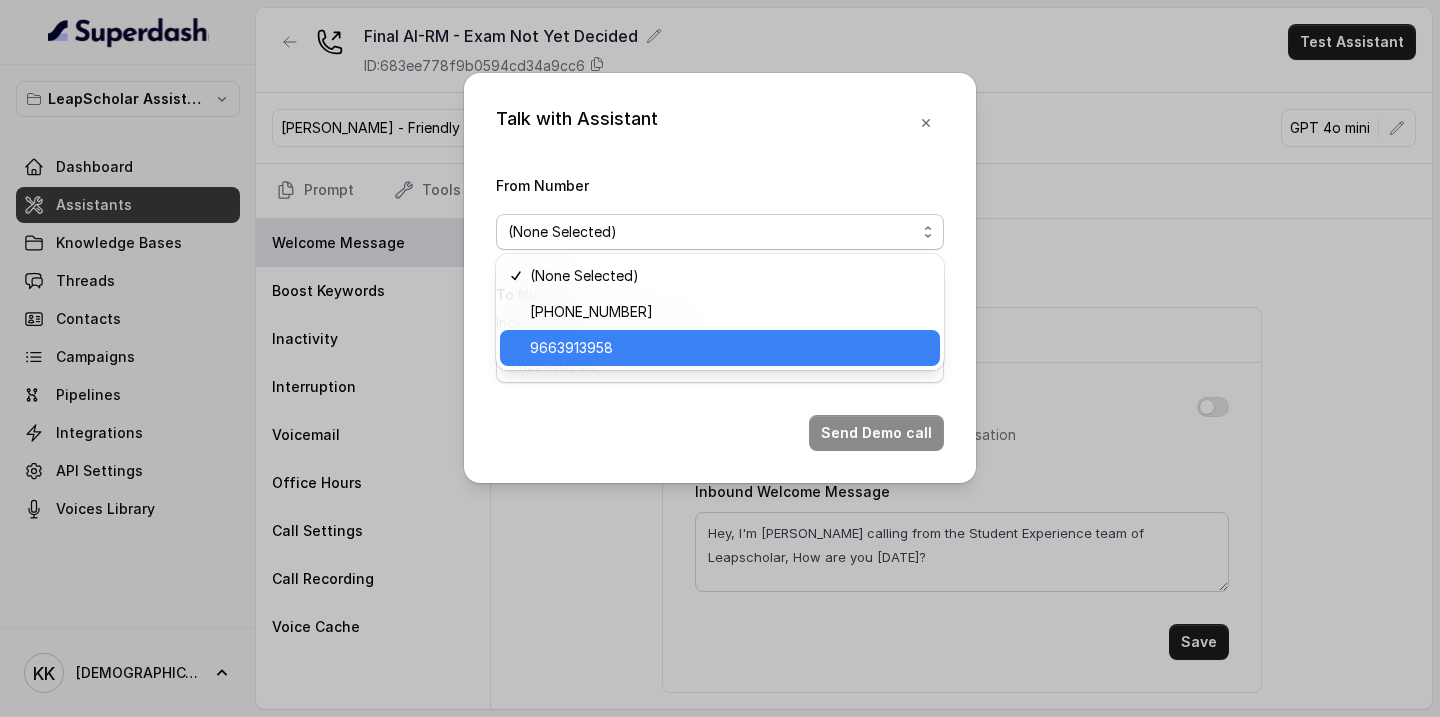 click on "9663913958" at bounding box center (729, 348) 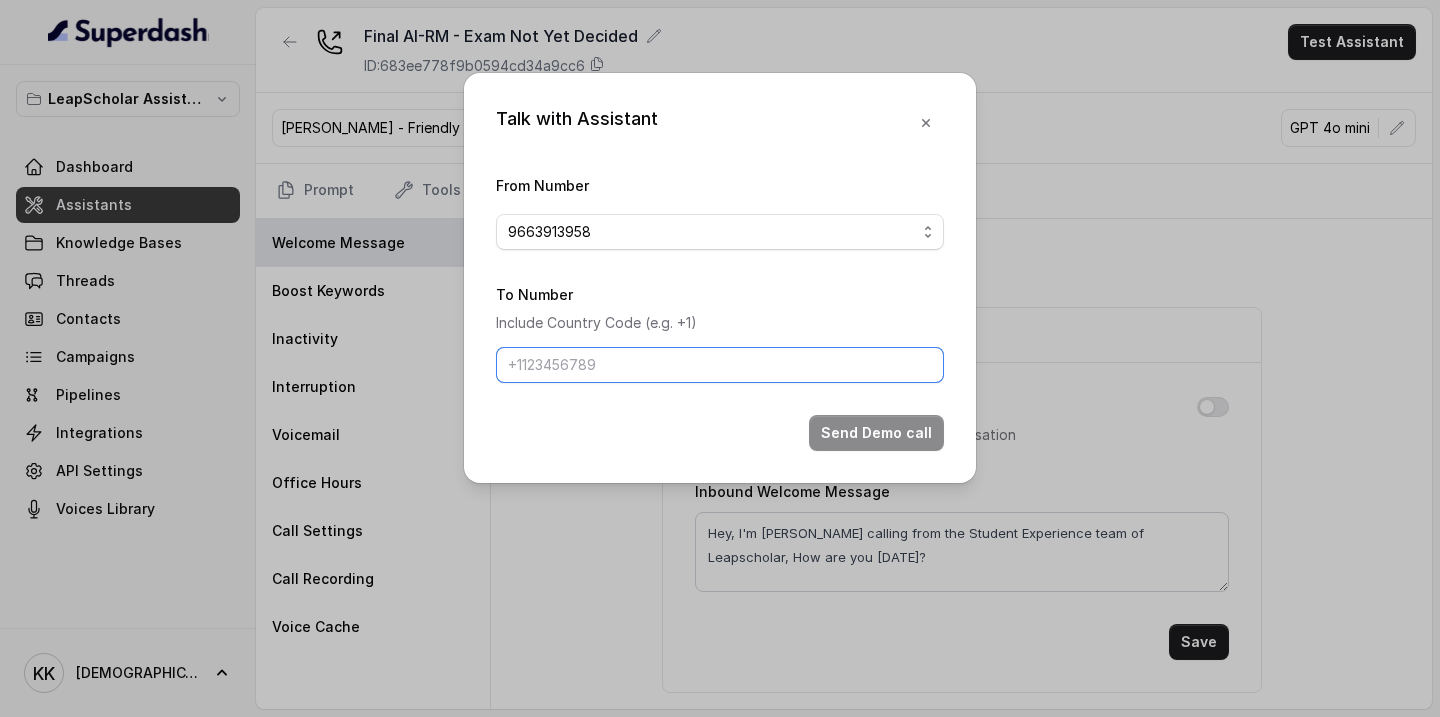 click on "To Number" at bounding box center (720, 365) 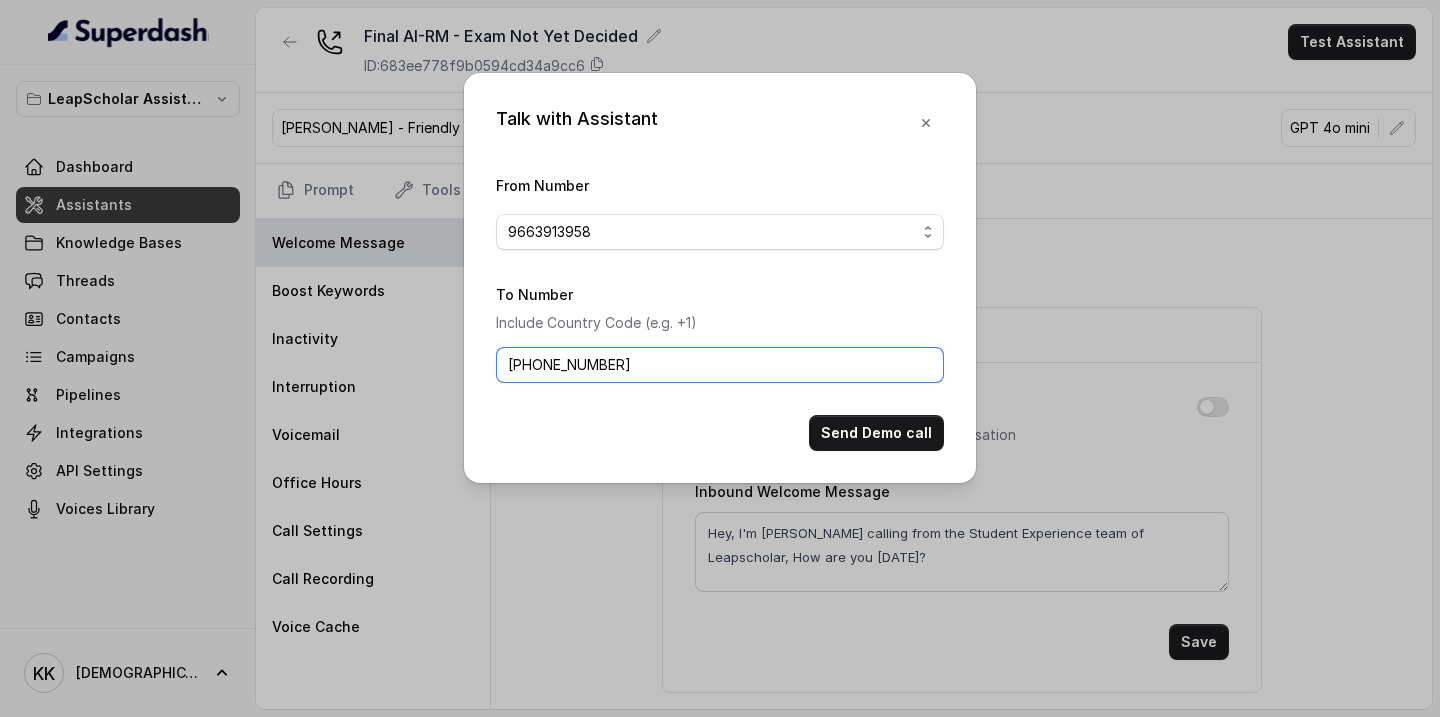 click on "[PHONE_NUMBER]" at bounding box center [720, 365] 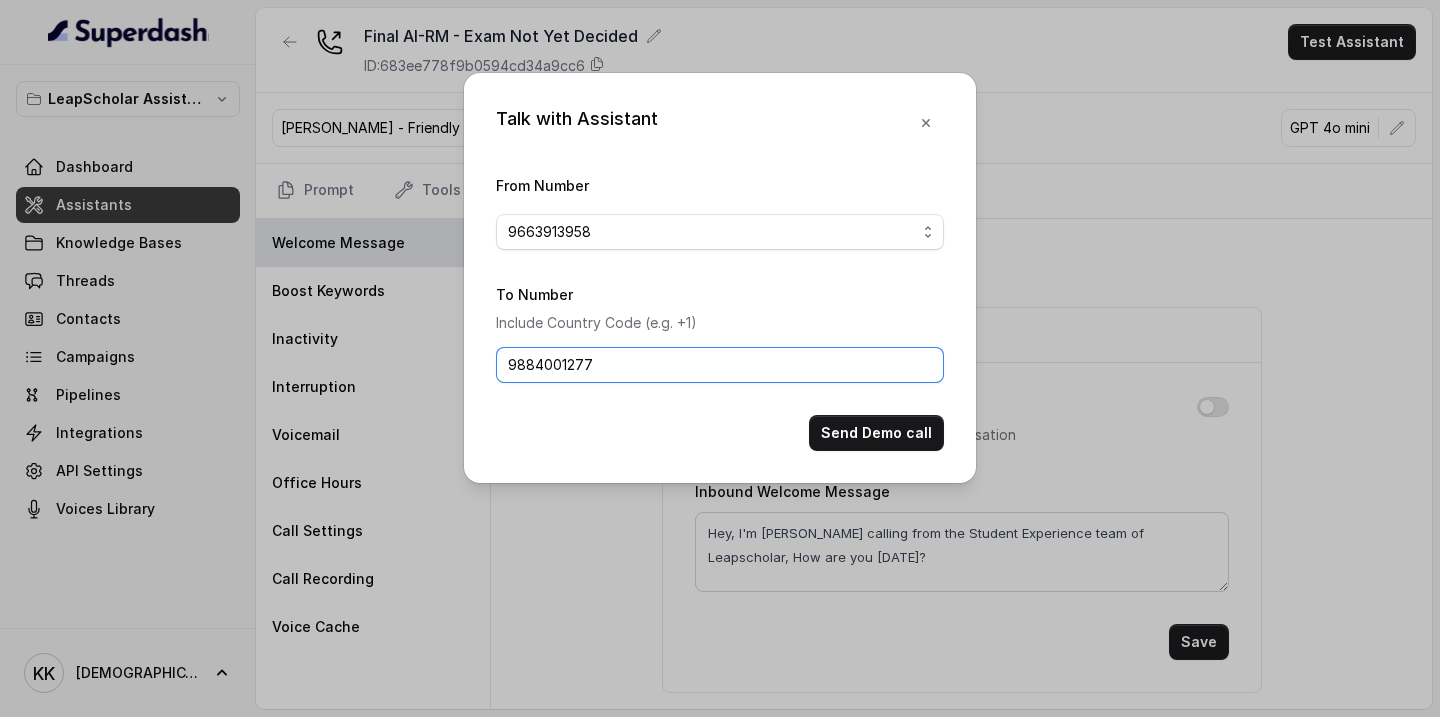 type on "9884001277" 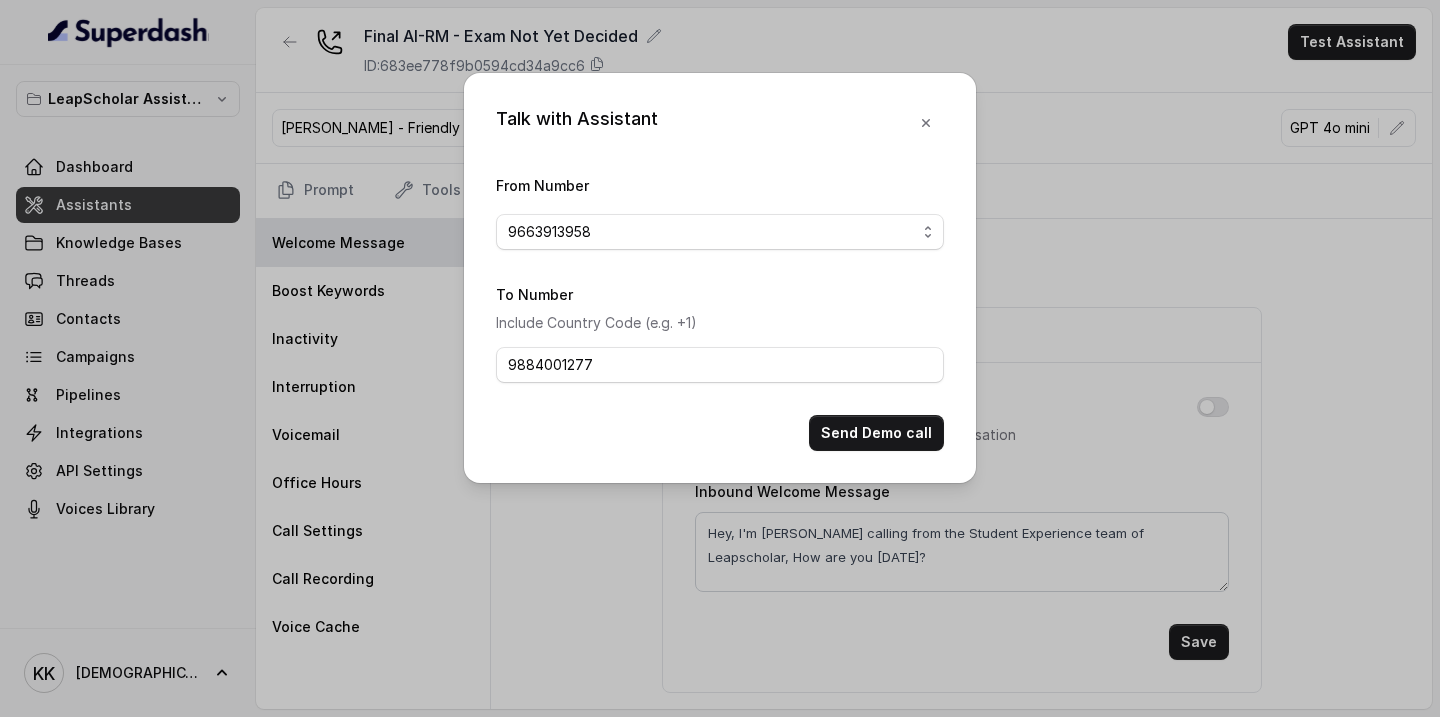 click on "Send Demo call" at bounding box center [720, 433] 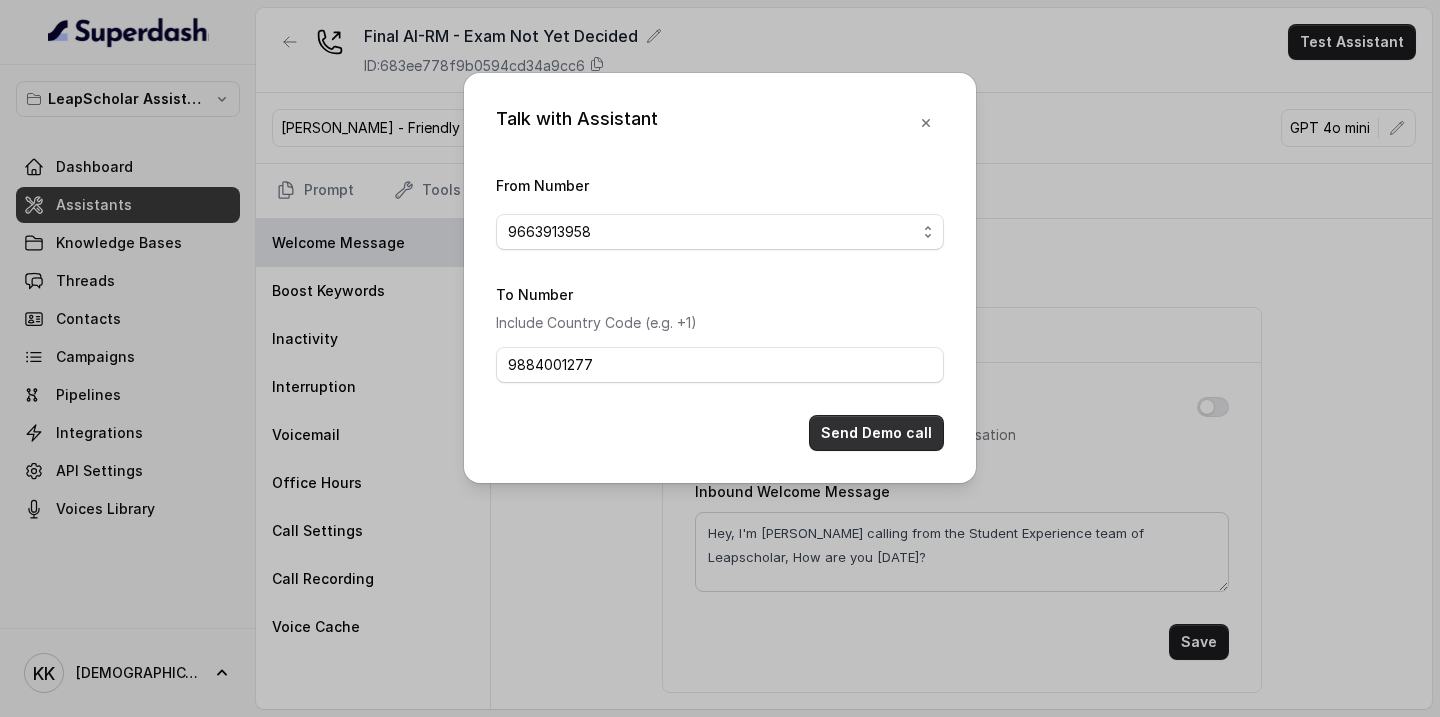click on "Send Demo call" at bounding box center [876, 433] 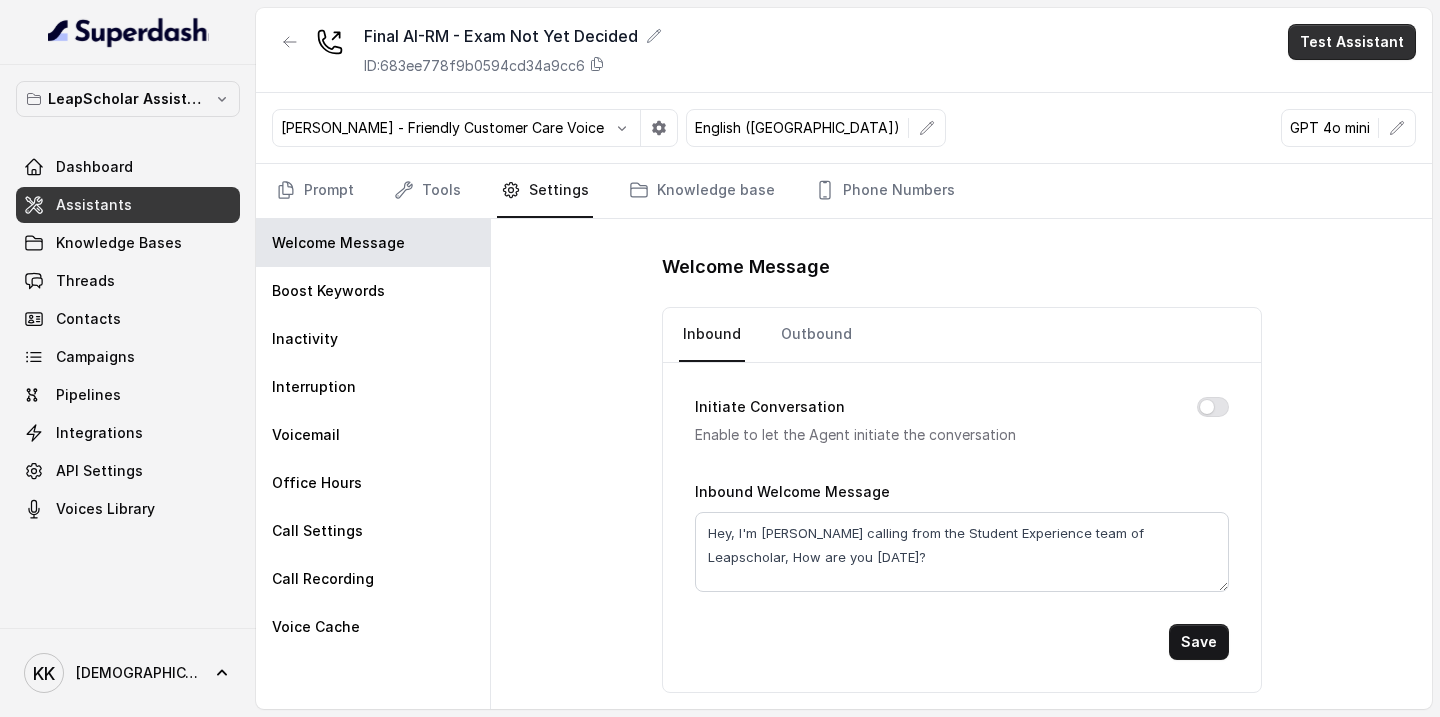 click on "Test Assistant" at bounding box center [1352, 42] 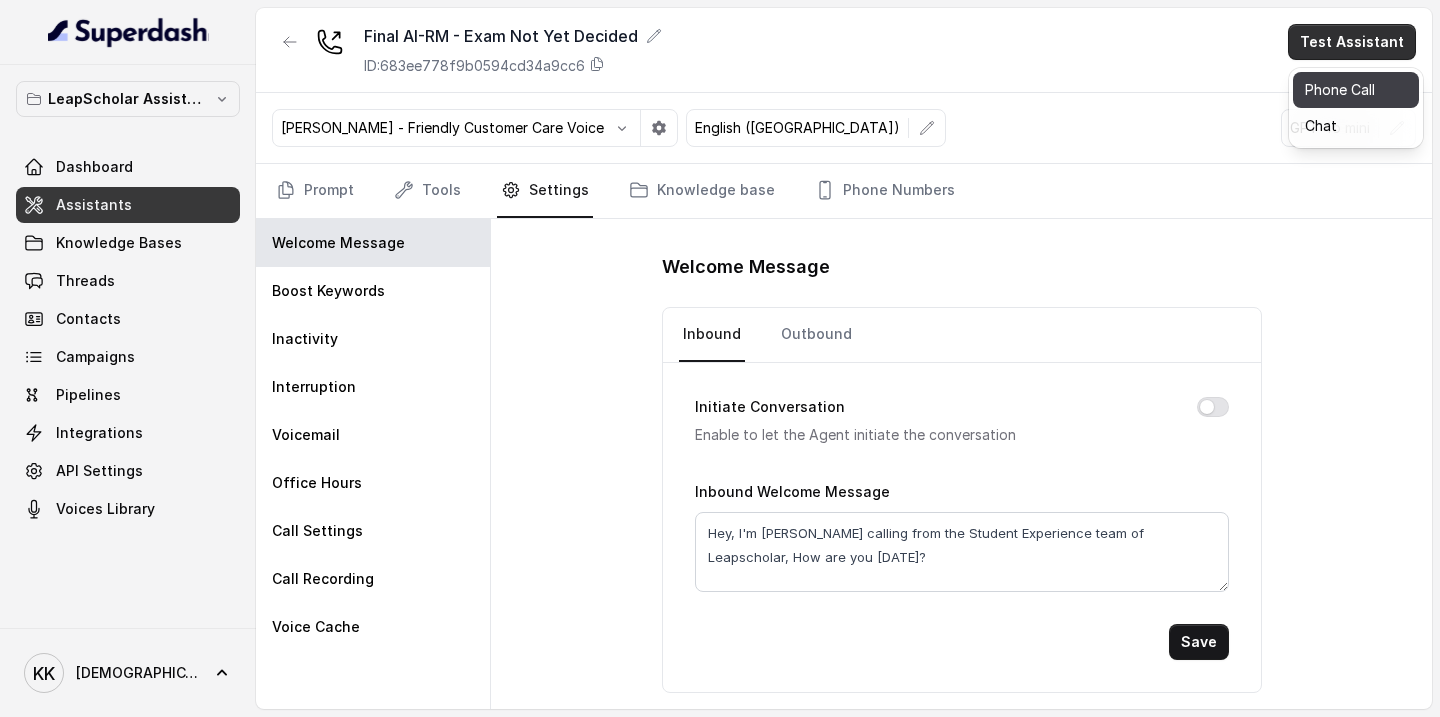 click on "Phone Call" at bounding box center (1356, 90) 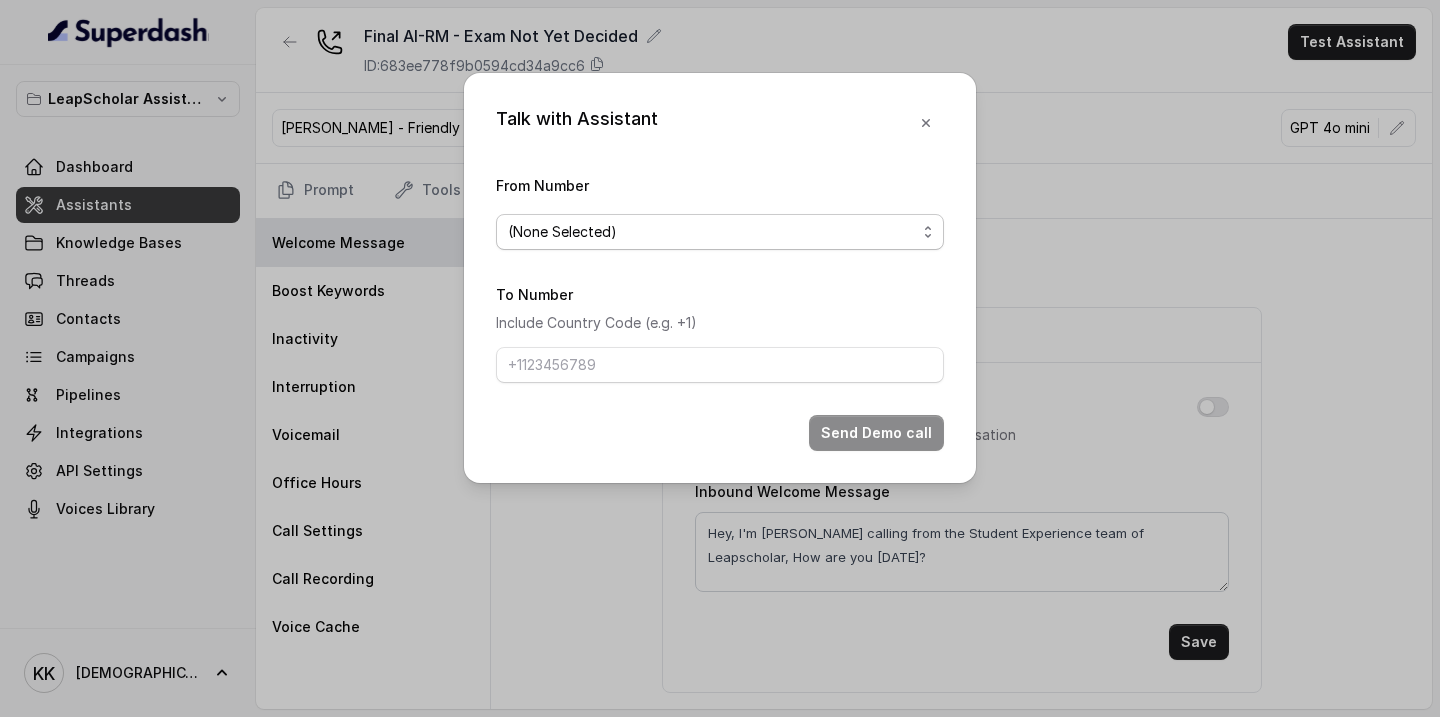 click on "(None Selected)" at bounding box center [720, 232] 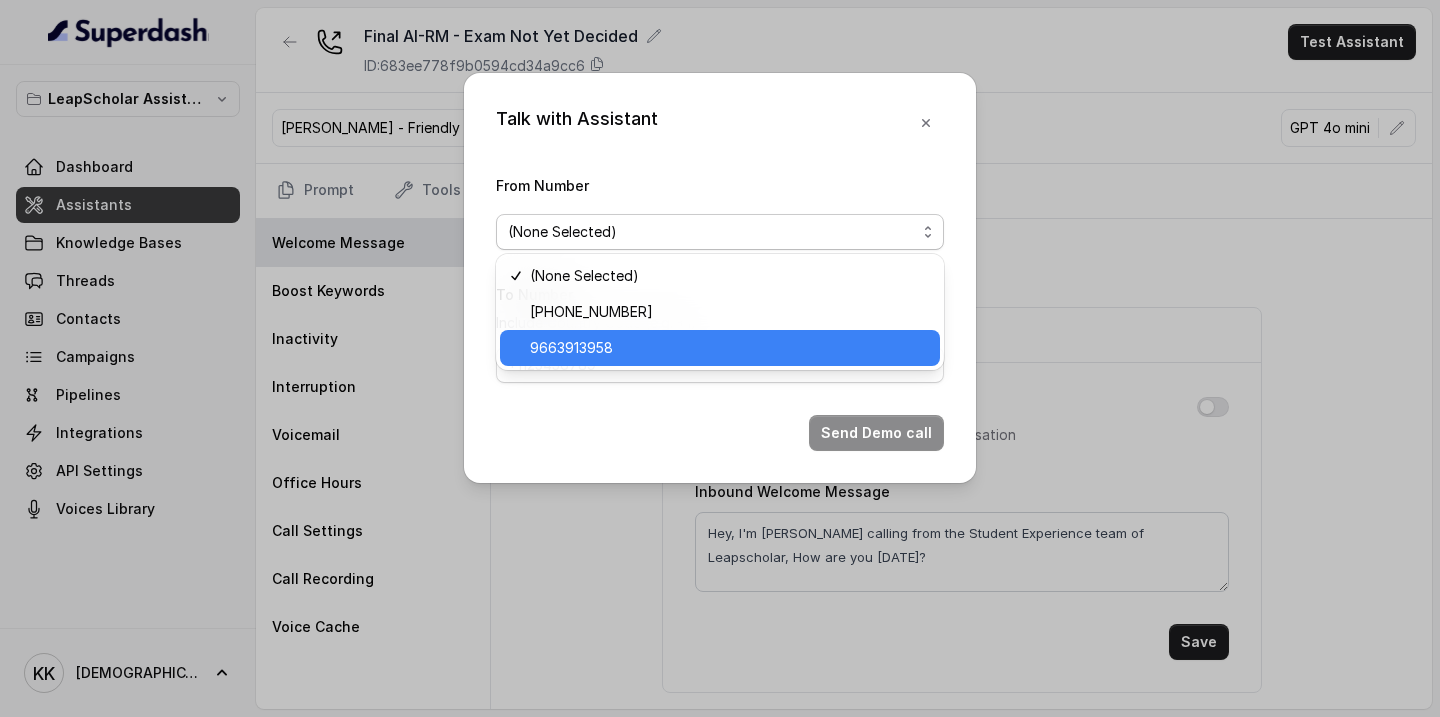 click on "9663913958" at bounding box center [720, 348] 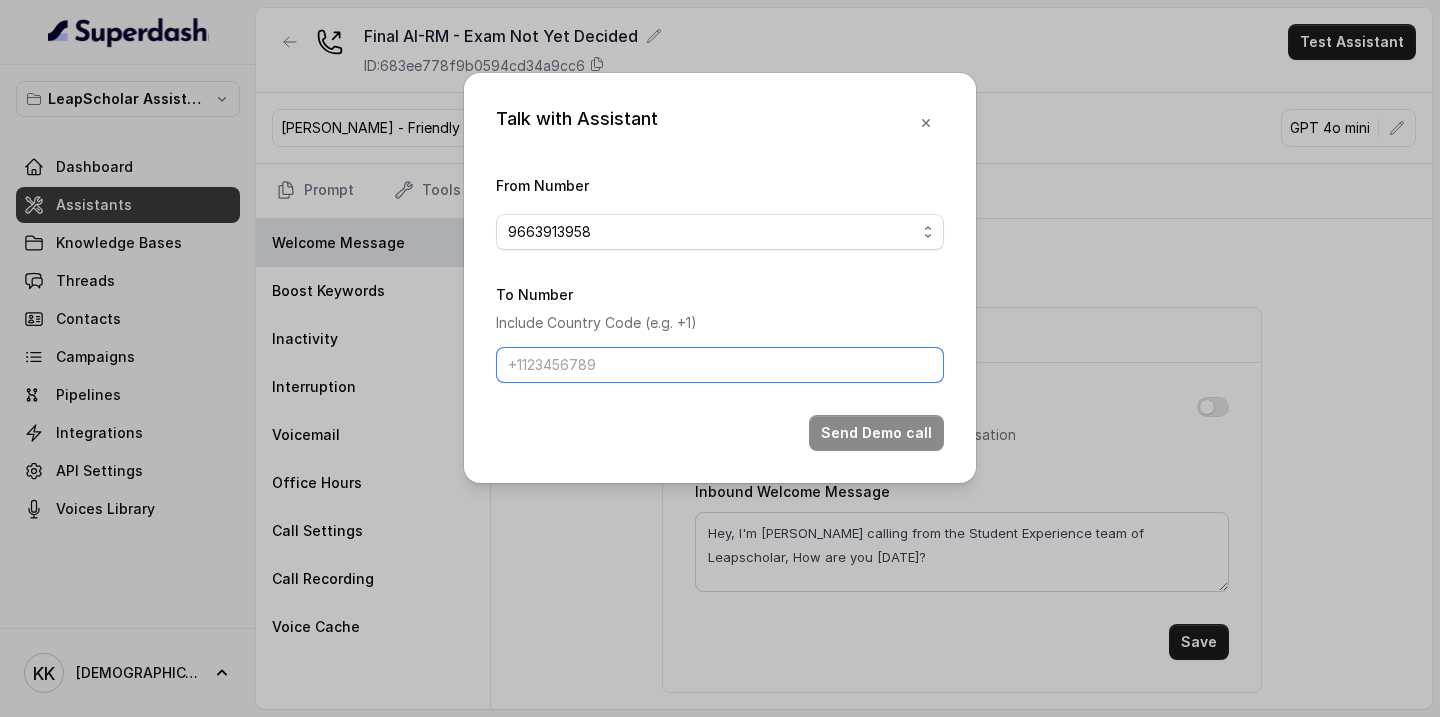 click on "To Number" at bounding box center (720, 365) 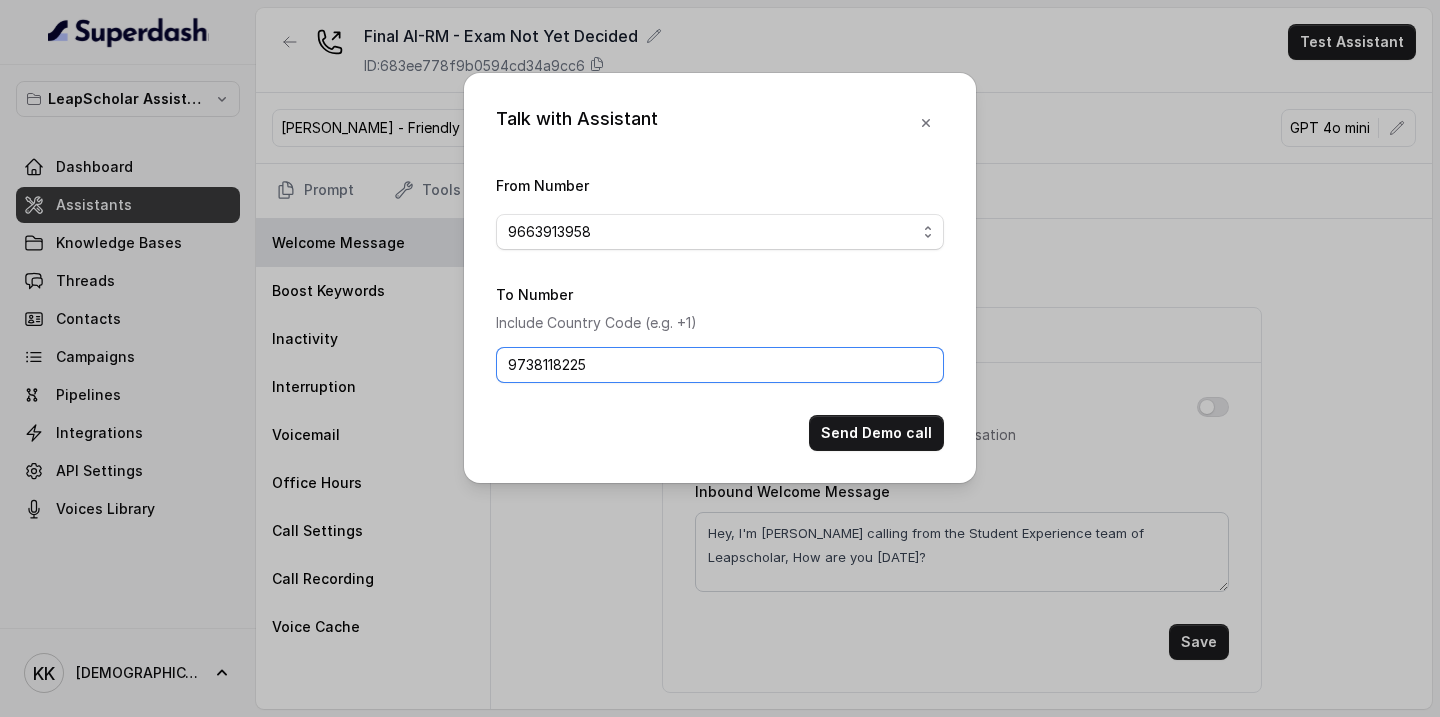 type on "9738118225" 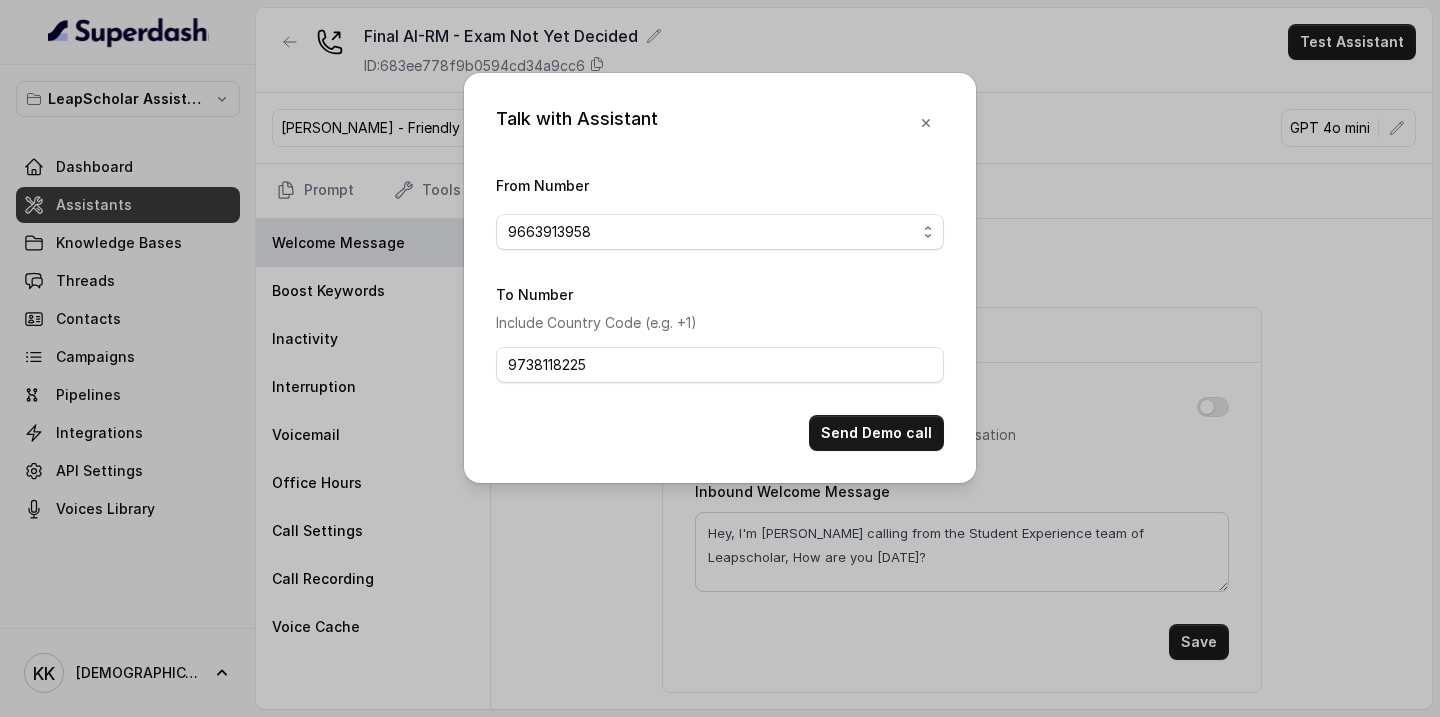 click on "Send Demo call" at bounding box center (720, 433) 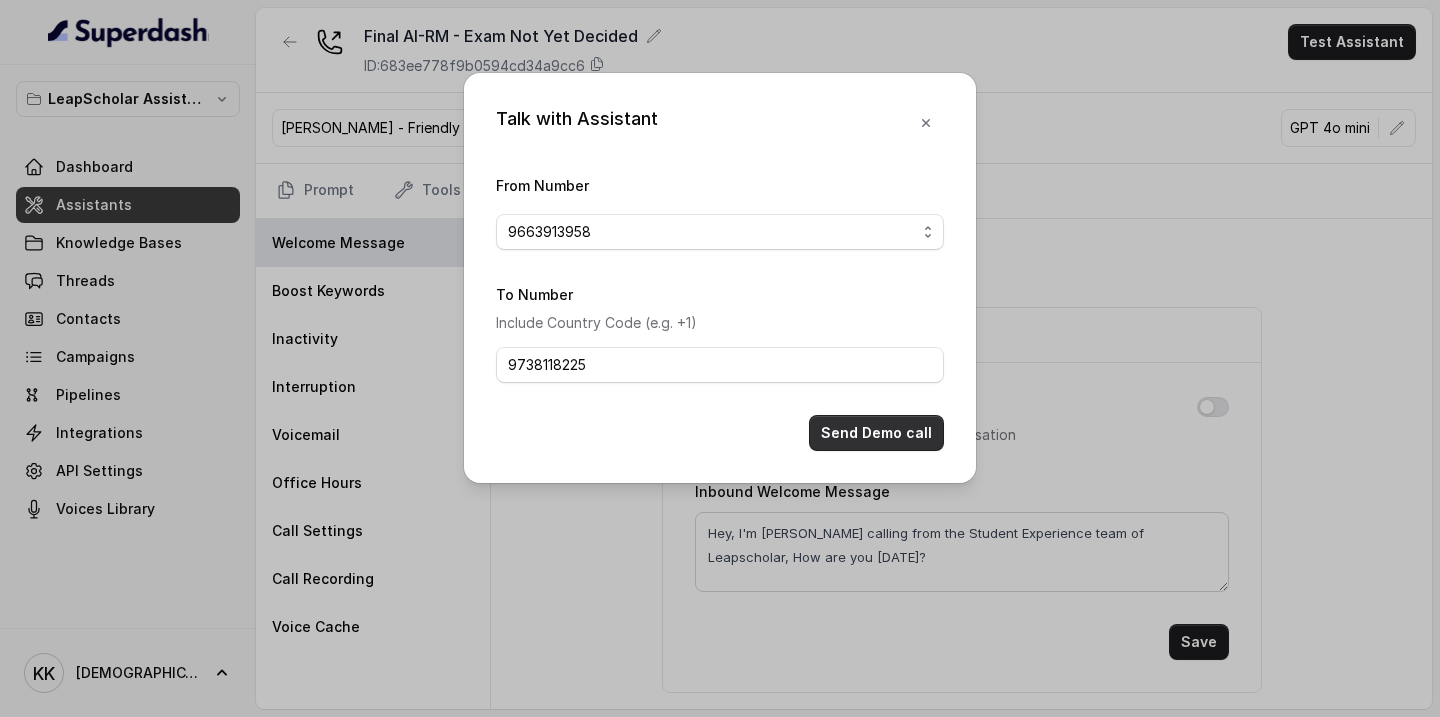 click on "Send Demo call" at bounding box center [876, 433] 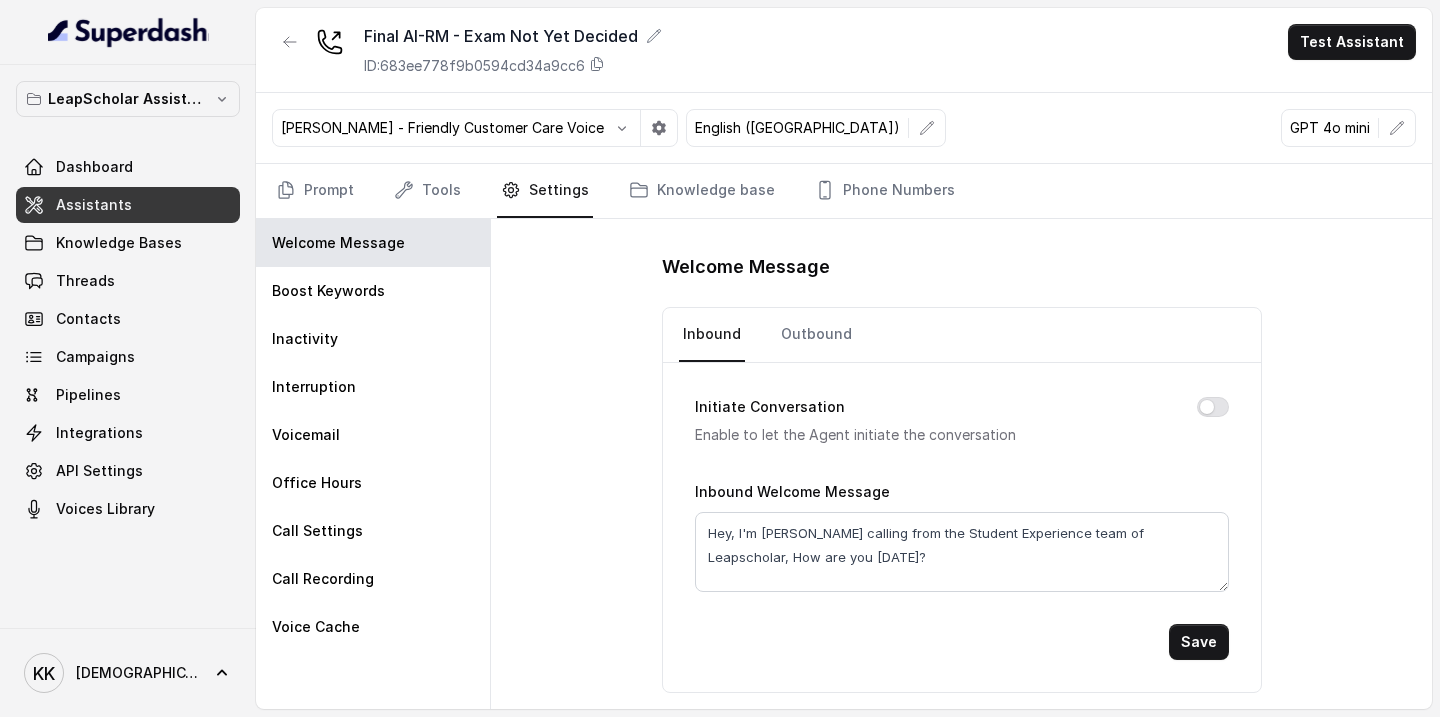 click on "Final AI-RM - Exam Not Yet Decided ID:   683ee778f9b0594cd34a9cc6 Test Assistant" at bounding box center [844, 50] 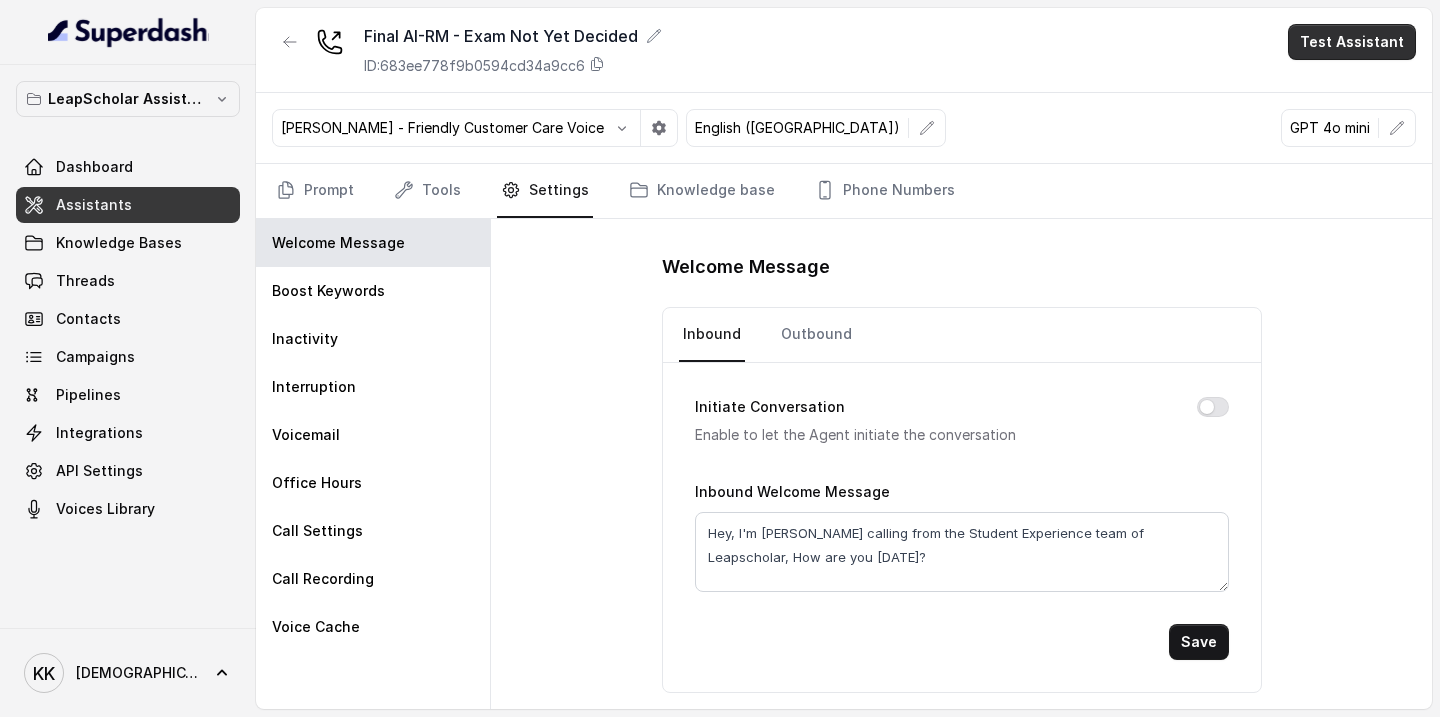click on "Test Assistant" at bounding box center [1352, 42] 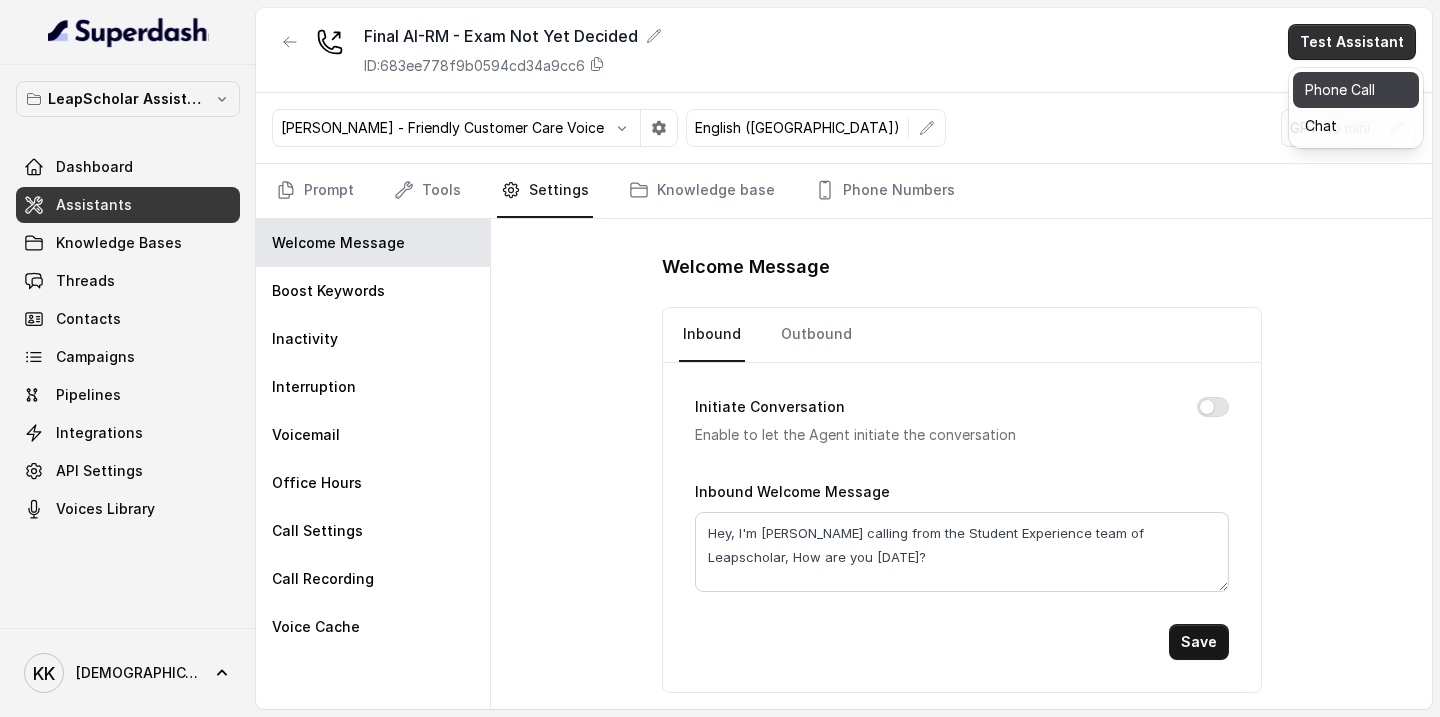 click on "Phone Call" at bounding box center [1356, 90] 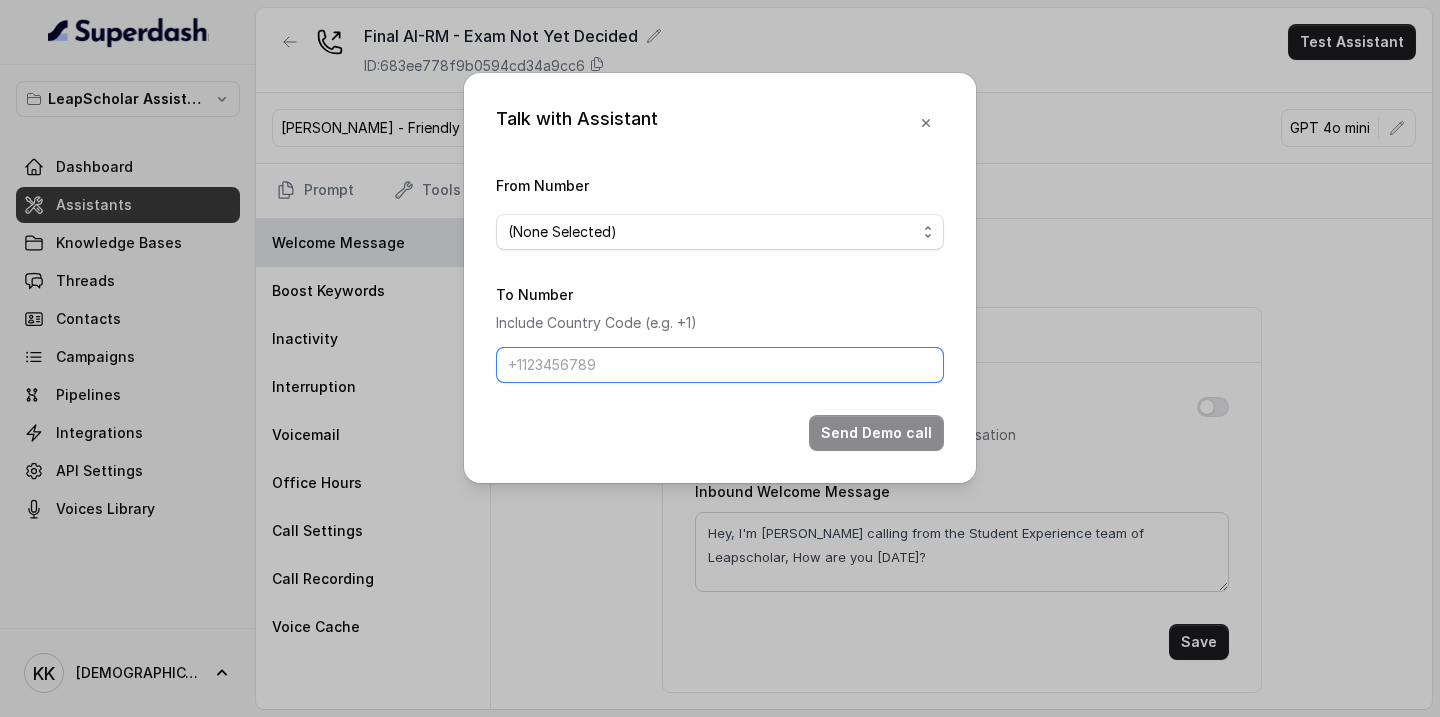 click on "To Number" at bounding box center (720, 365) 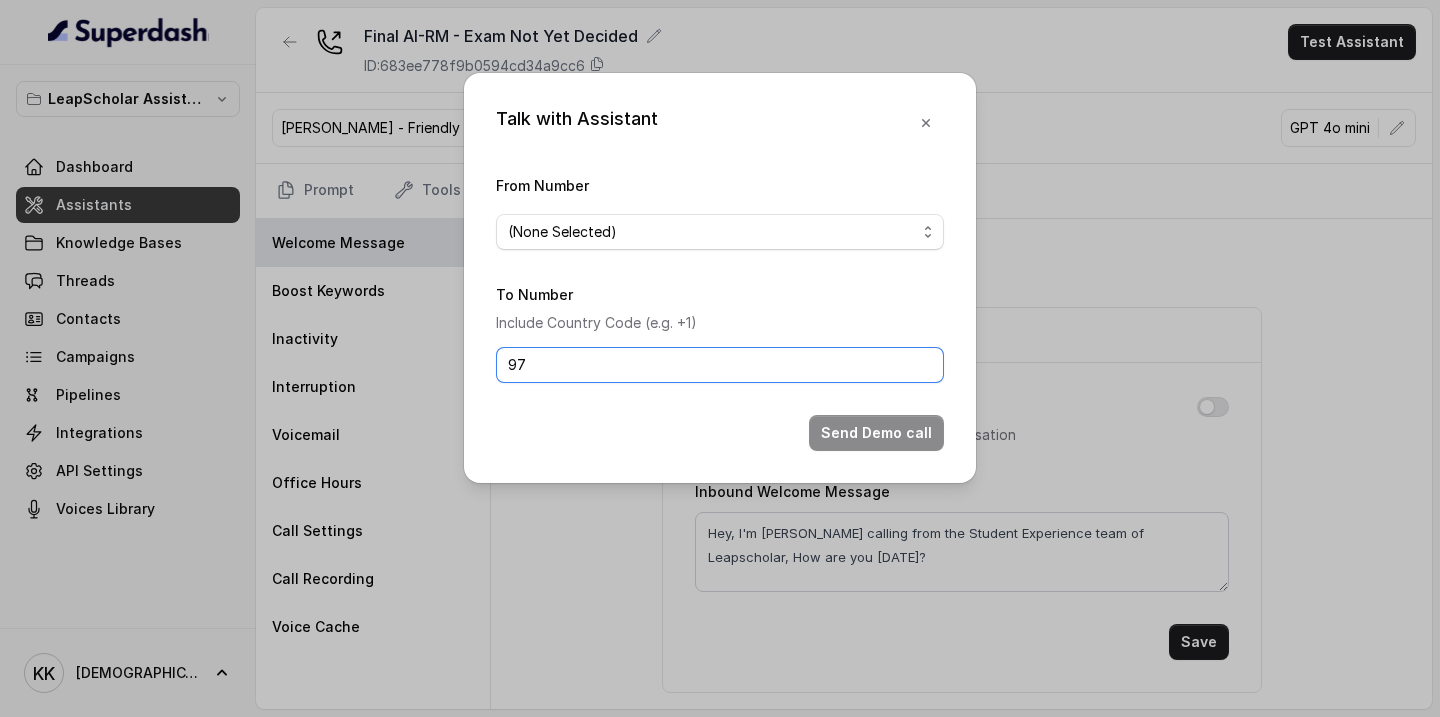 type on "9738118225" 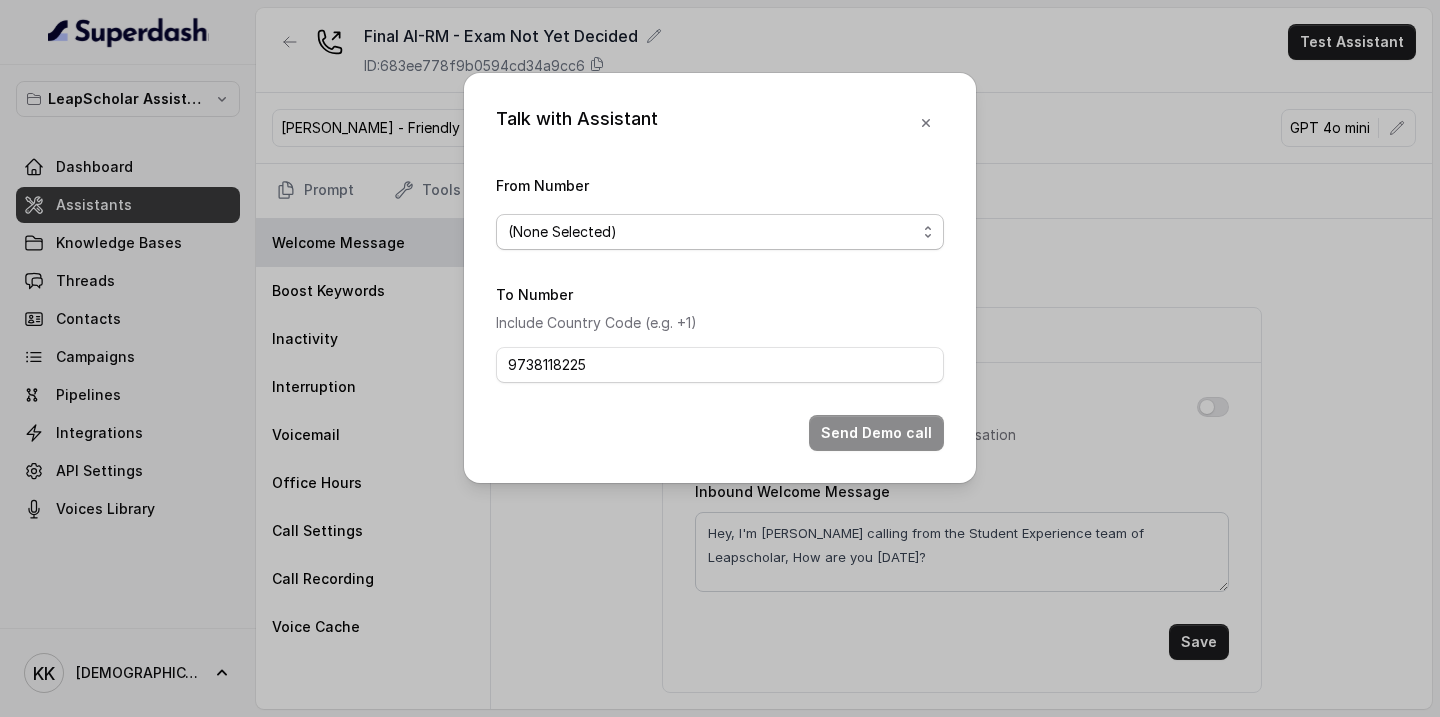 click on "(None Selected)" at bounding box center [720, 232] 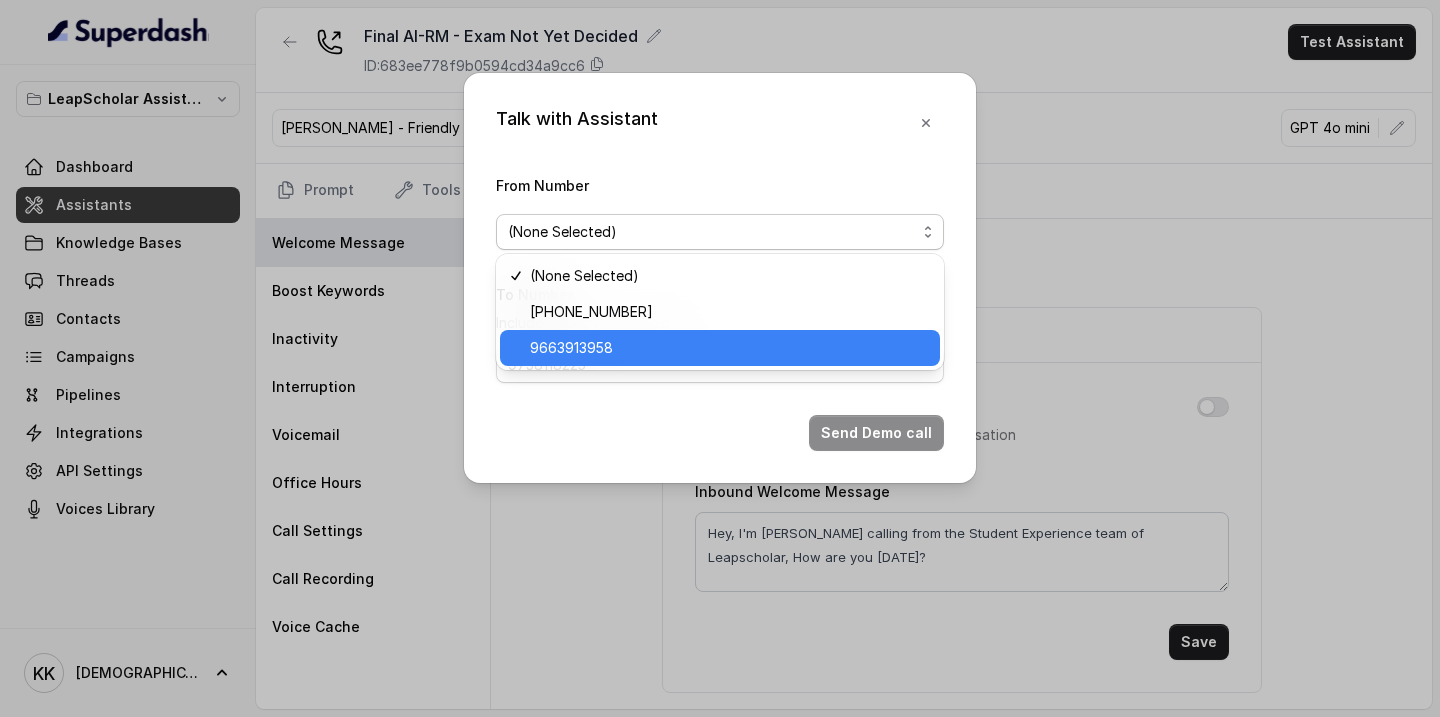 click on "9663913958" at bounding box center (729, 348) 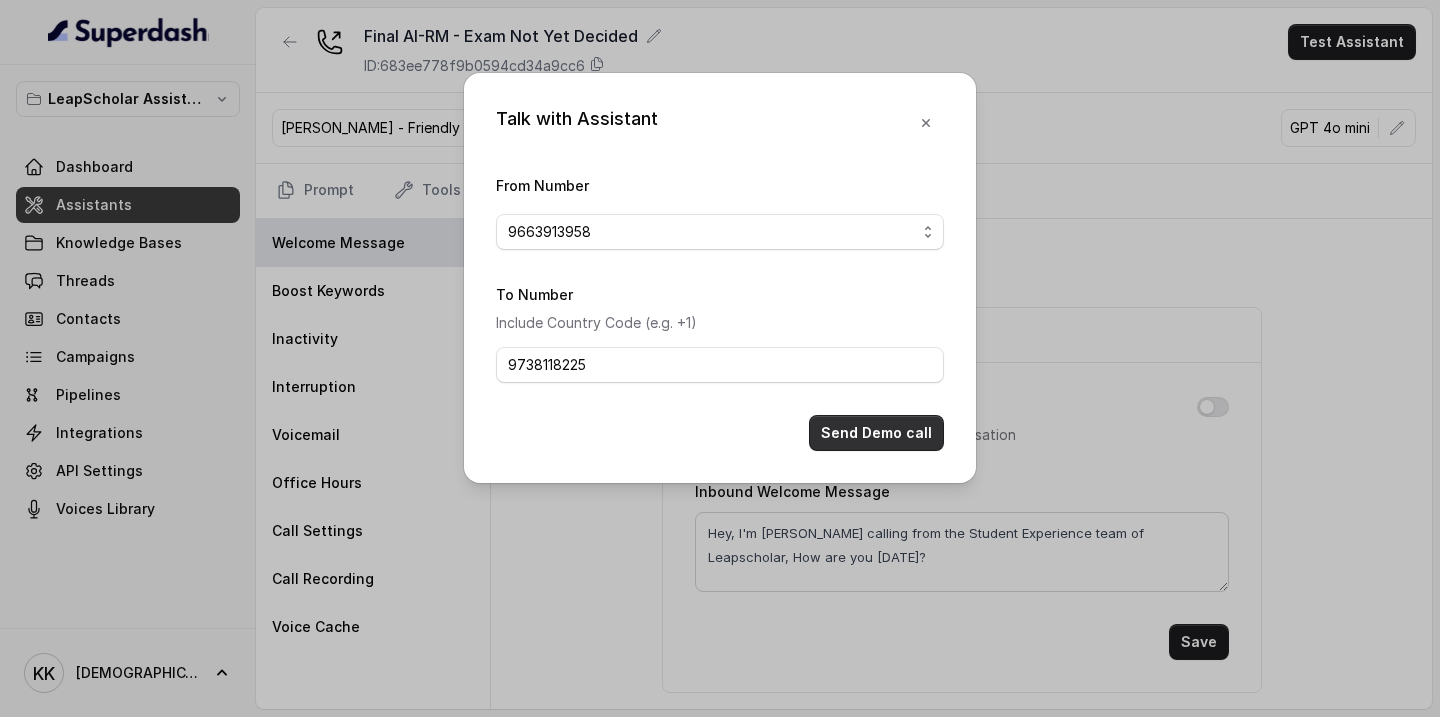 click on "Send Demo call" at bounding box center (876, 433) 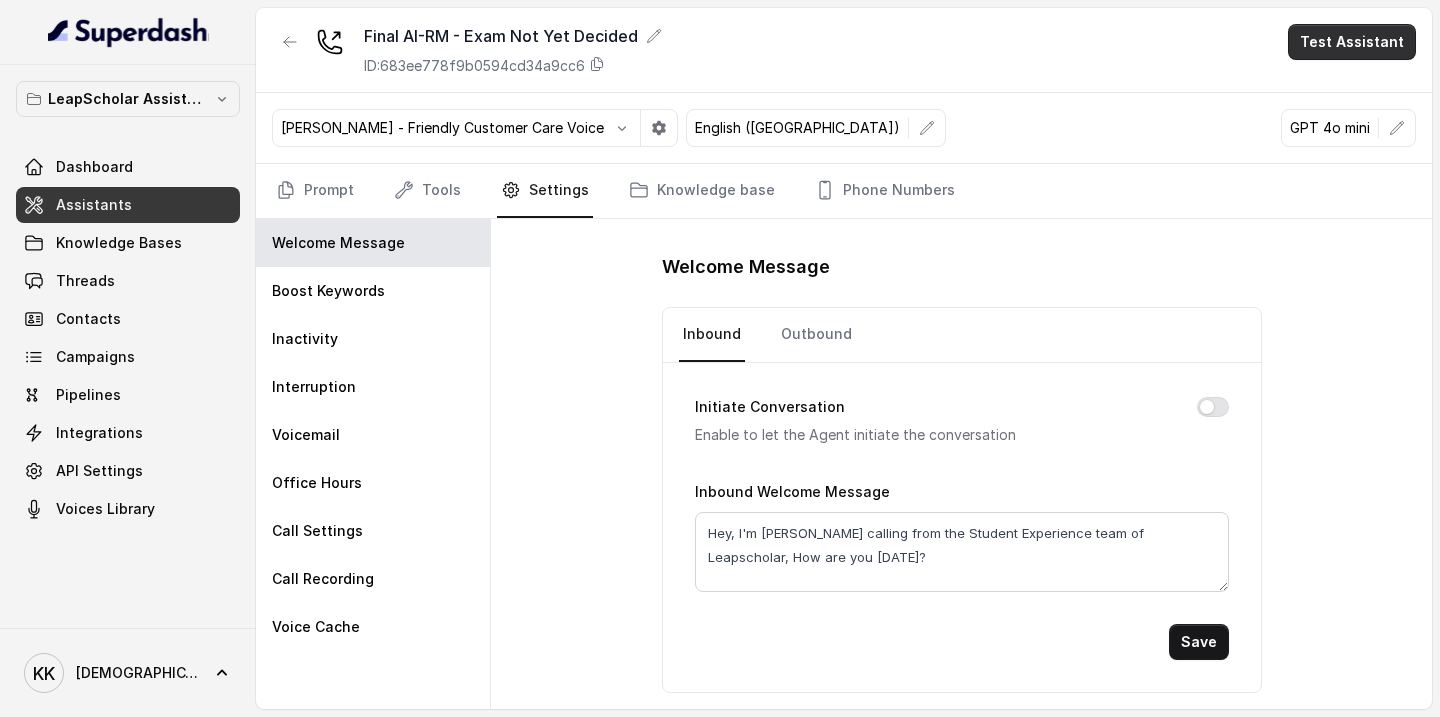 click on "Test Assistant" at bounding box center [1352, 42] 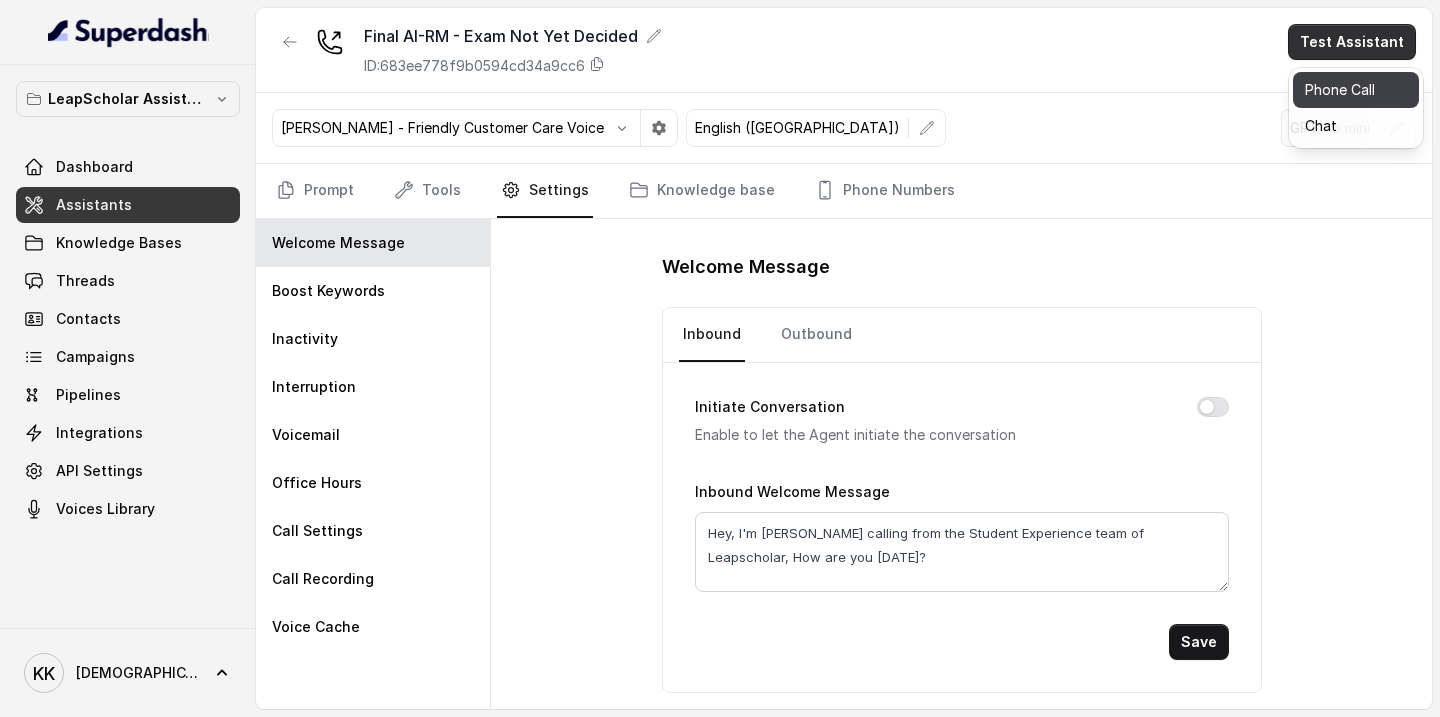 click on "Phone Call" at bounding box center [1356, 90] 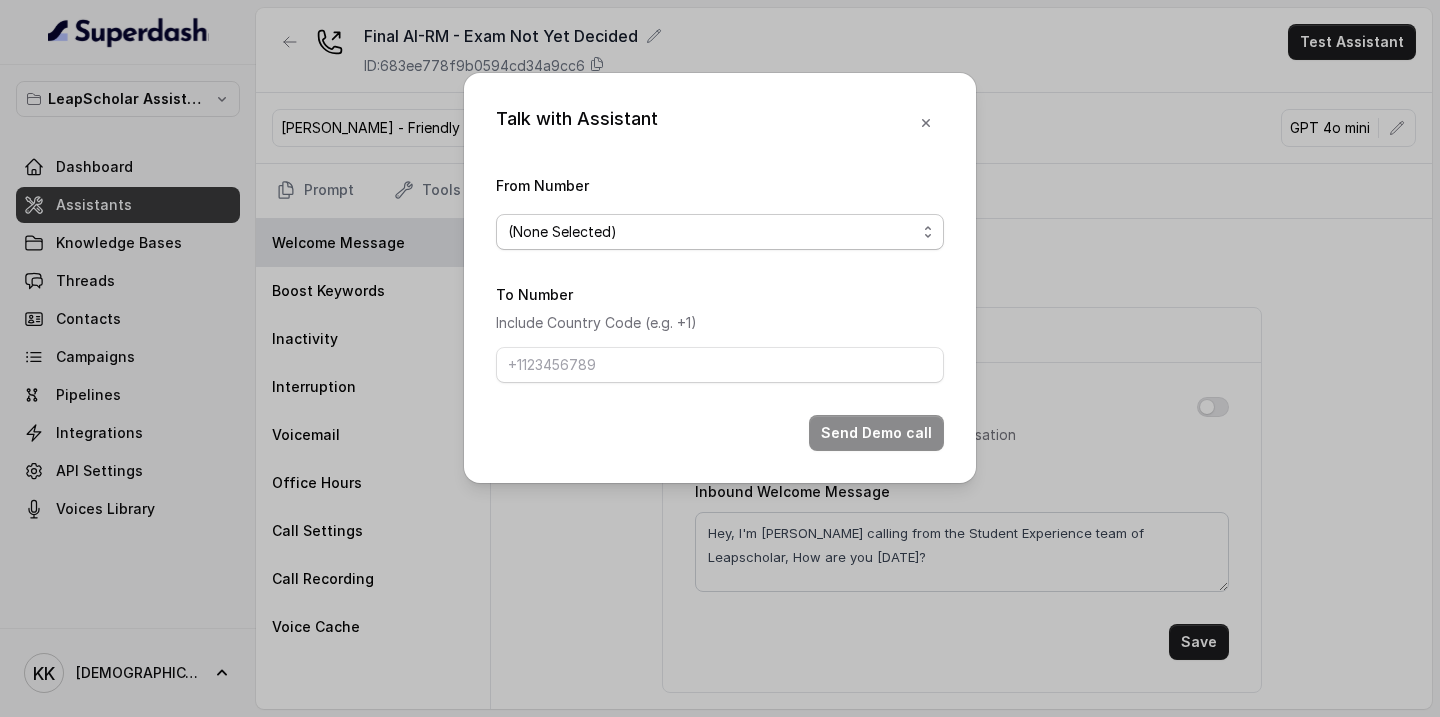 click on "(None Selected)" at bounding box center (712, 232) 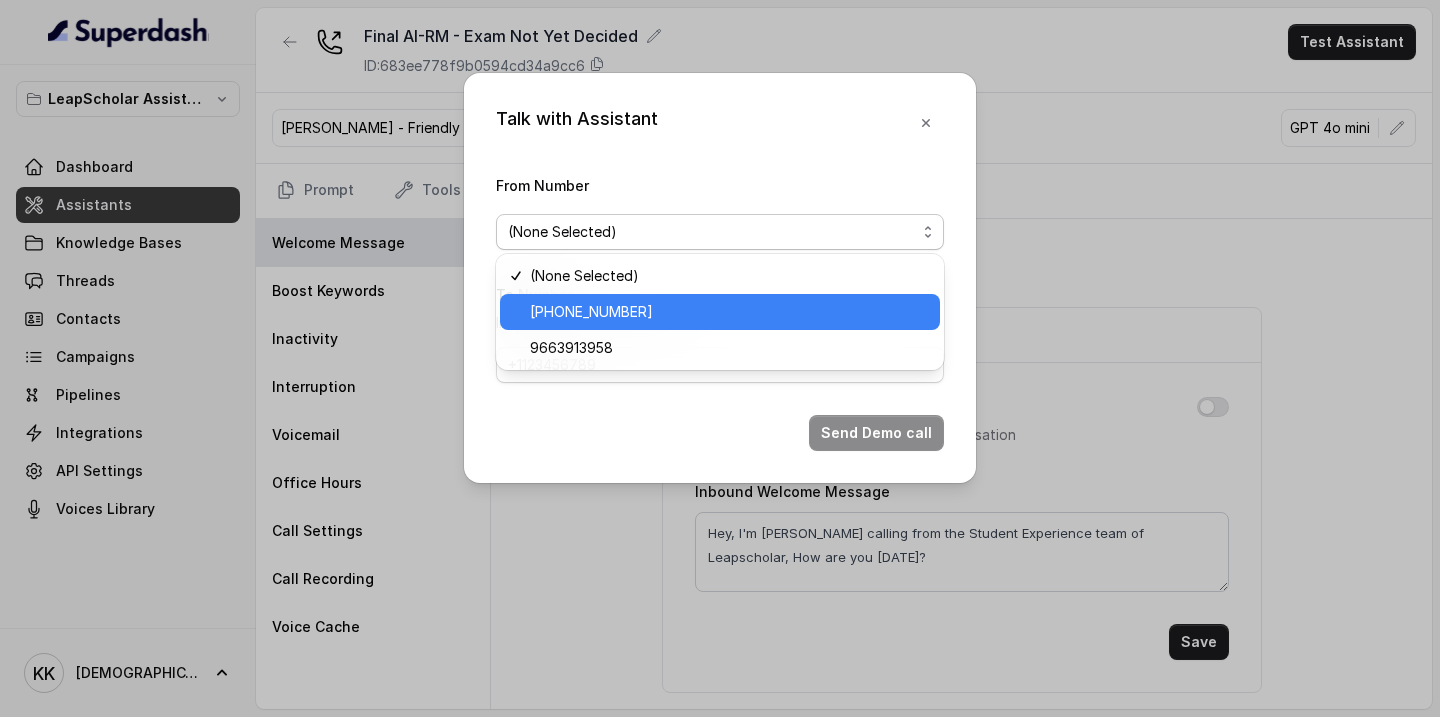 click on "[PHONE_NUMBER]" at bounding box center (729, 312) 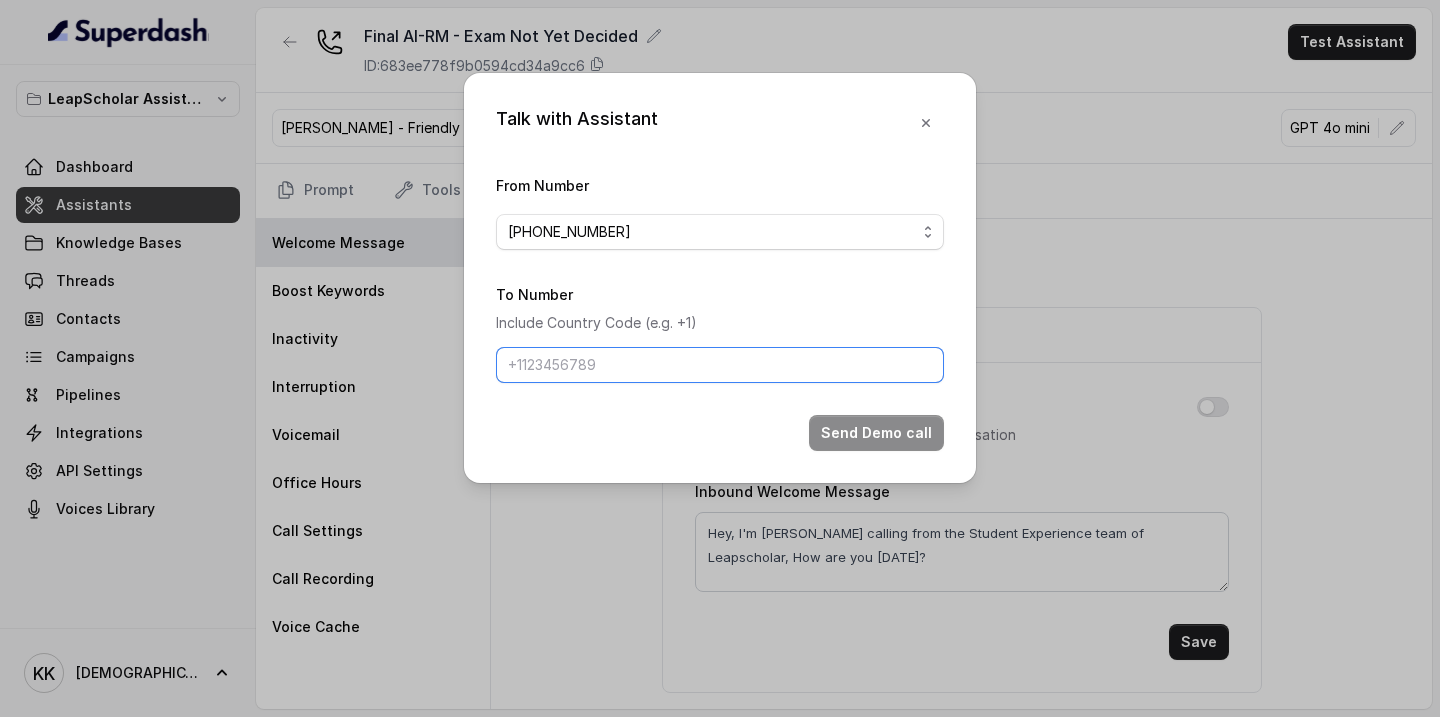 click on "To Number" at bounding box center (720, 365) 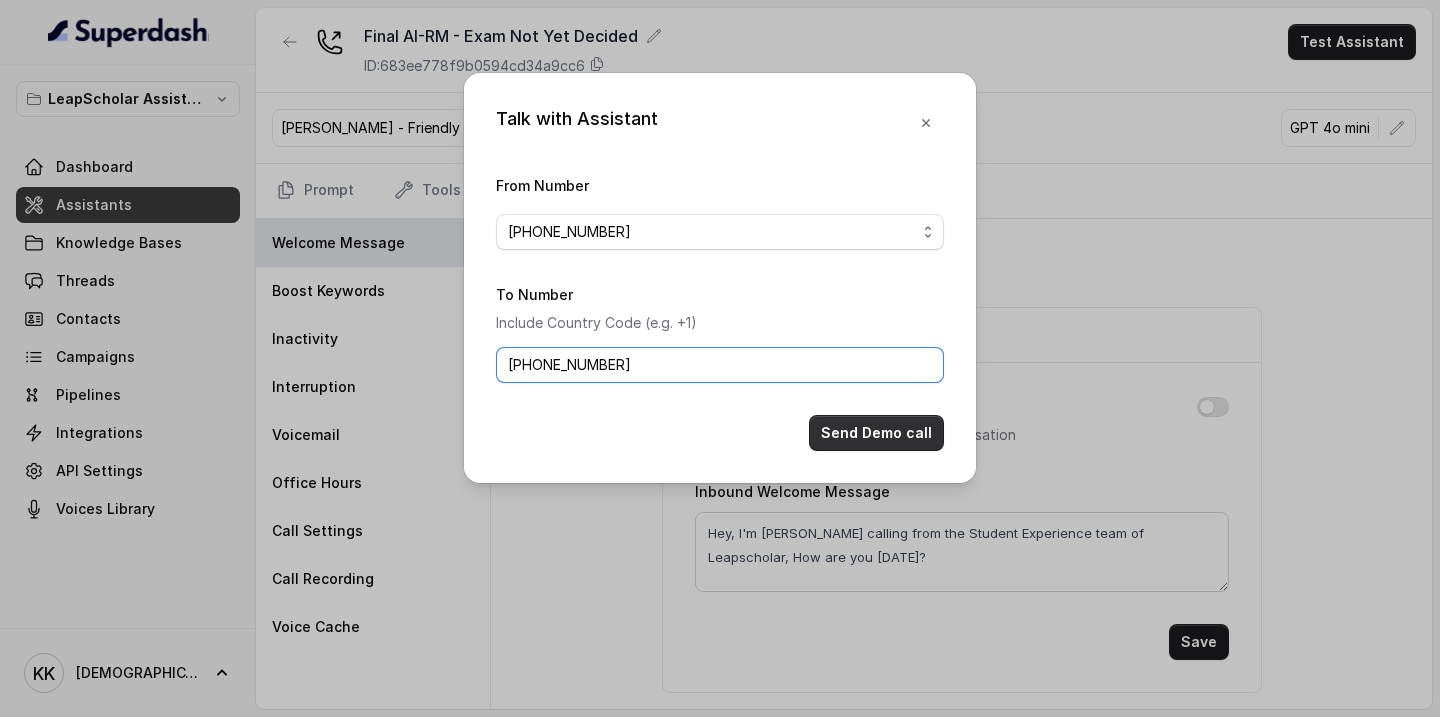 type on "[PHONE_NUMBER]" 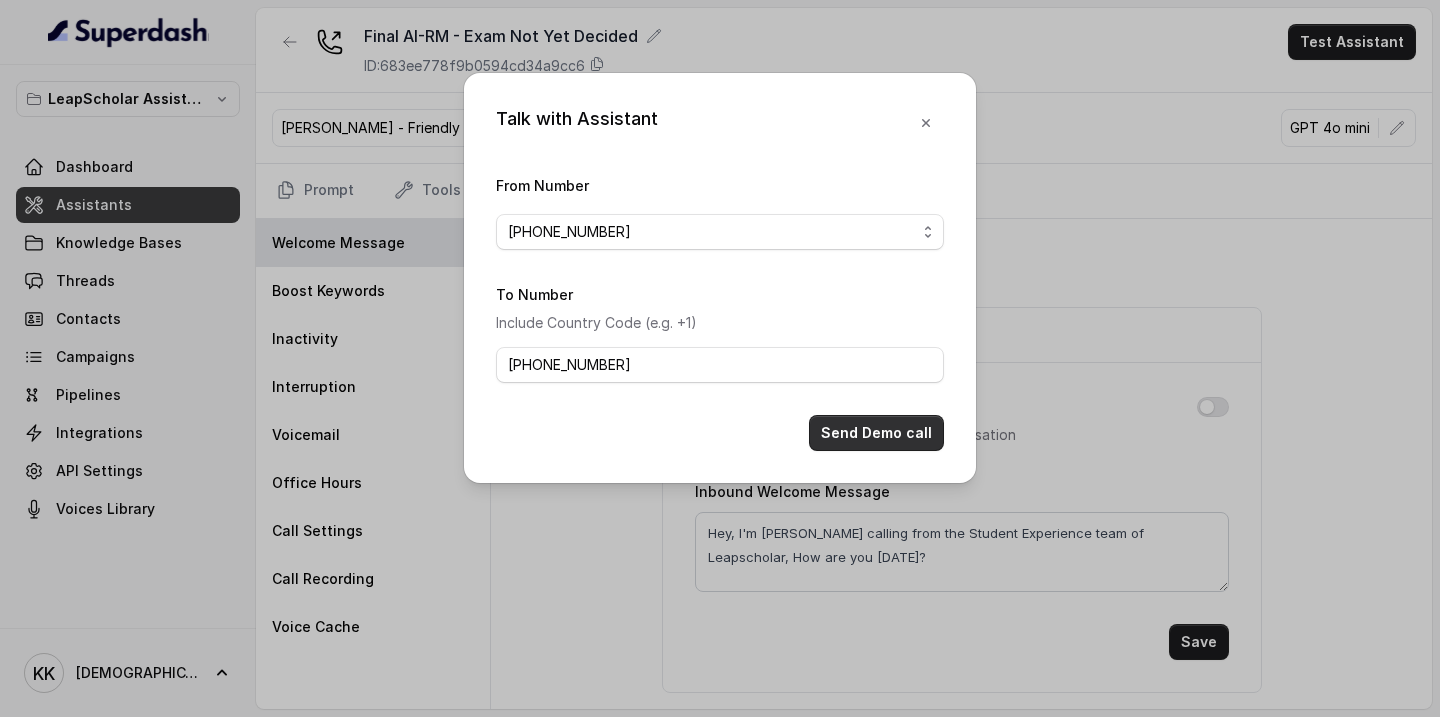 click on "Send Demo call" at bounding box center (876, 433) 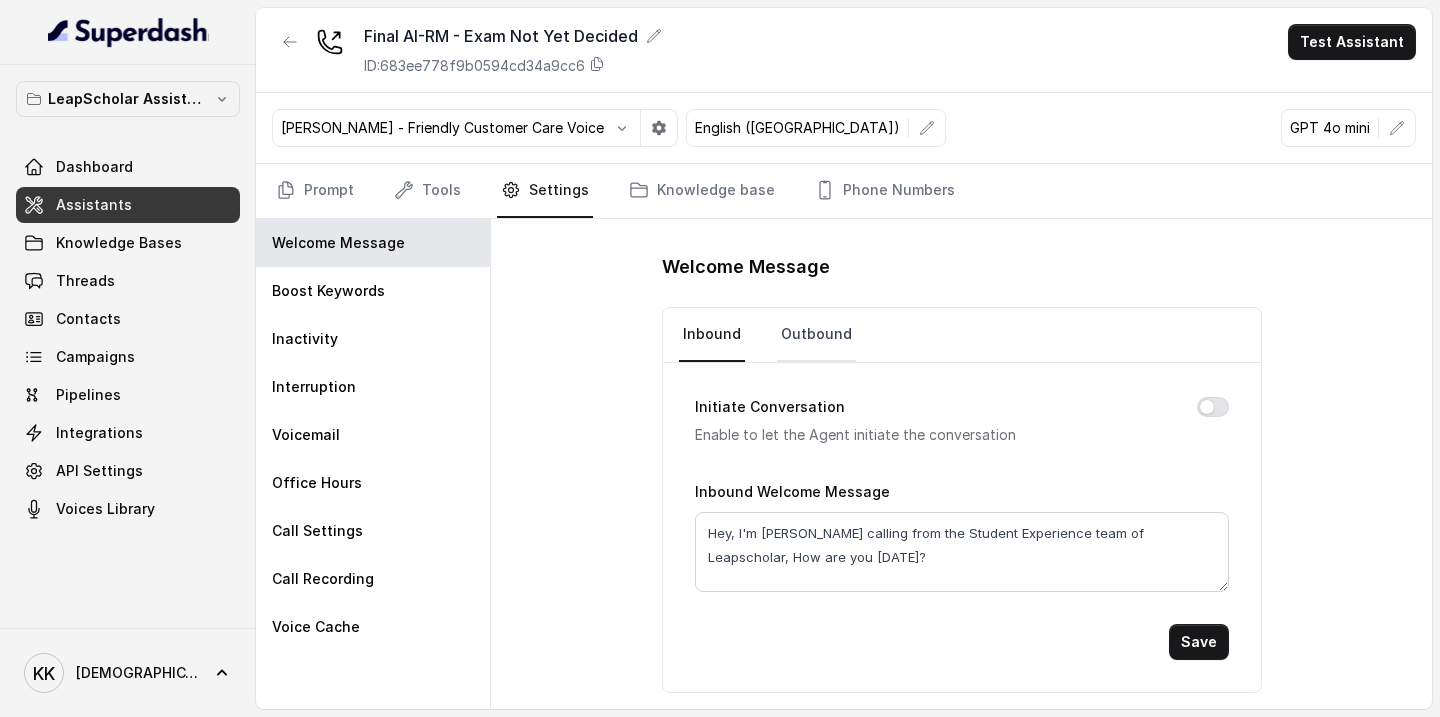 click on "Outbound" at bounding box center (816, 335) 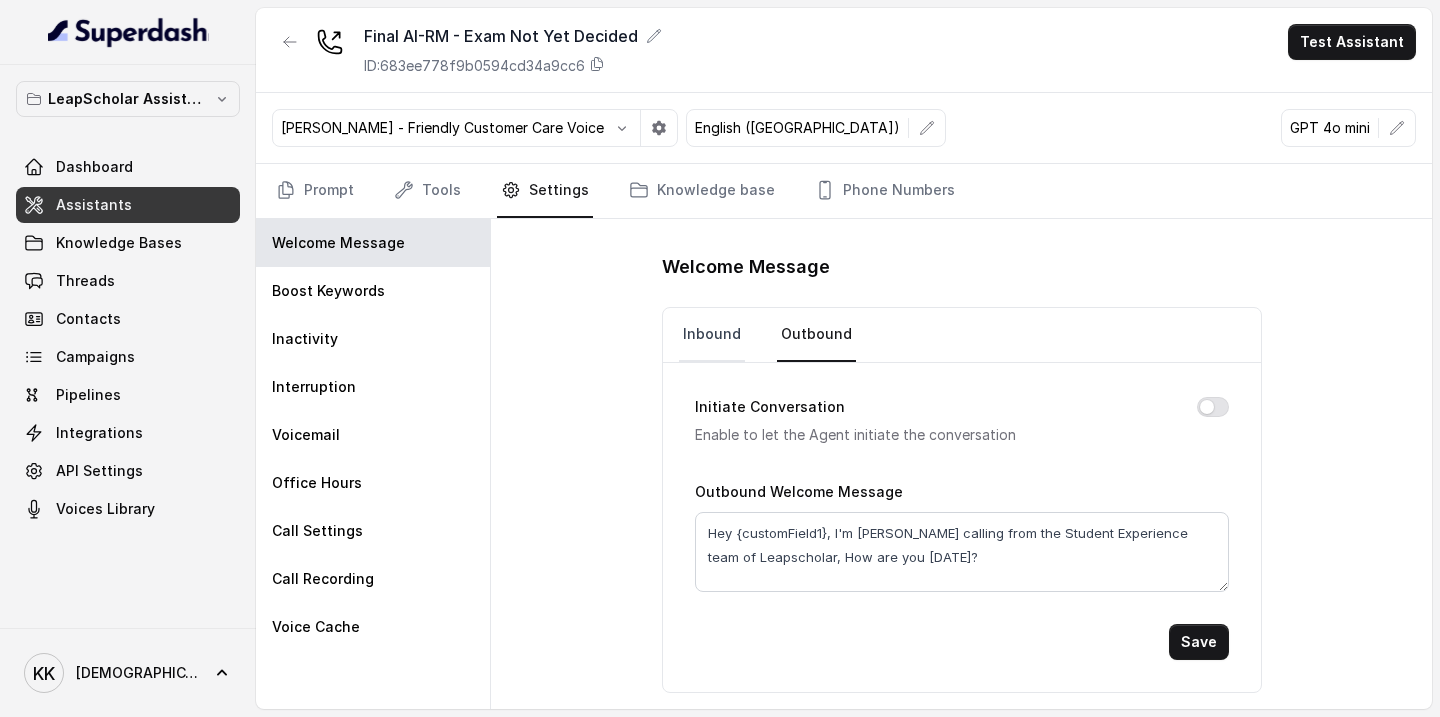 click on "Inbound" at bounding box center (712, 335) 